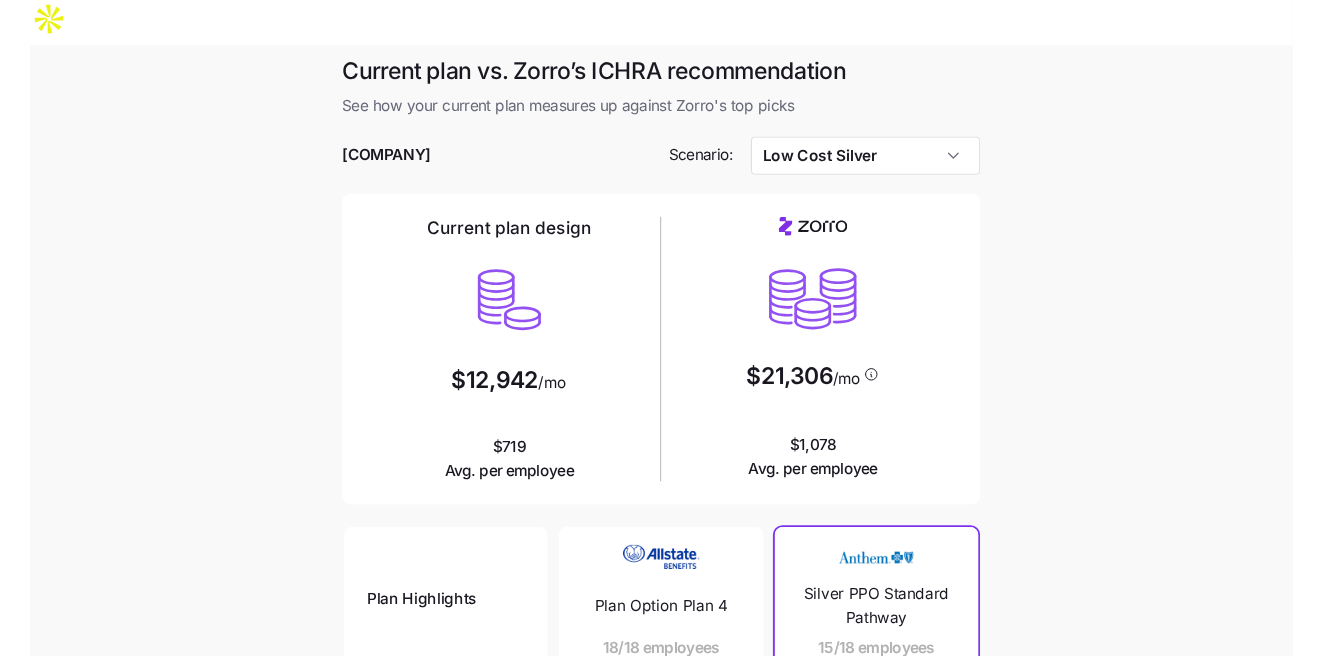scroll, scrollTop: 34, scrollLeft: 0, axis: vertical 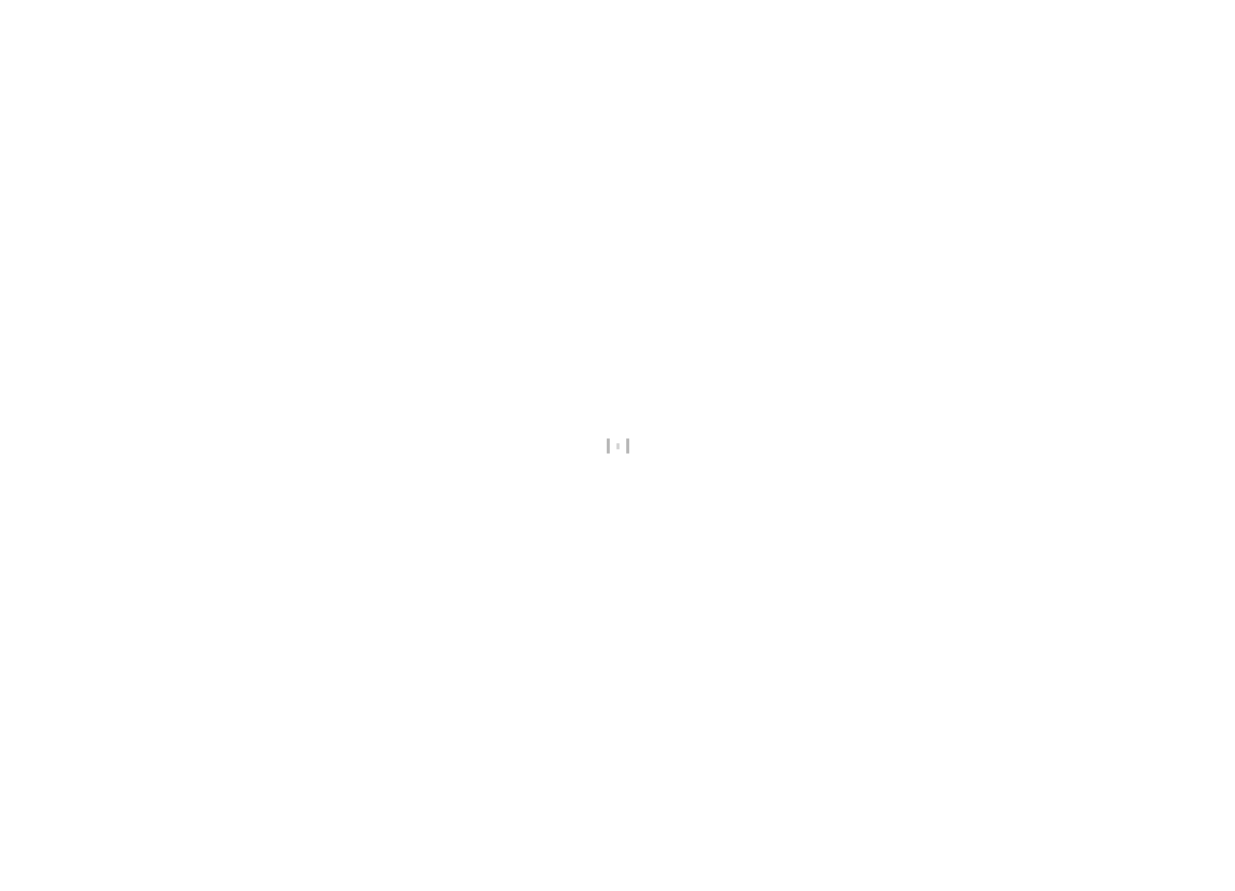 click at bounding box center (617, 445) 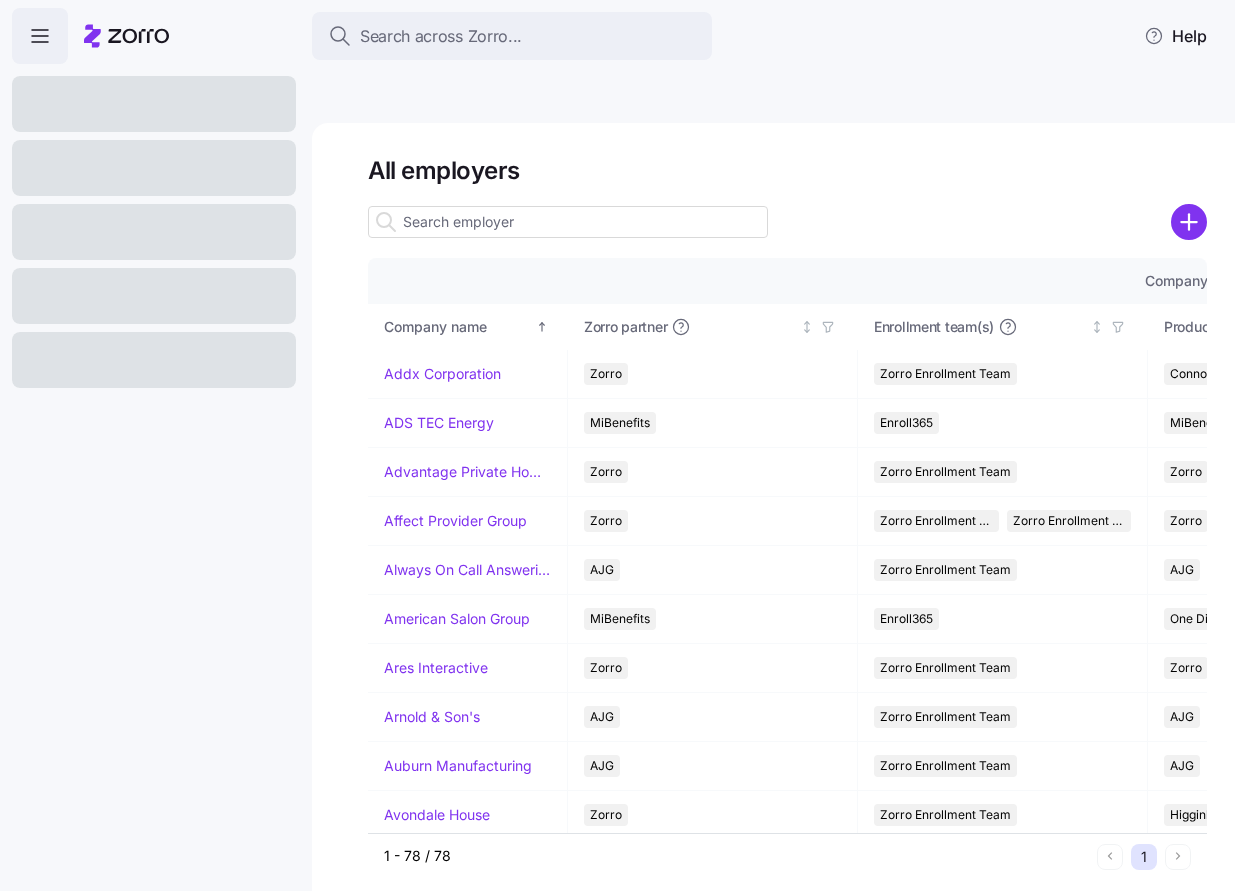 click at bounding box center (156, 477) 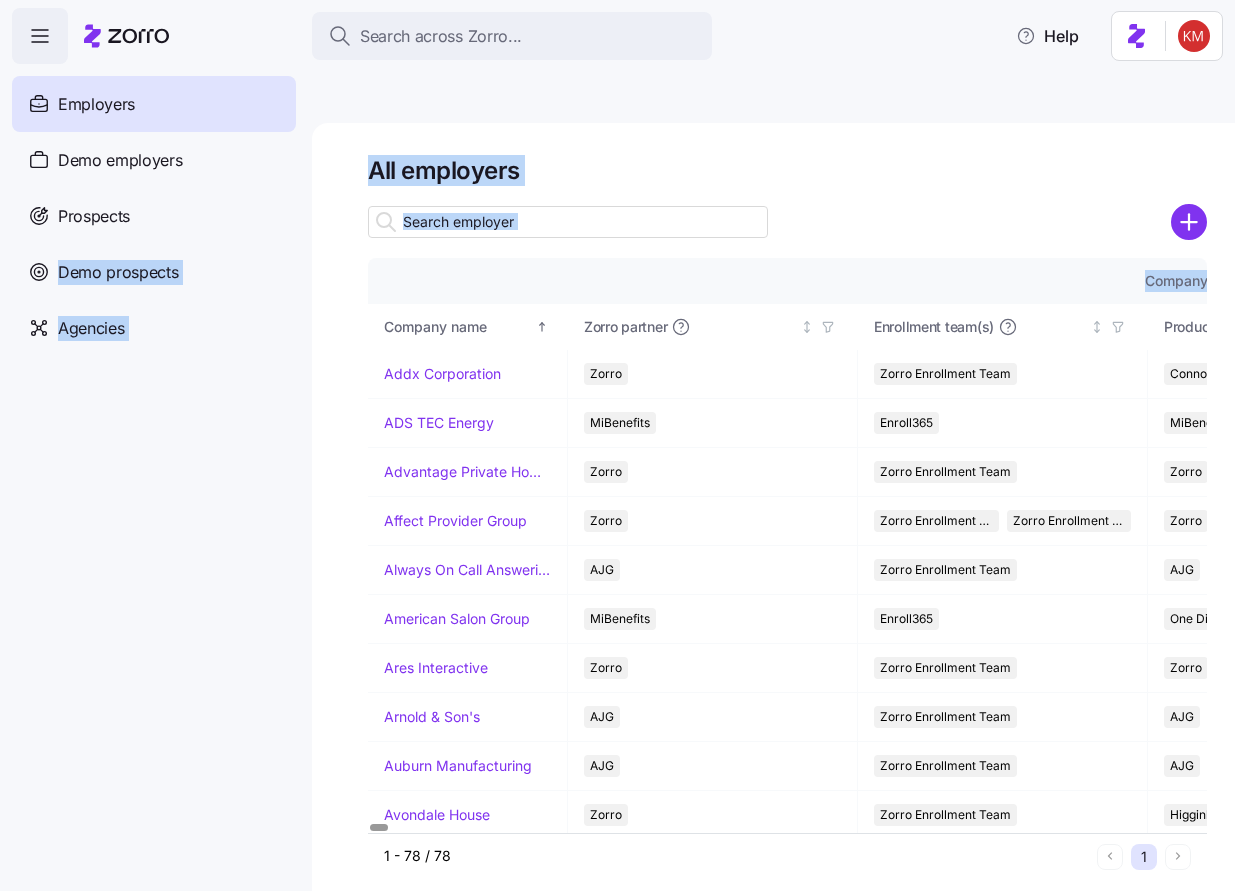 drag, startPoint x: 146, startPoint y: 234, endPoint x: 523, endPoint y: 255, distance: 377.58444 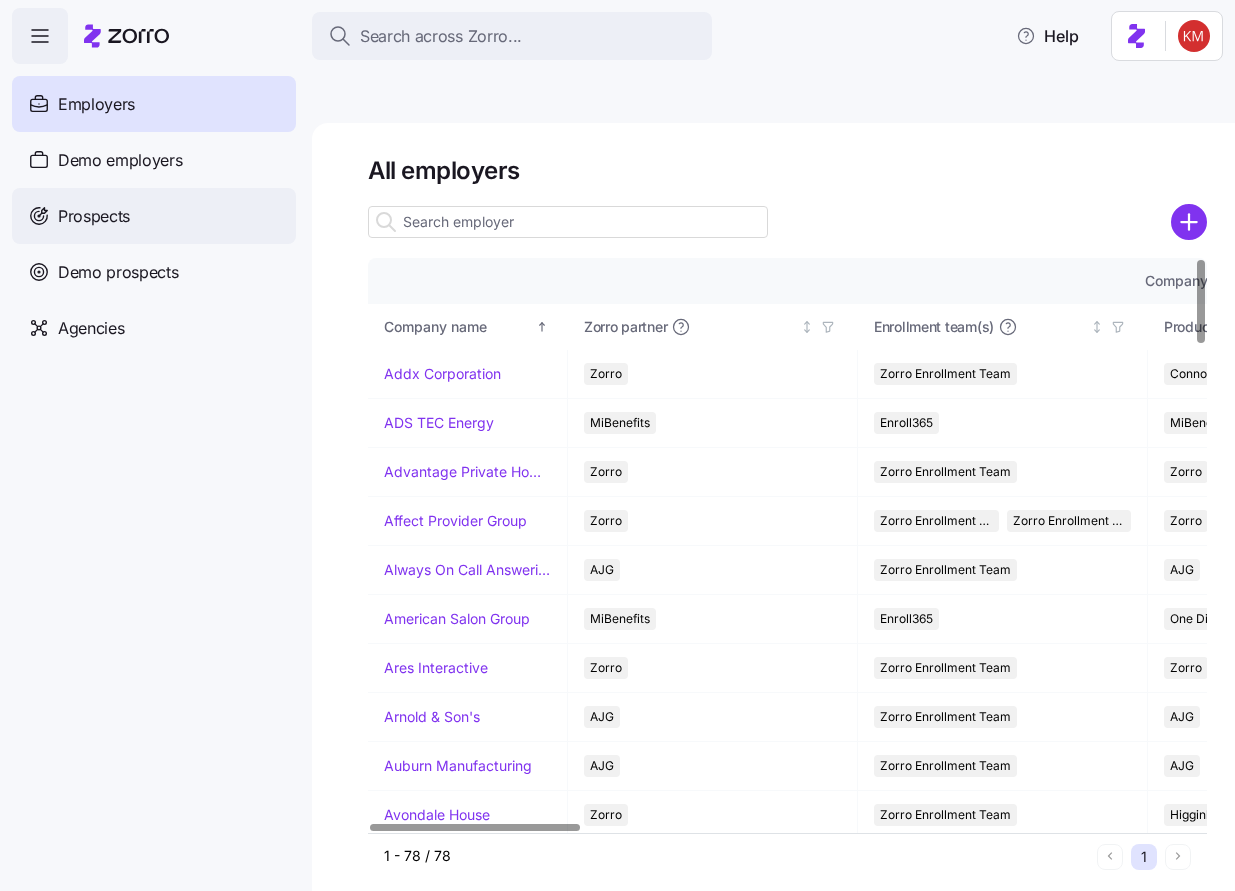 click on "Prospects" at bounding box center [94, 216] 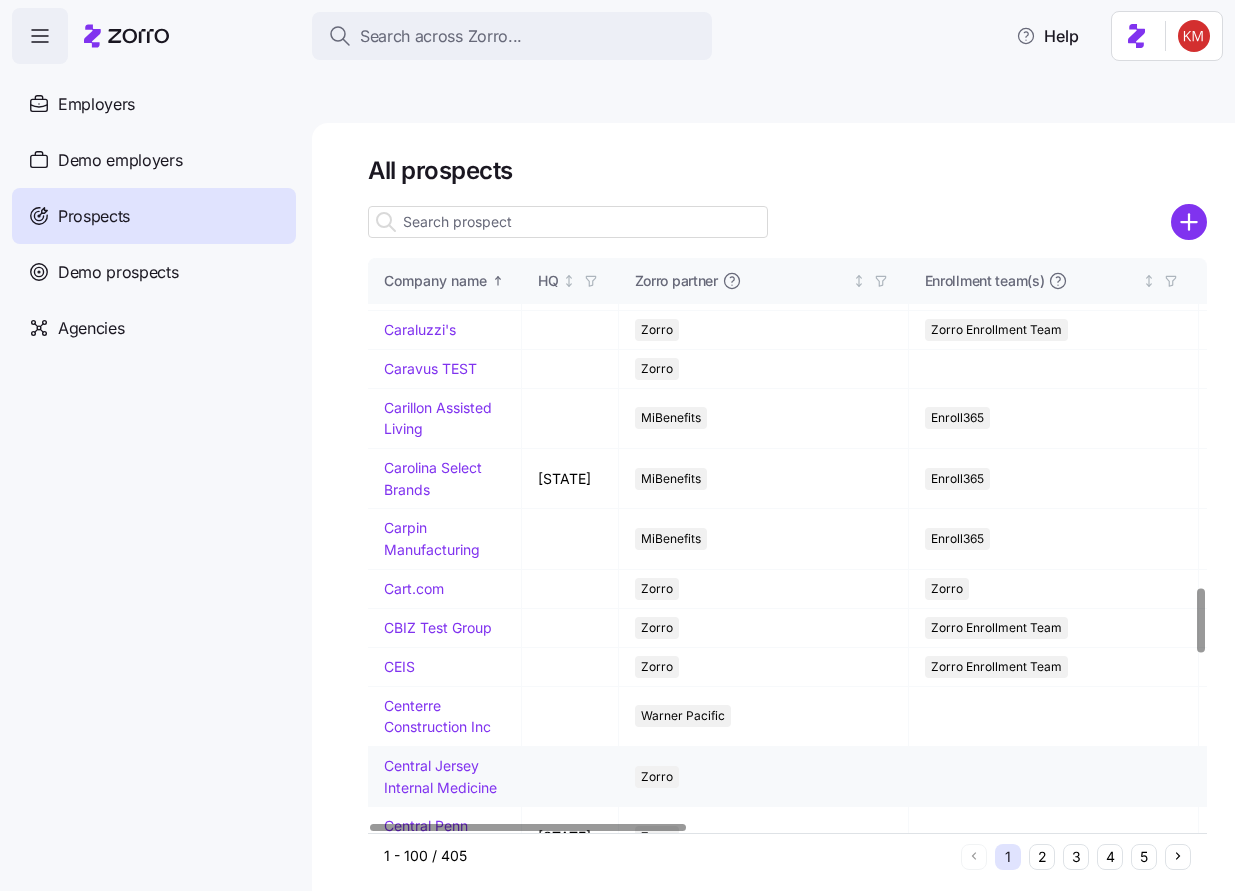 scroll, scrollTop: 3169, scrollLeft: 0, axis: vertical 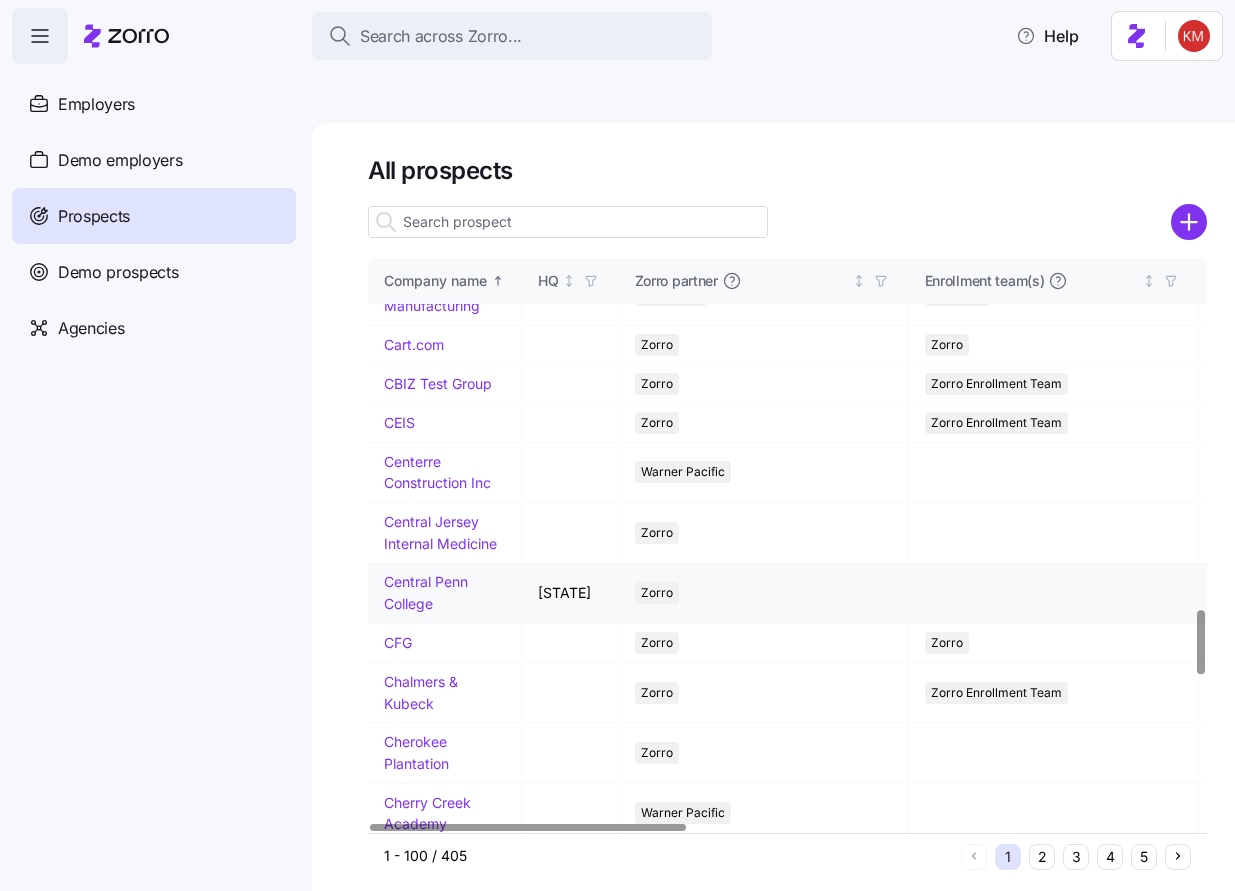 click on "Central Penn College" at bounding box center [426, 592] 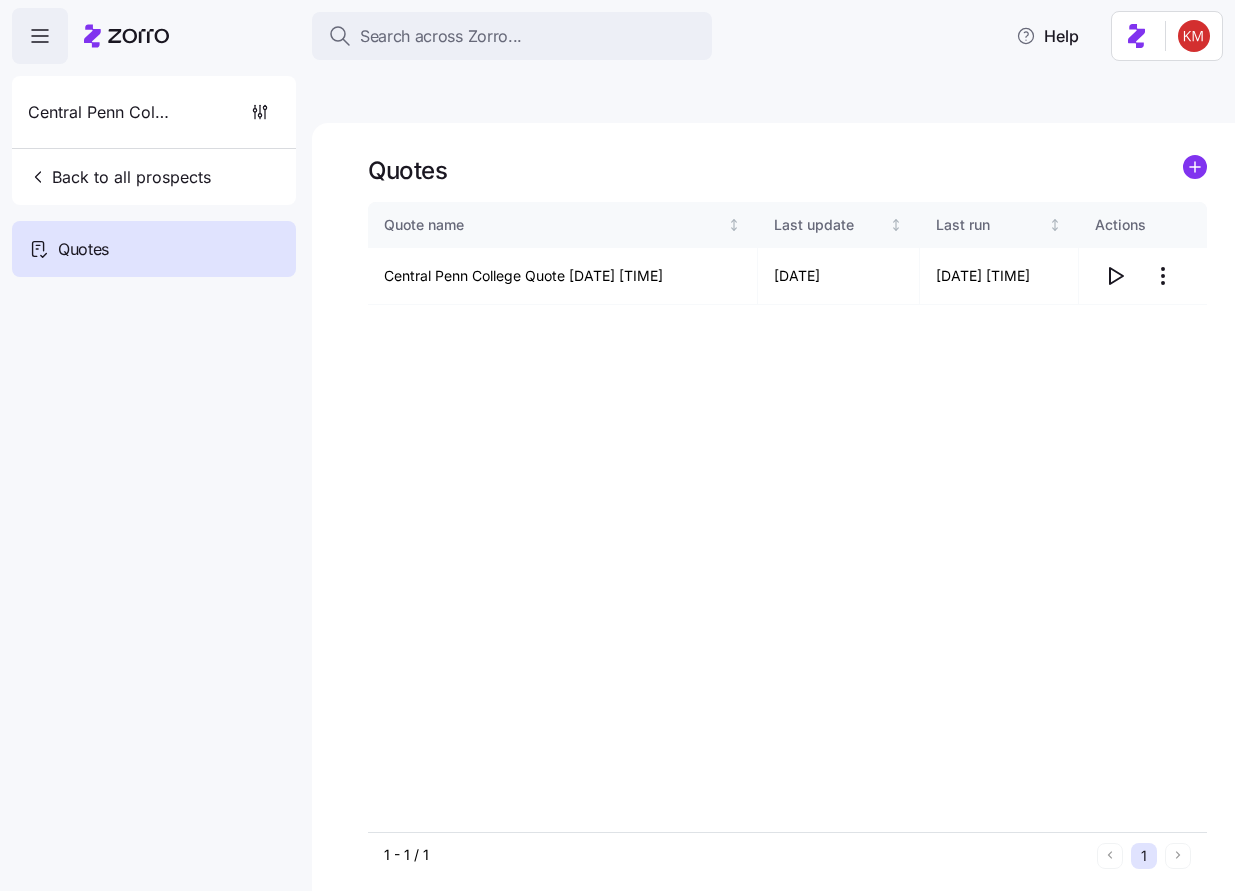 click 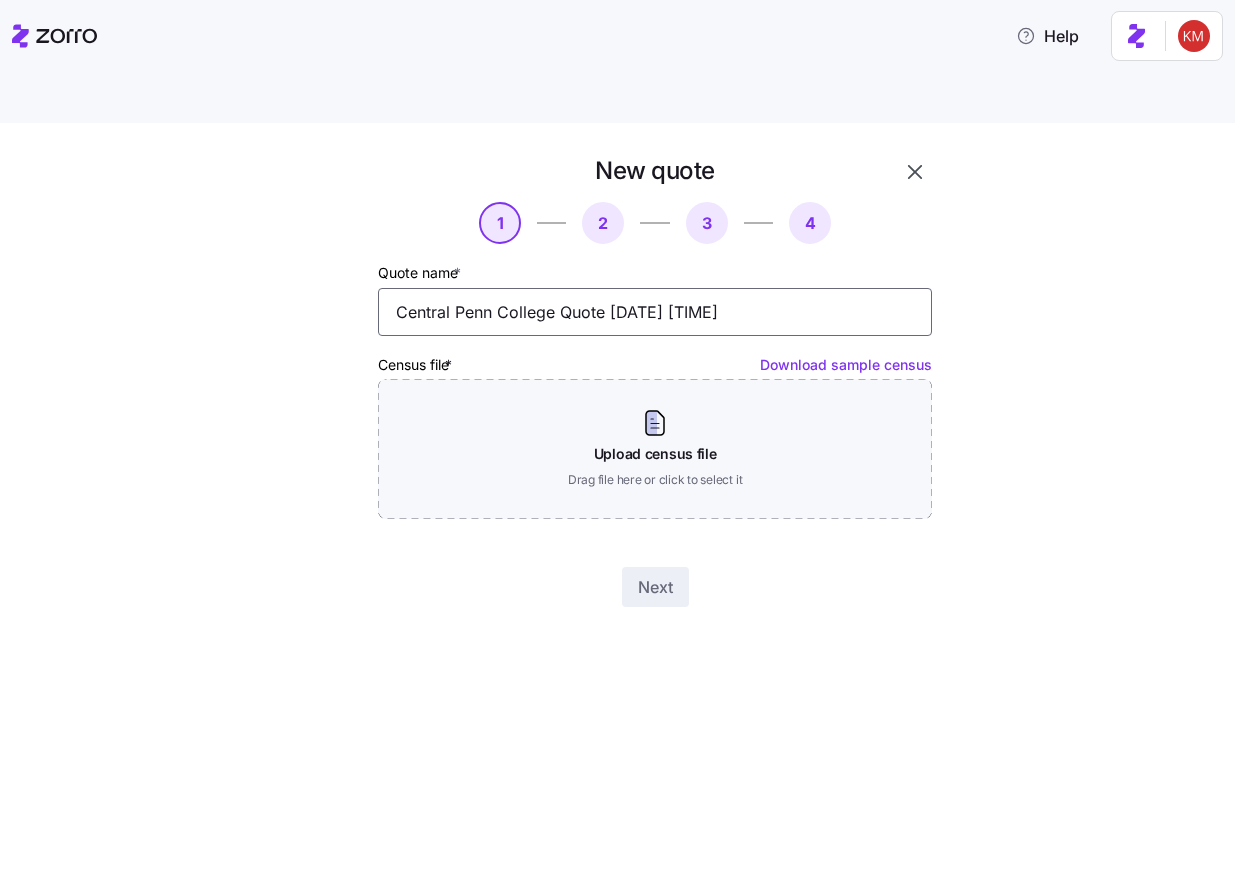 drag, startPoint x: 559, startPoint y: 259, endPoint x: 550, endPoint y: 264, distance: 10.29563 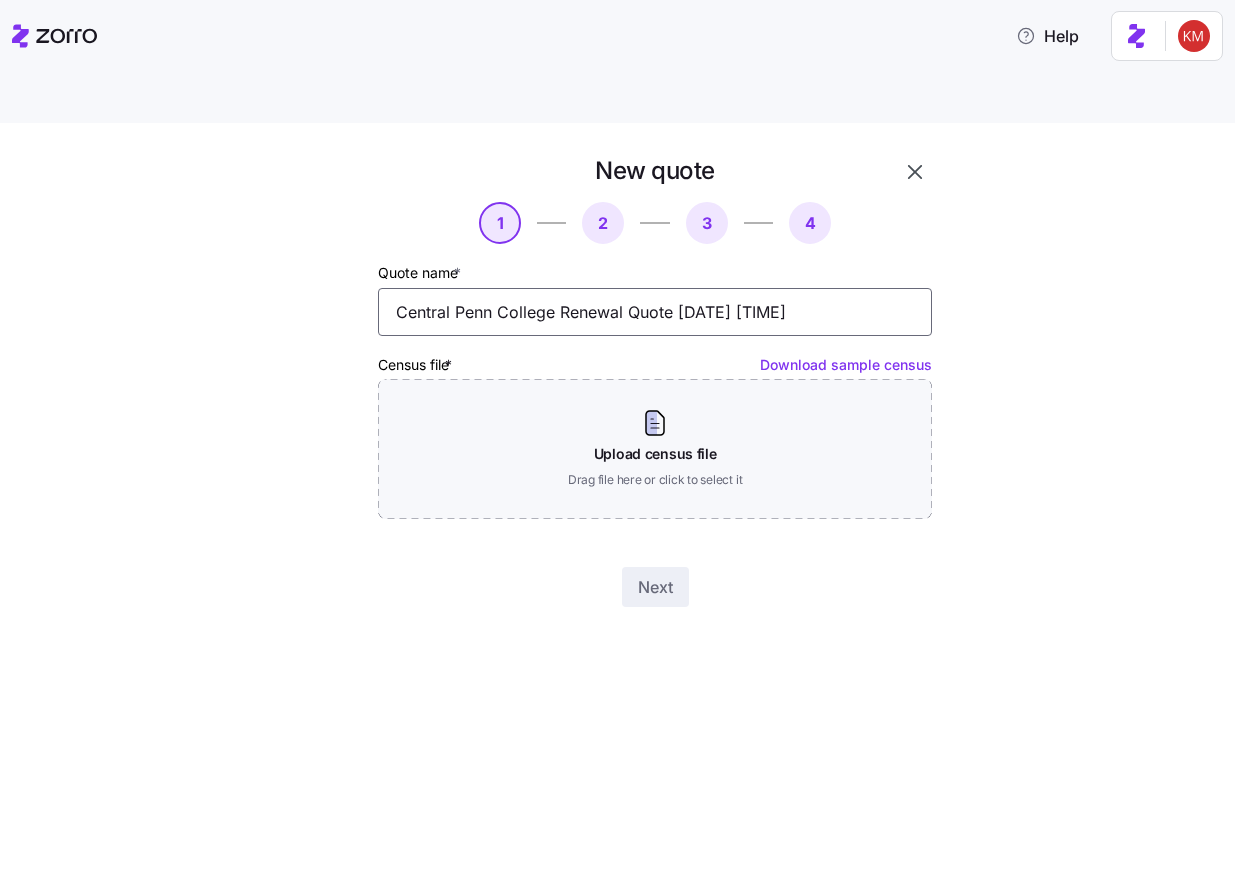 drag, startPoint x: 682, startPoint y: 266, endPoint x: 1071, endPoint y: 276, distance: 389.1285 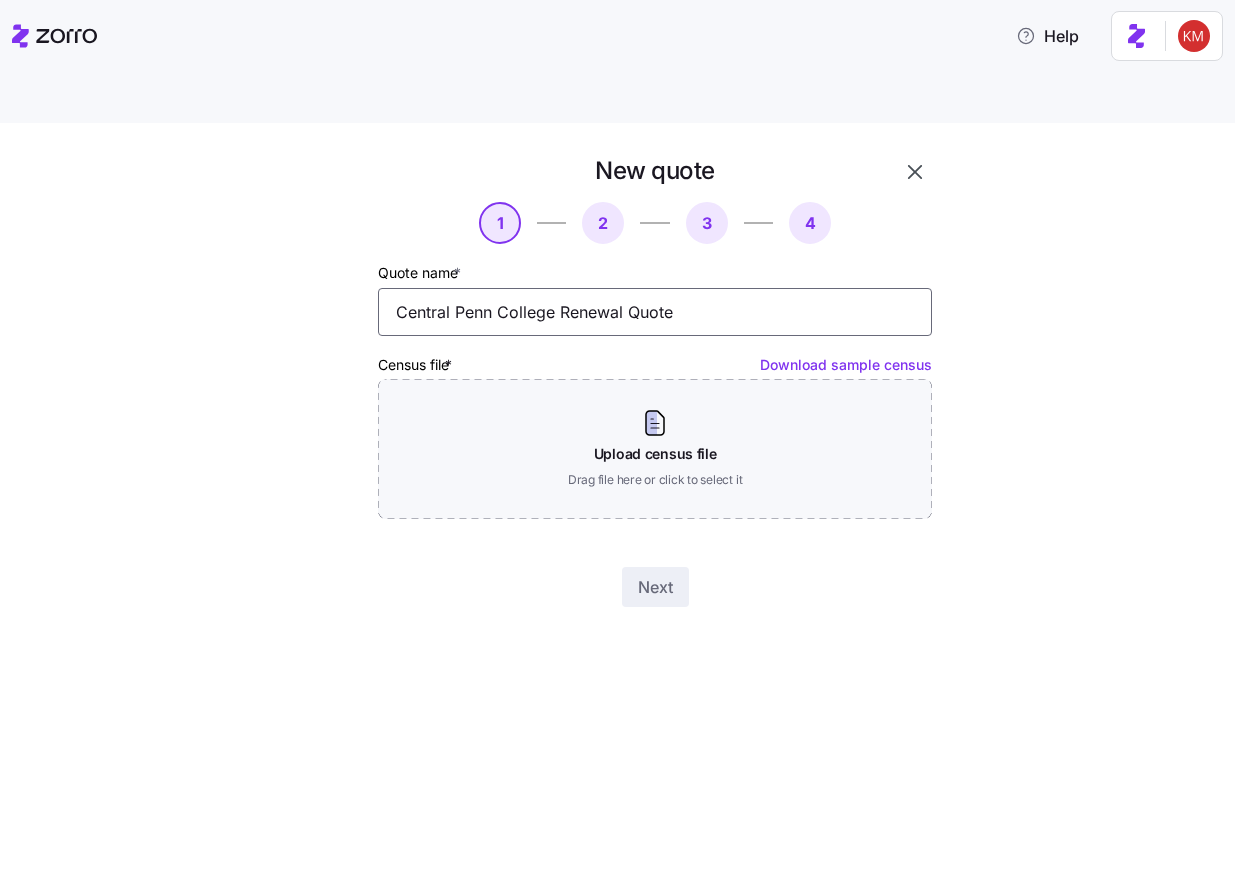 type on "Central Penn College Renewal Quote" 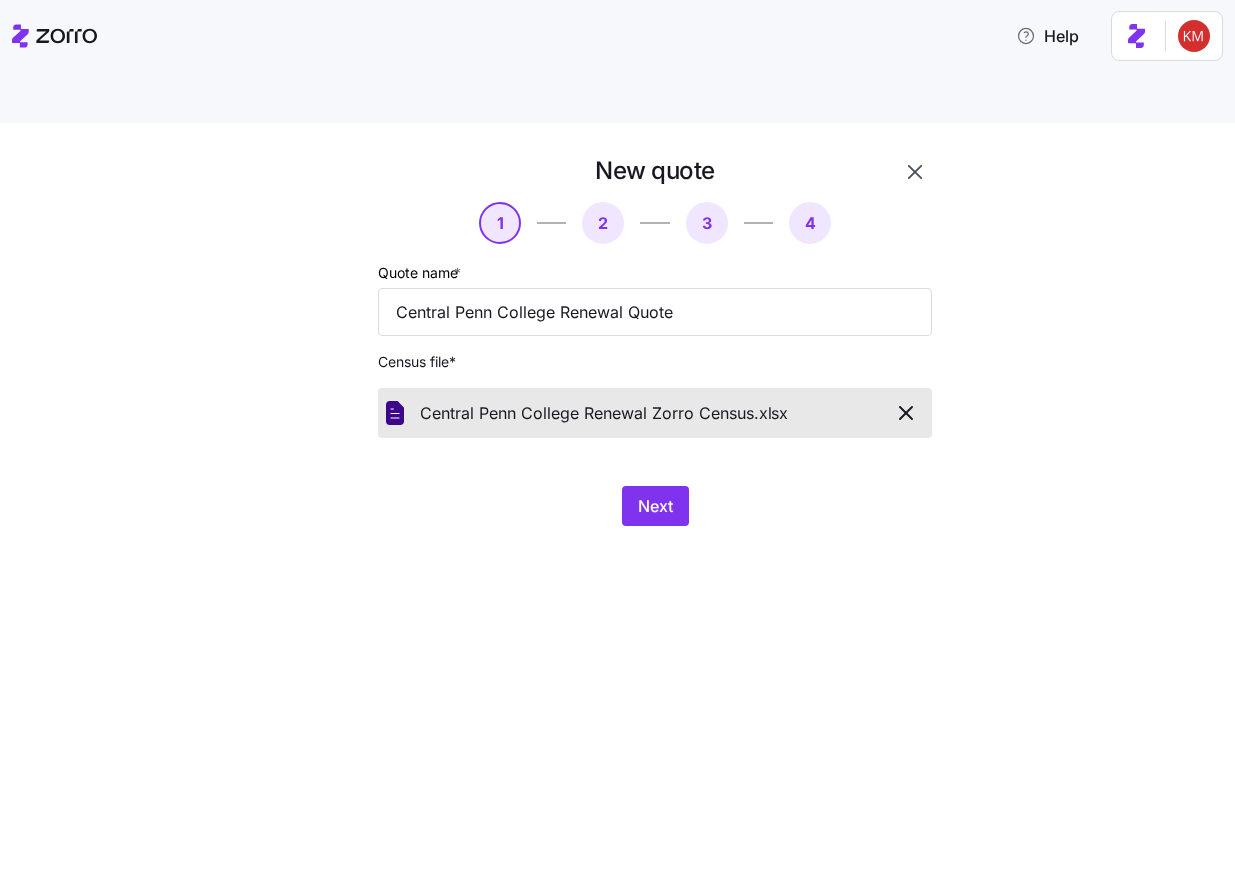 drag, startPoint x: 927, startPoint y: 623, endPoint x: 768, endPoint y: 518, distance: 190.54134 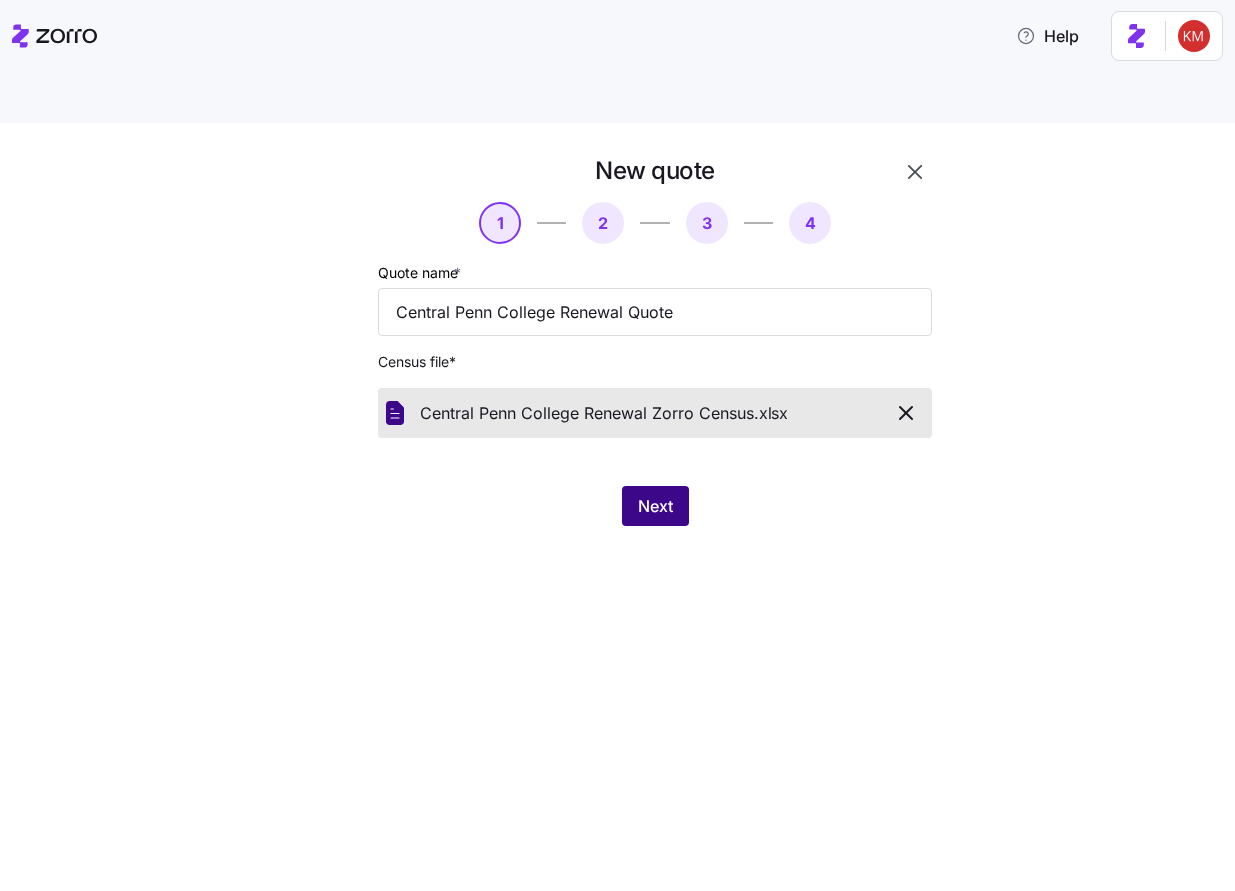click on "Next" at bounding box center (655, 506) 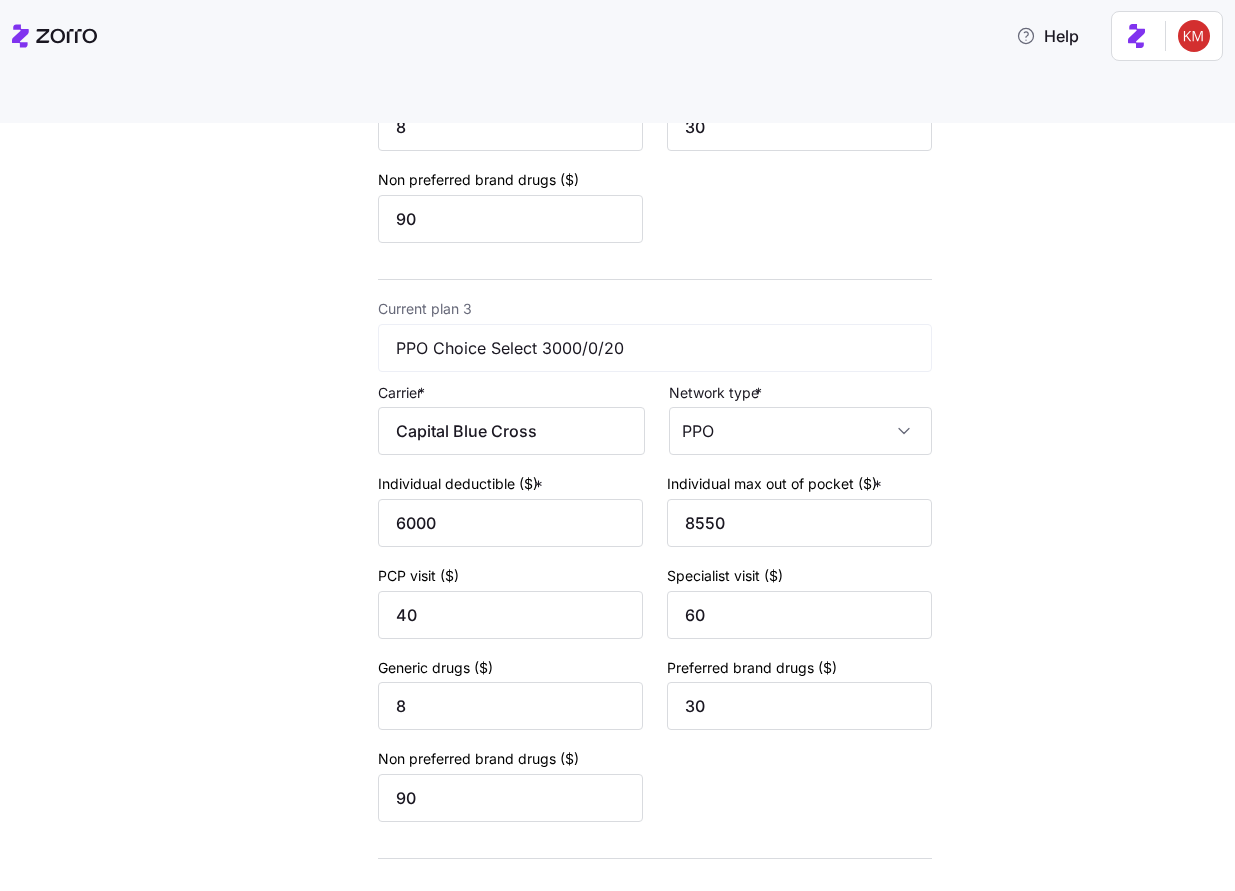 scroll, scrollTop: 1244, scrollLeft: 0, axis: vertical 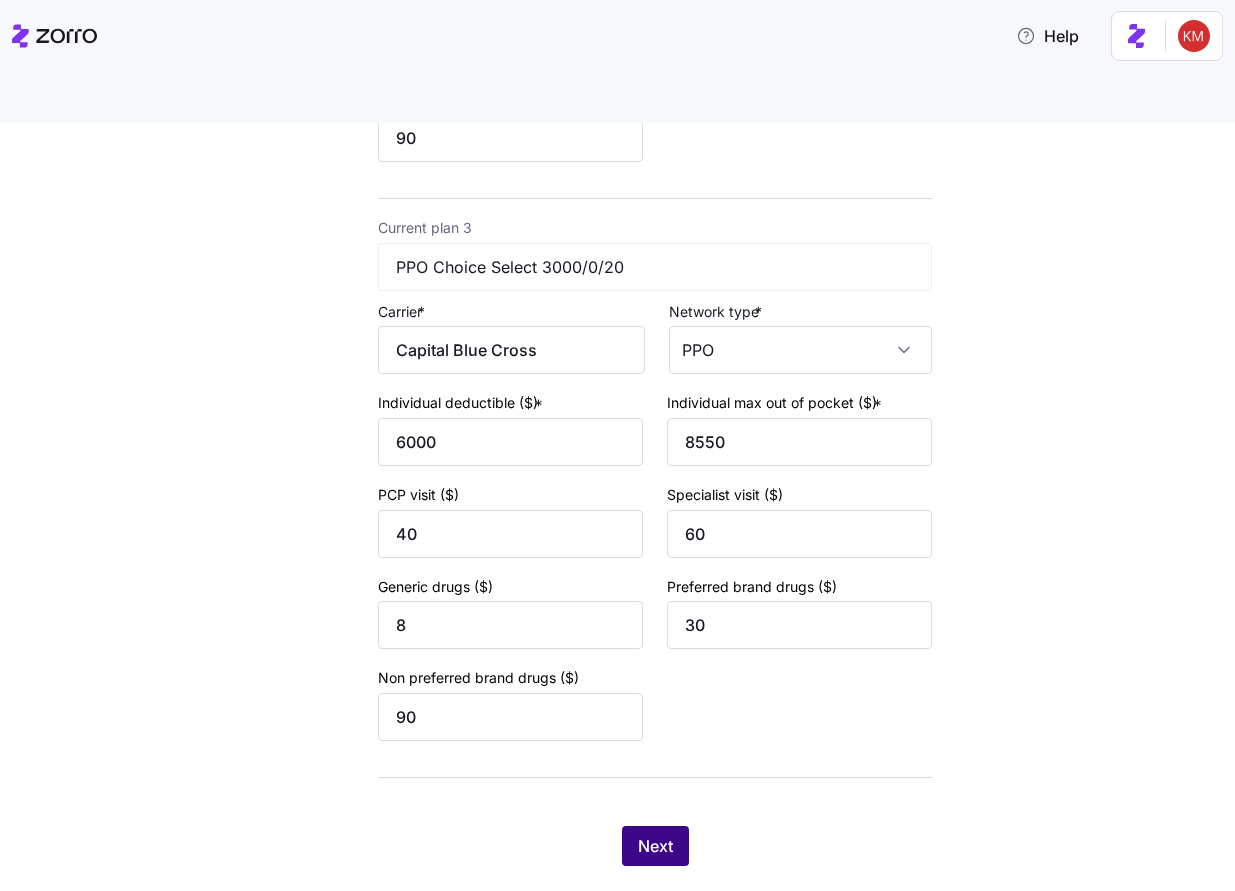 click on "Next" at bounding box center [655, 846] 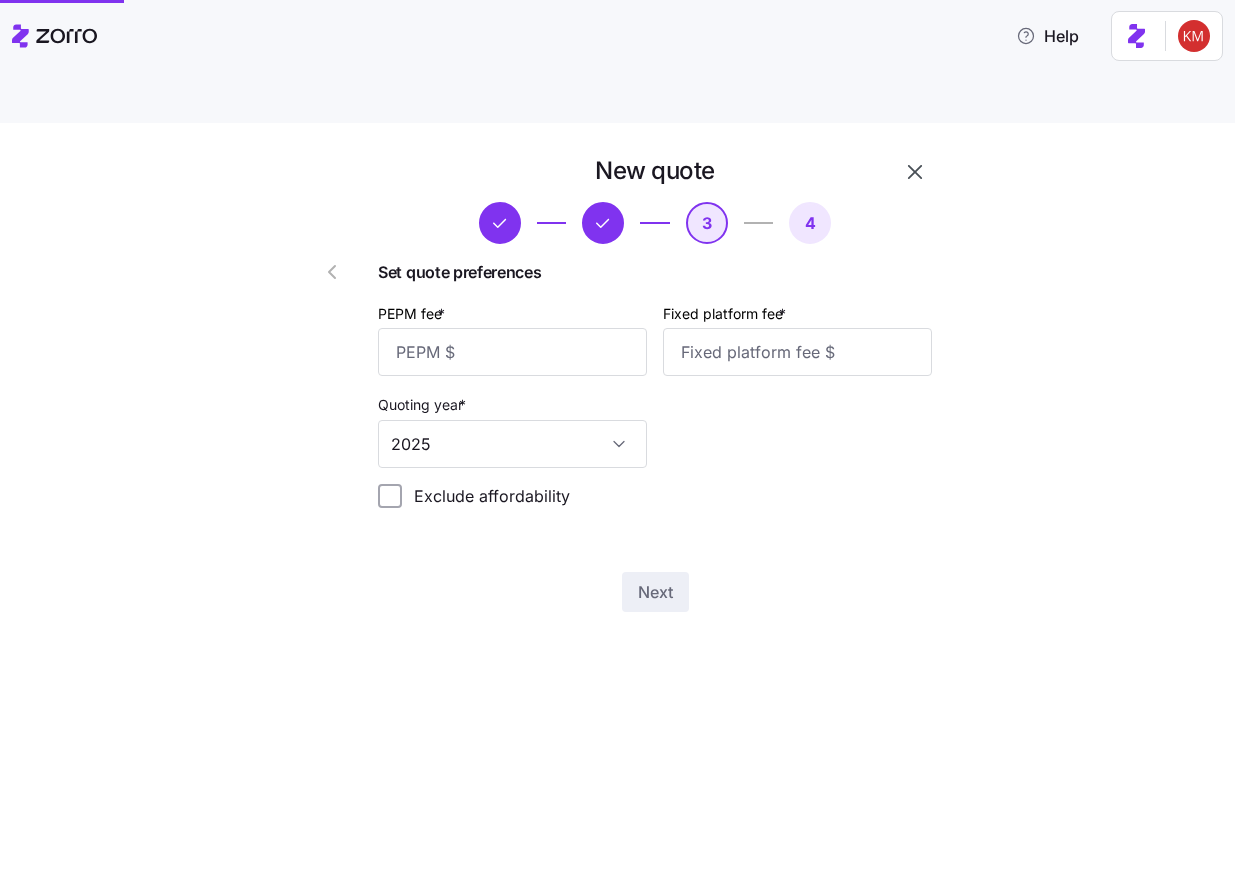 scroll, scrollTop: 0, scrollLeft: 0, axis: both 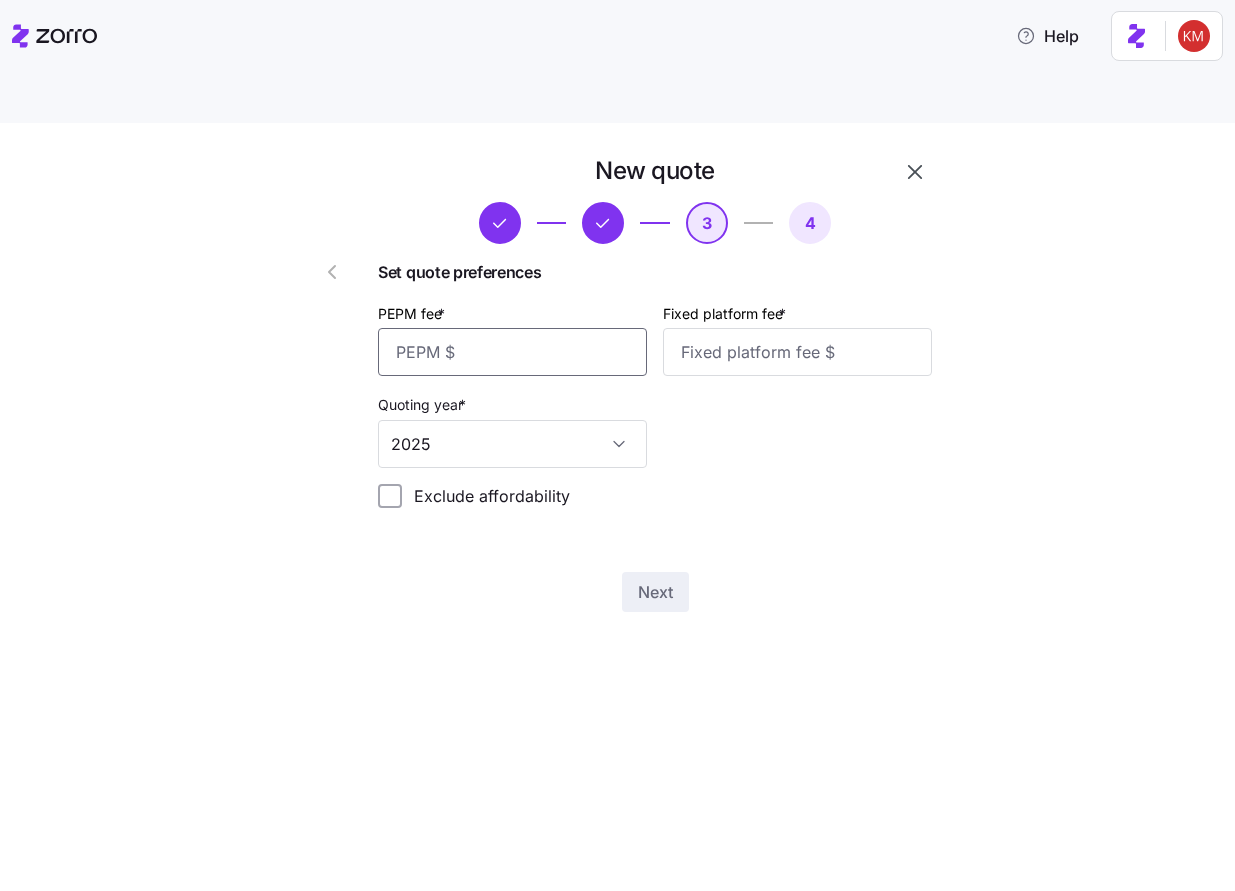 click on "PEPM fee  *" at bounding box center (512, 352) 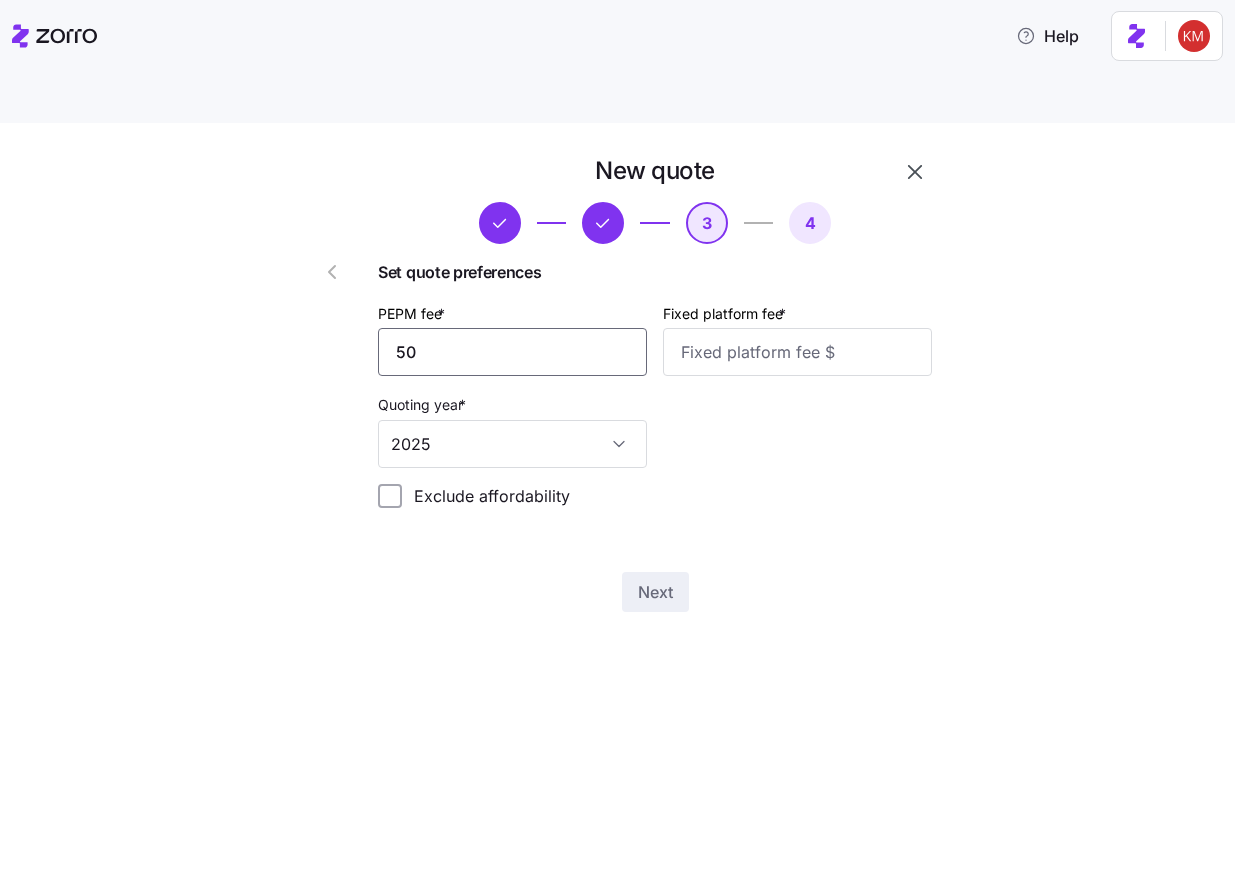 type on "50" 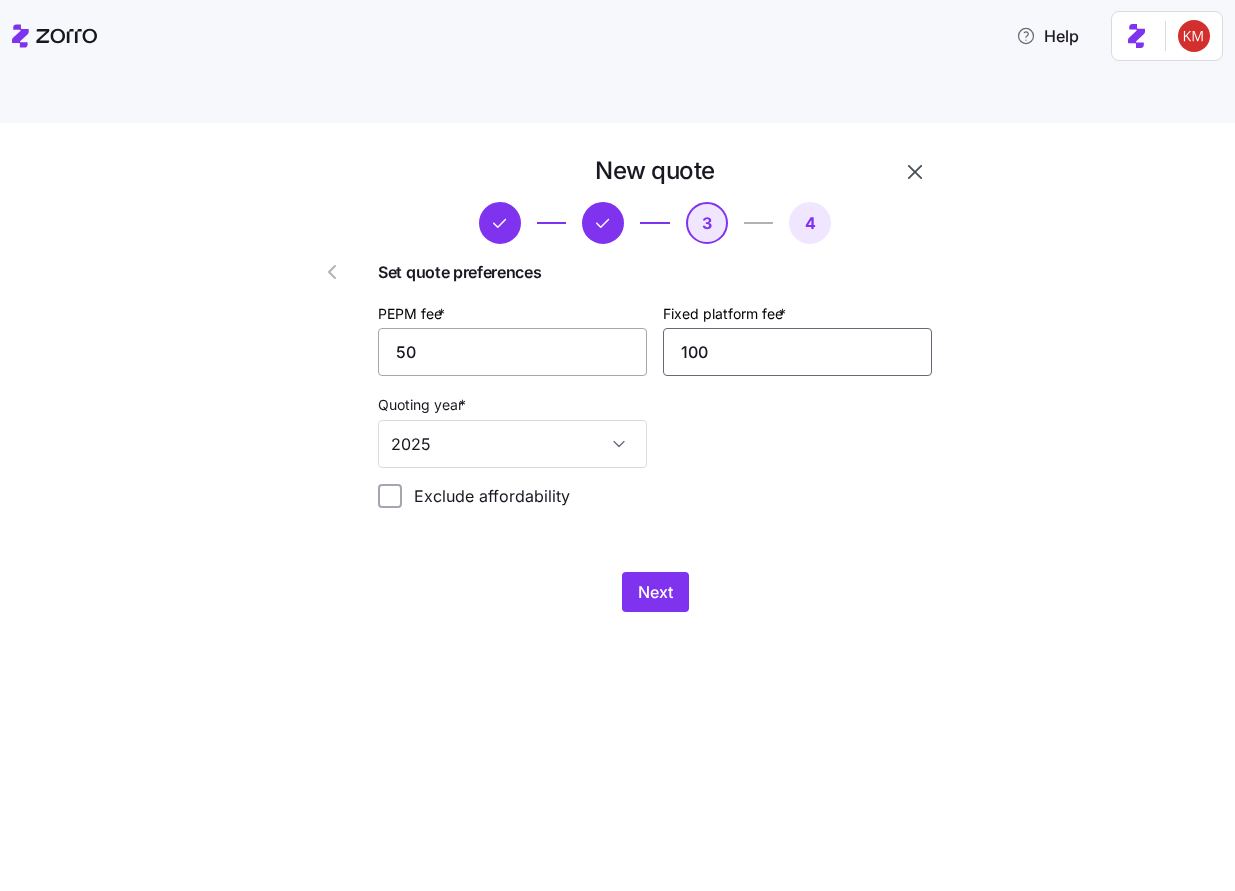 type on "100" 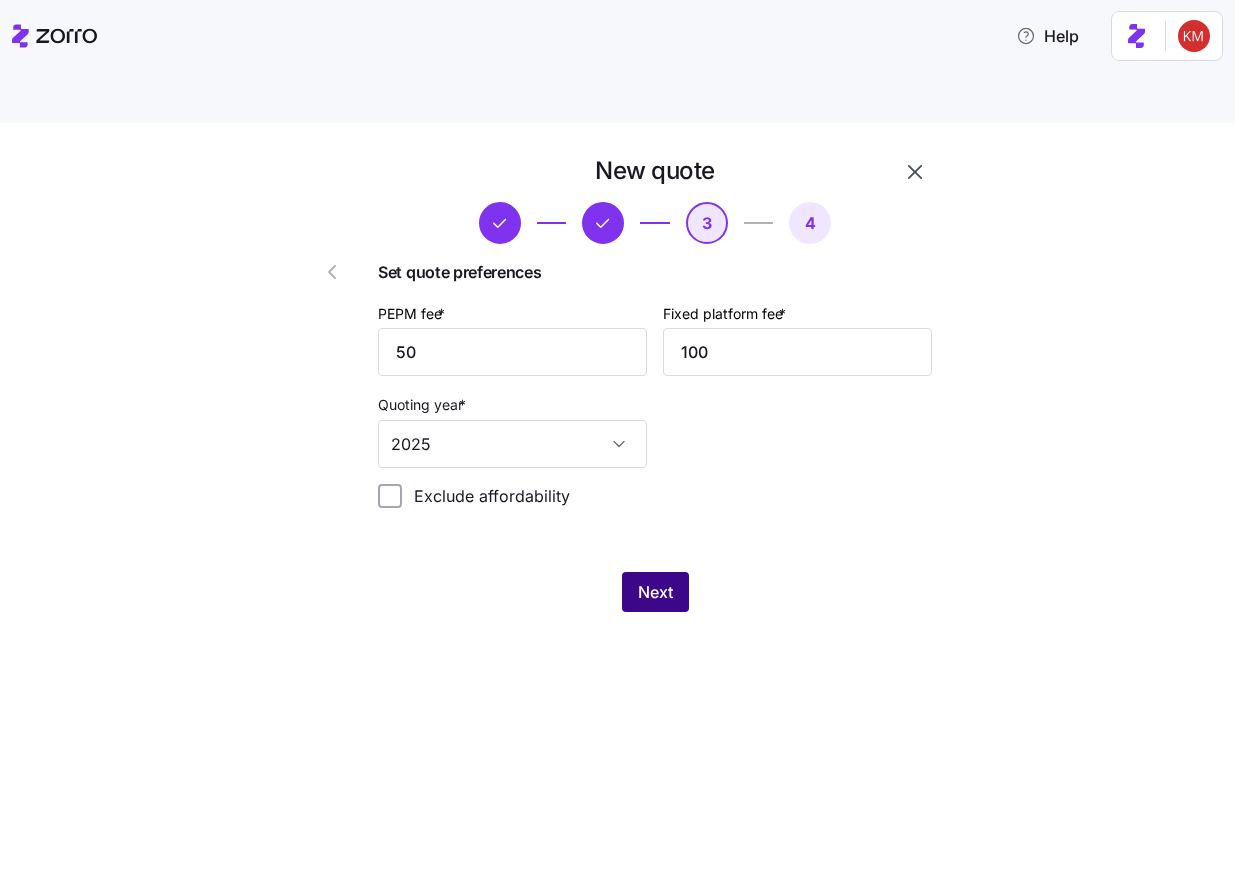 click on "Next" at bounding box center (655, 592) 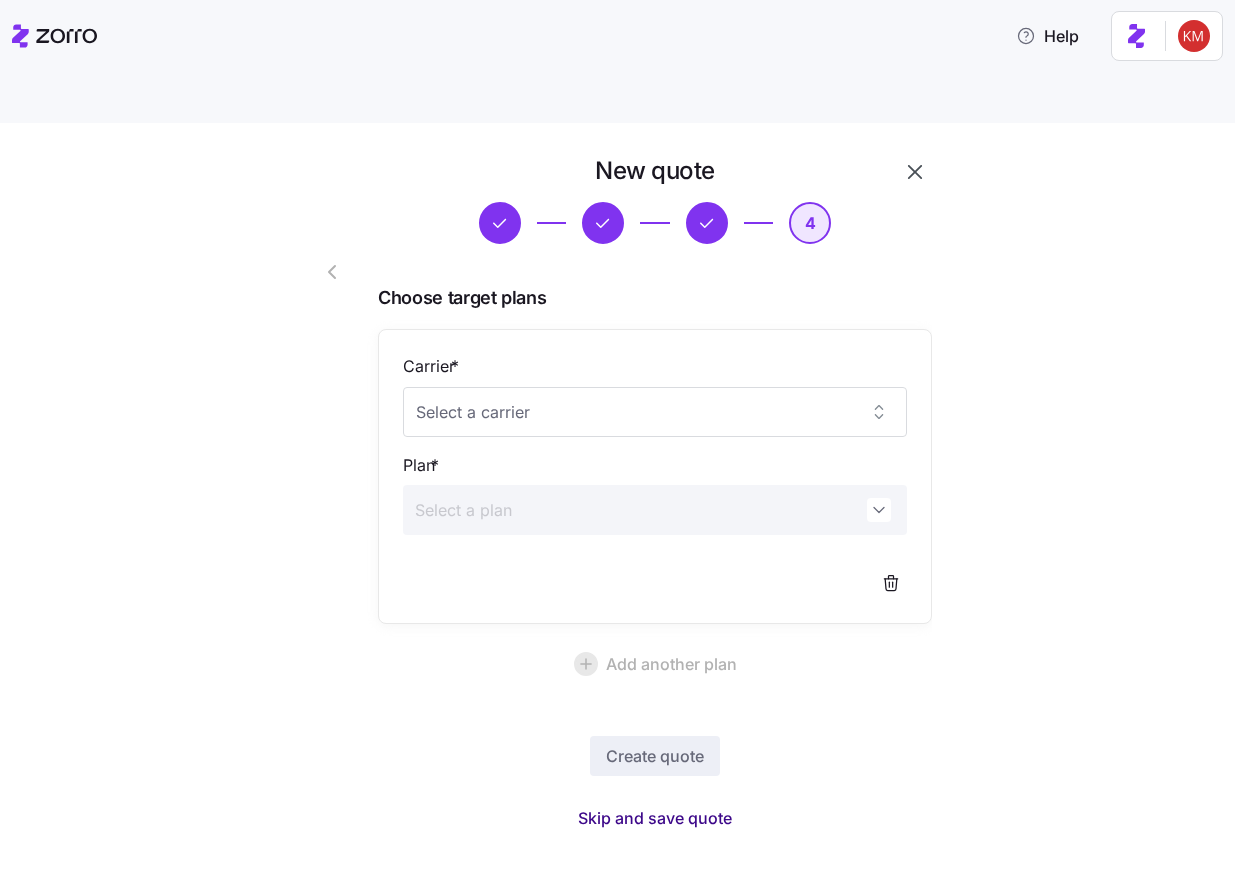 click on "Skip and save quote" at bounding box center [655, 818] 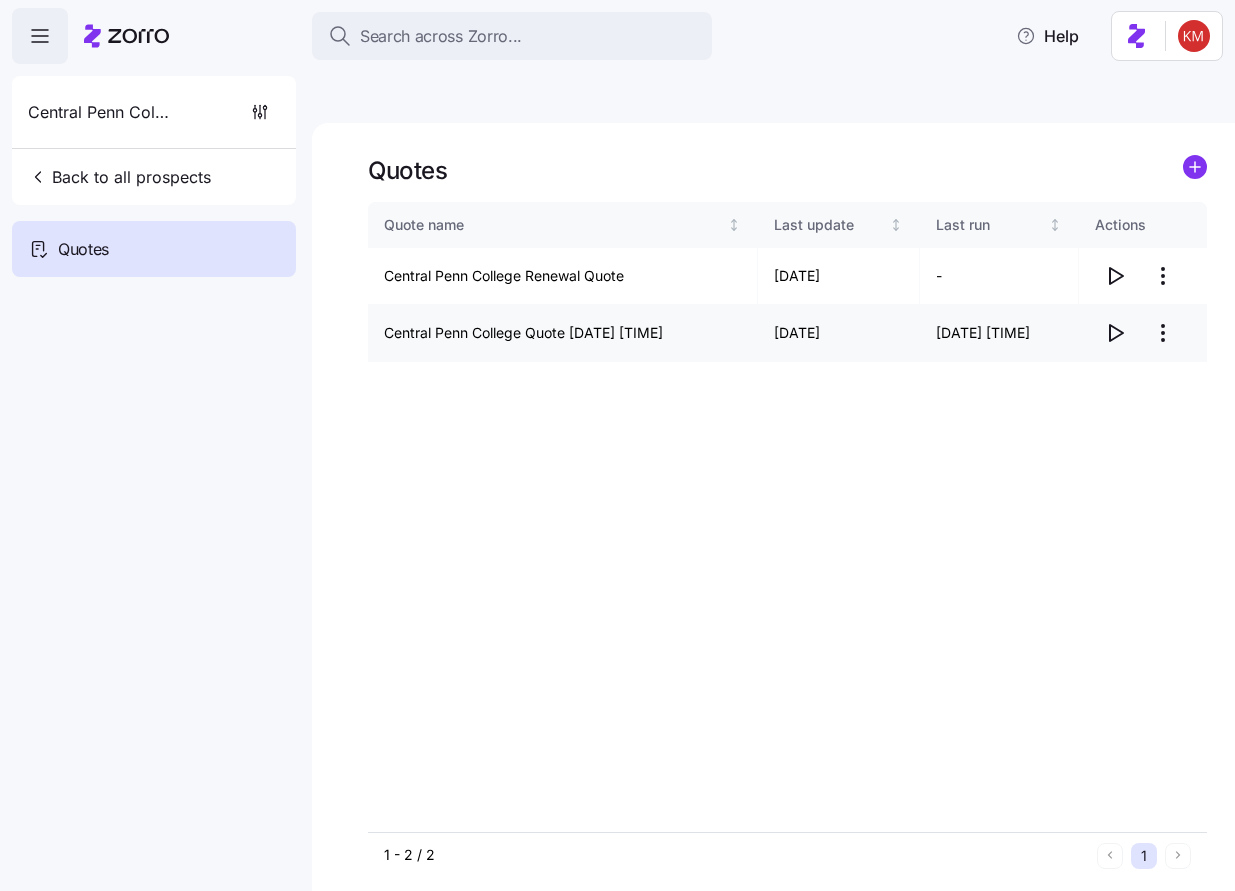 click on "07/14/2025 3:46 PM" at bounding box center (999, 333) 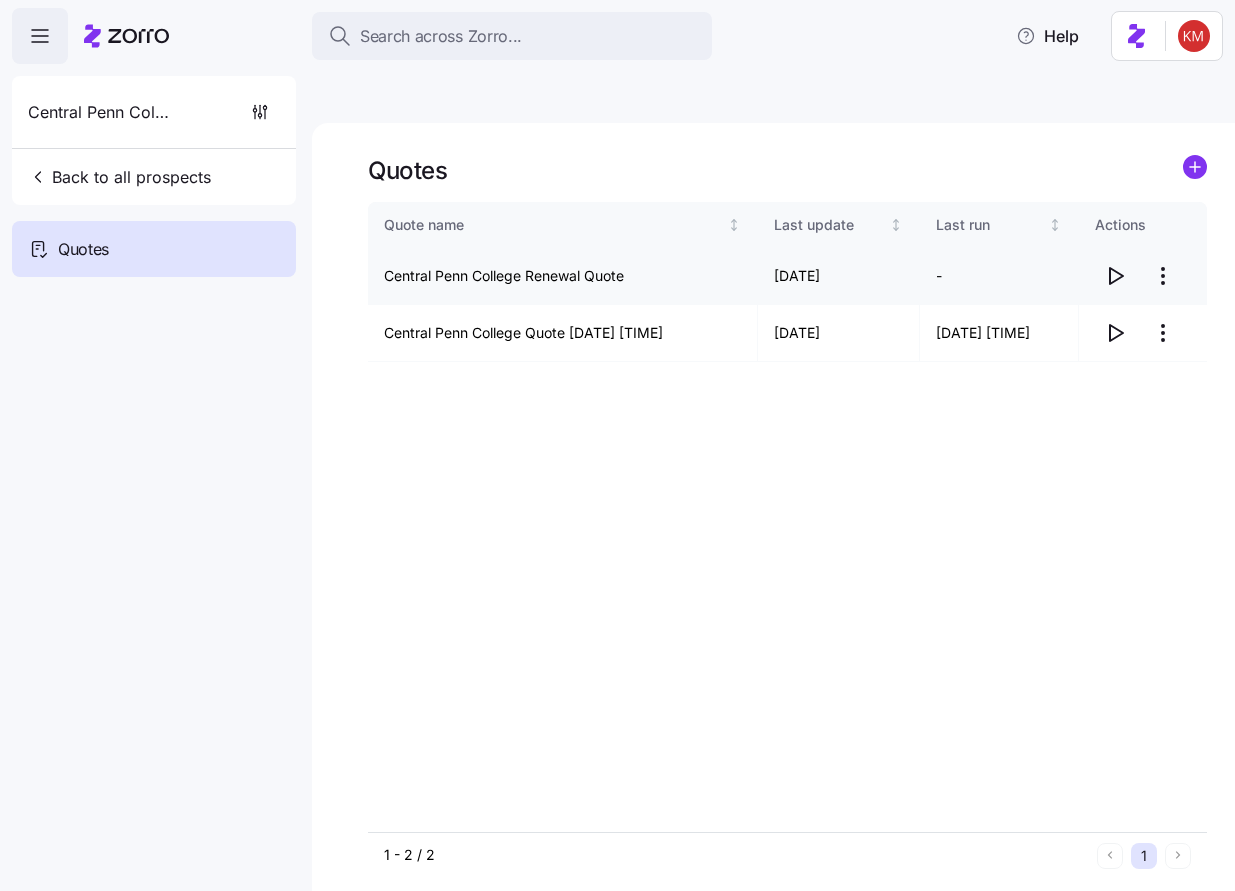 click 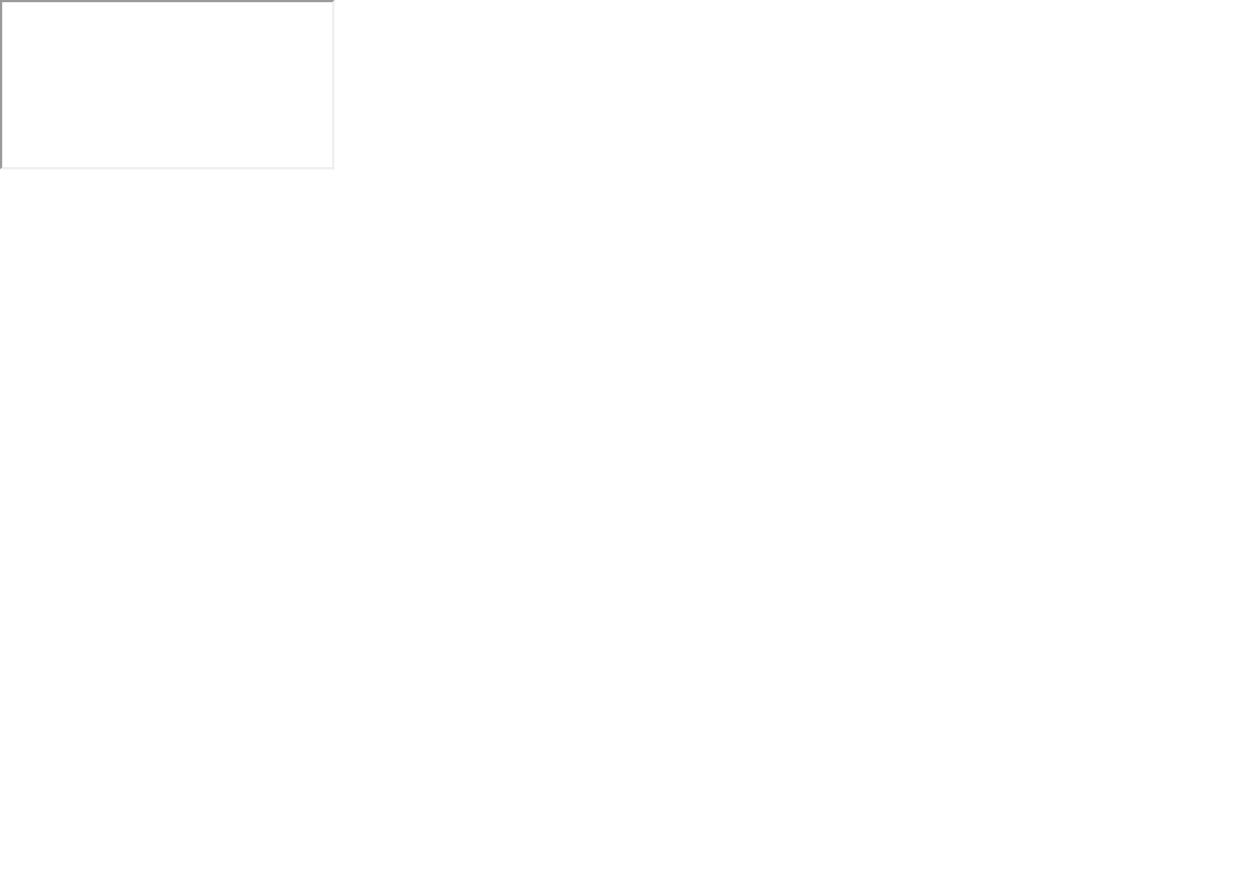 scroll, scrollTop: 0, scrollLeft: 0, axis: both 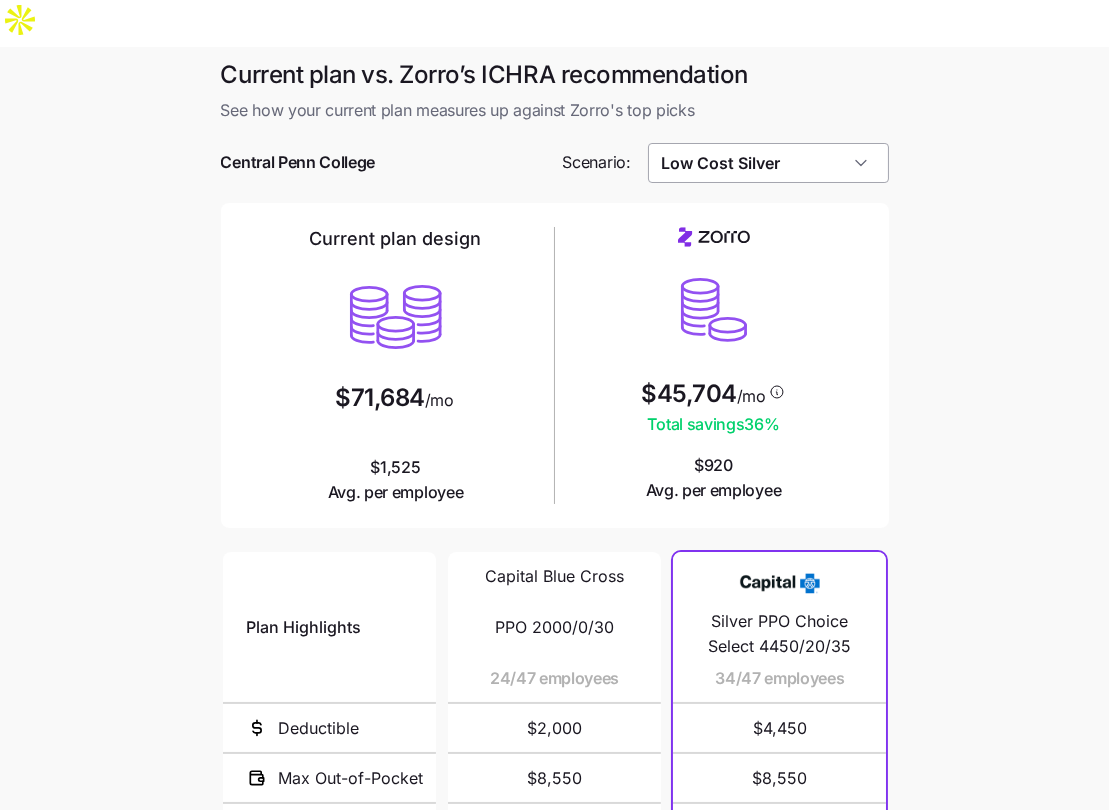 click on "Low Cost Silver" at bounding box center [768, 163] 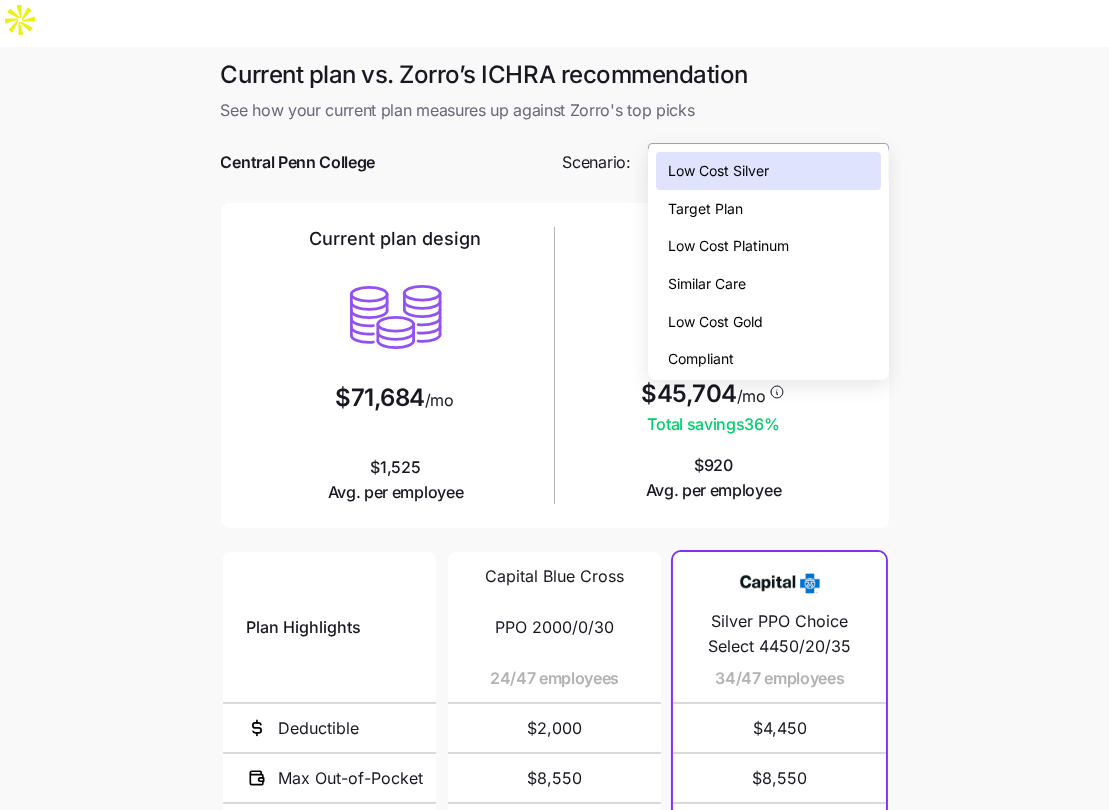 click on "Low Cost Silver" at bounding box center (768, 163) 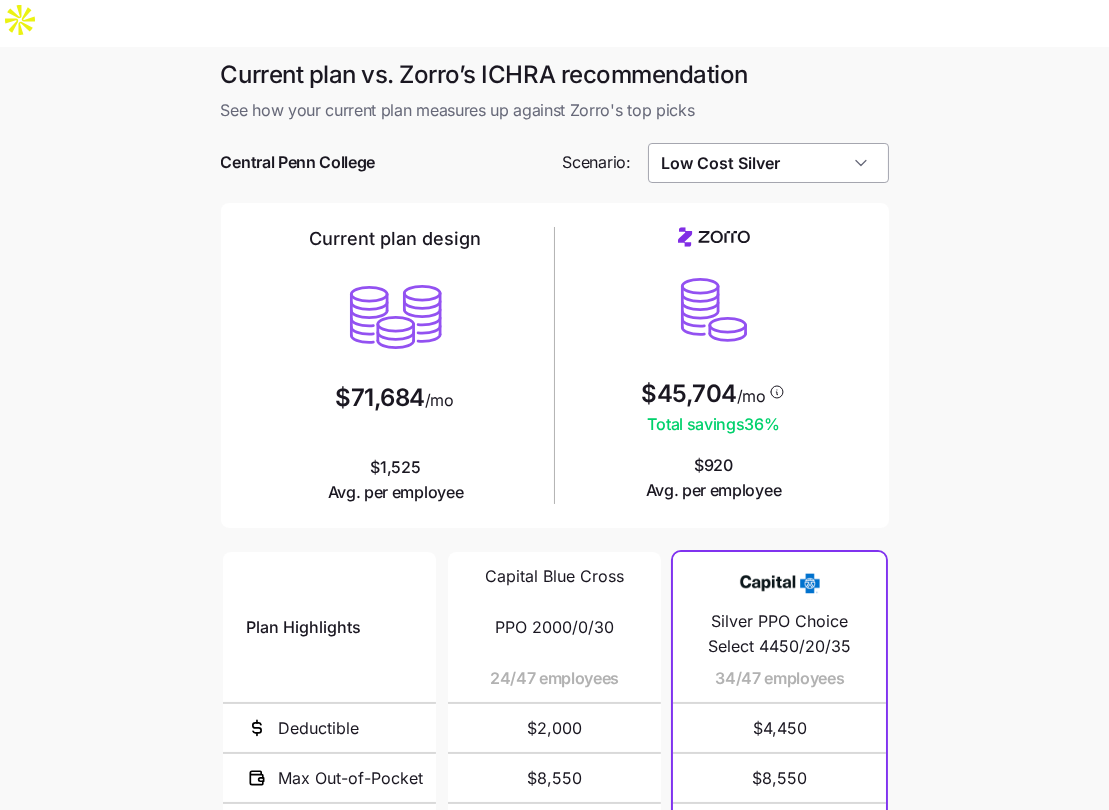 click on "Low Cost Silver" at bounding box center [768, 163] 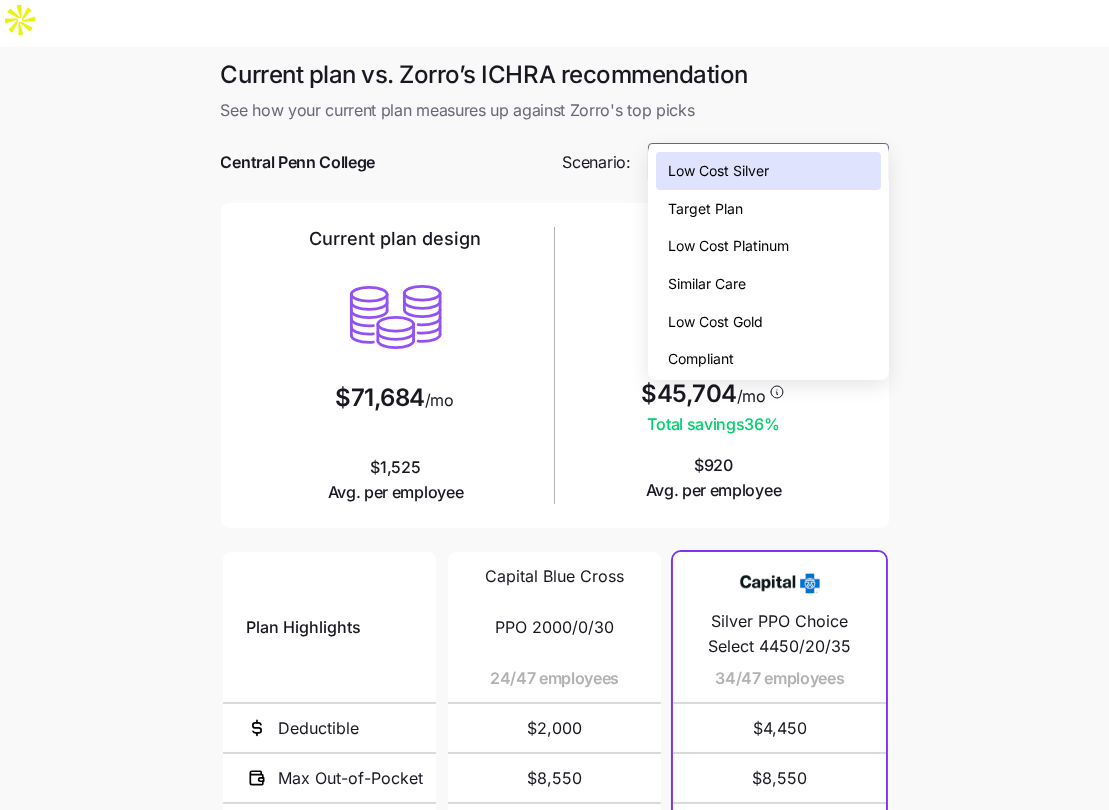 click on "Low Cost Gold" at bounding box center (768, 322) 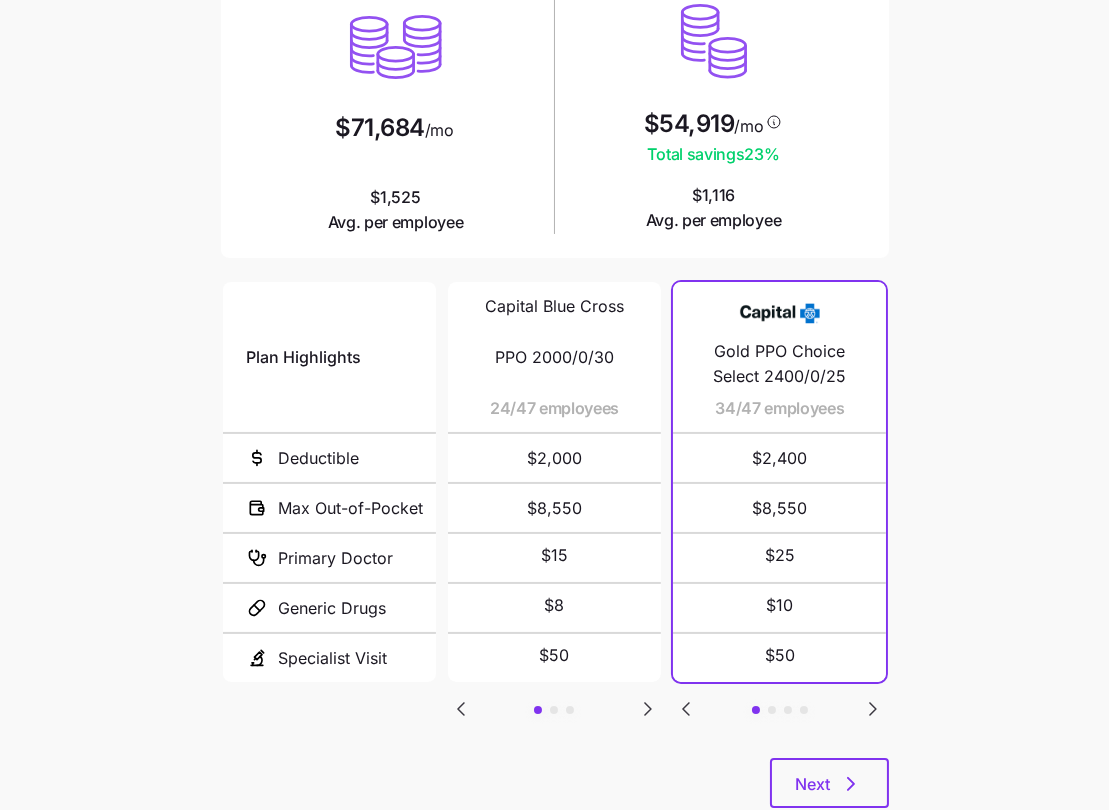 scroll, scrollTop: 281, scrollLeft: 0, axis: vertical 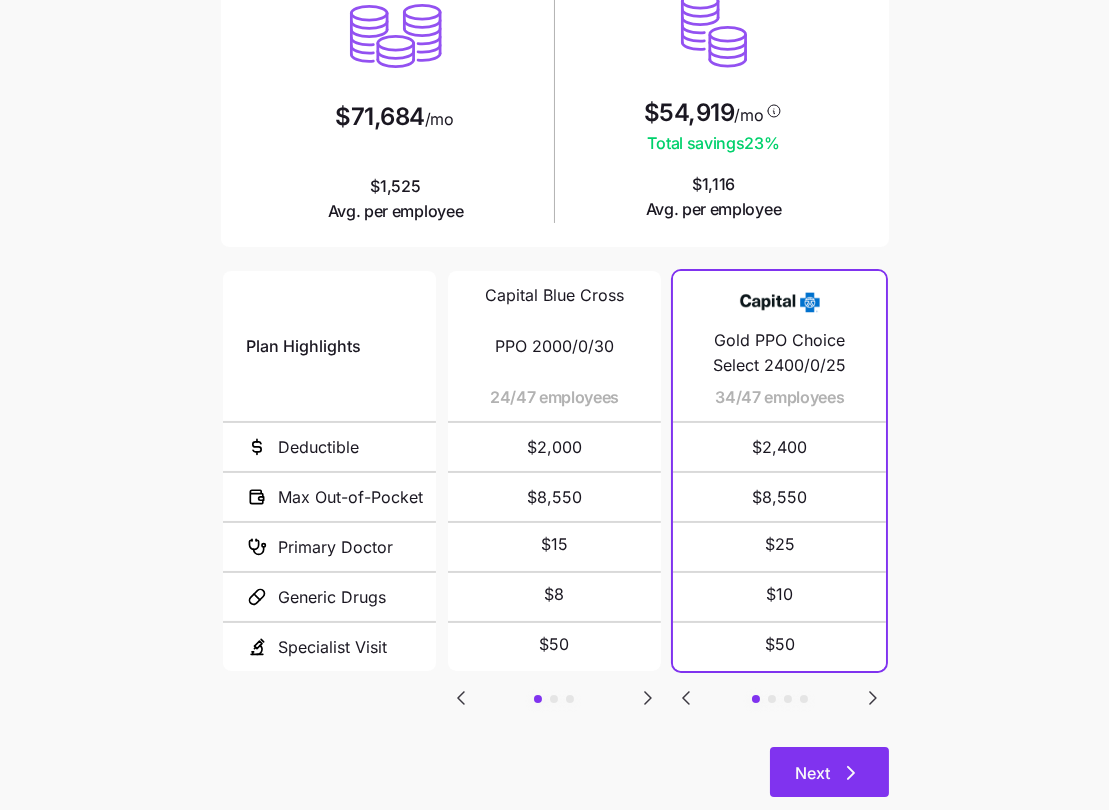 click on "Next" at bounding box center [829, 773] 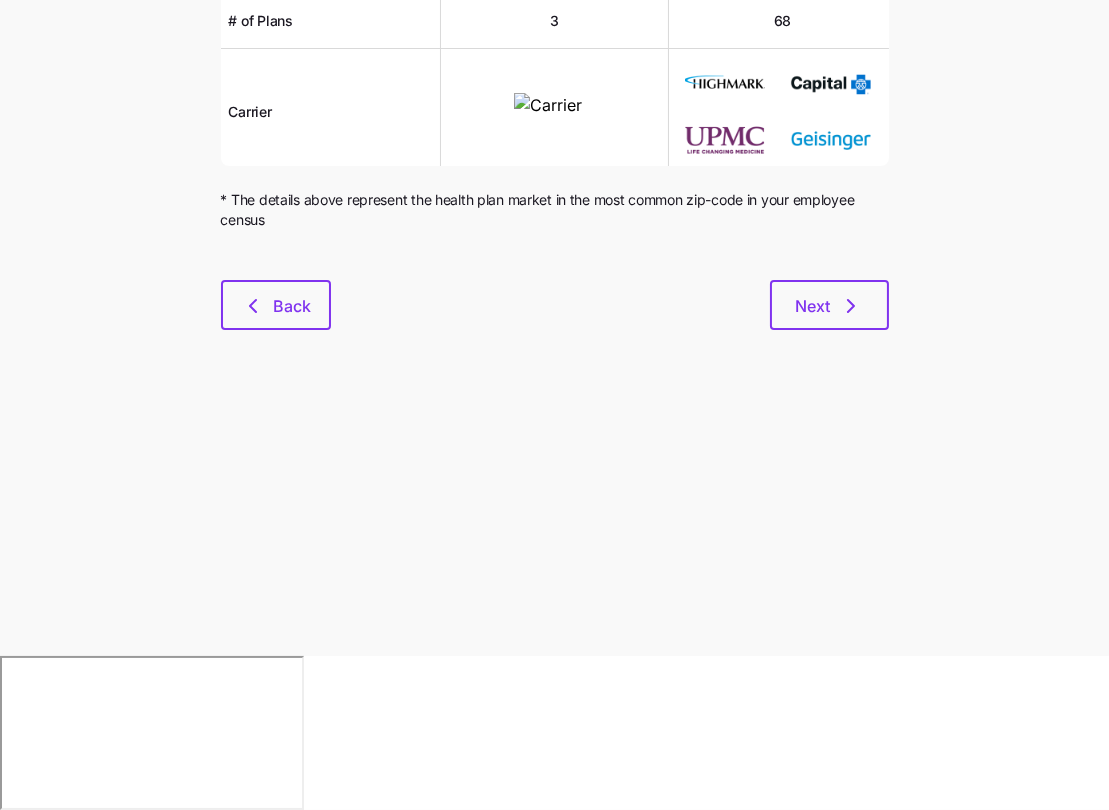 scroll, scrollTop: 0, scrollLeft: 0, axis: both 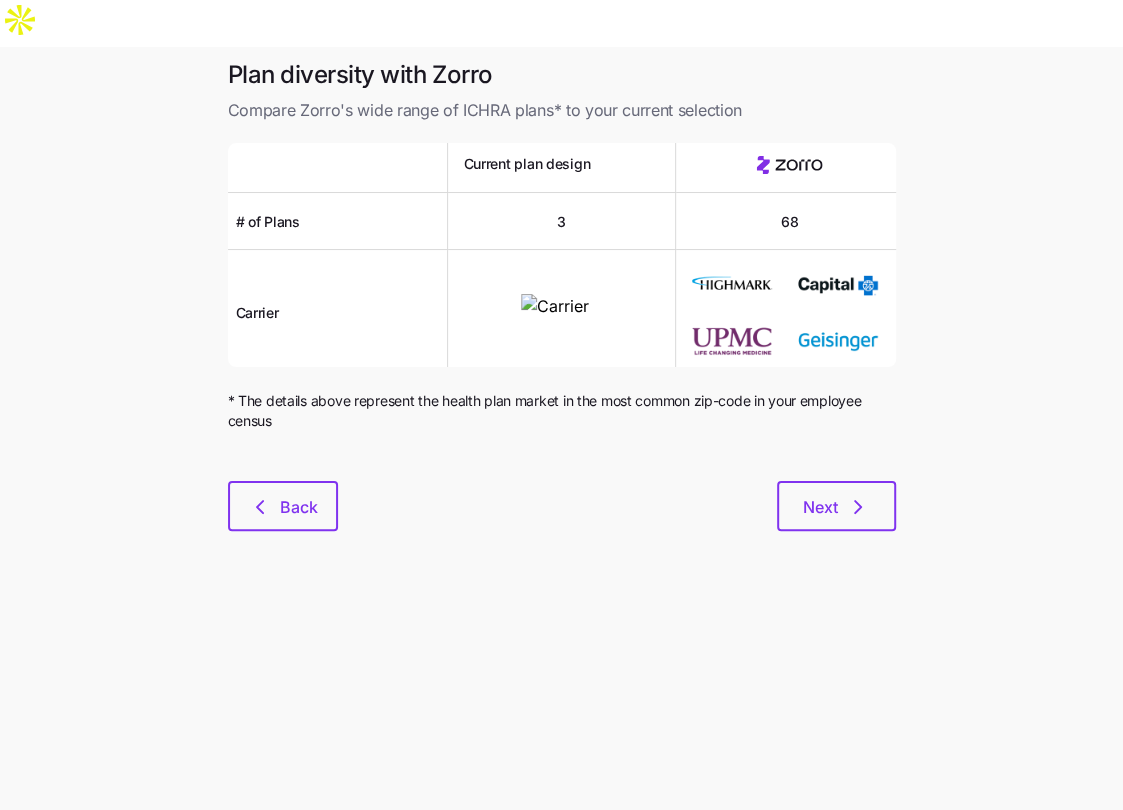 click at bounding box center [562, 469] 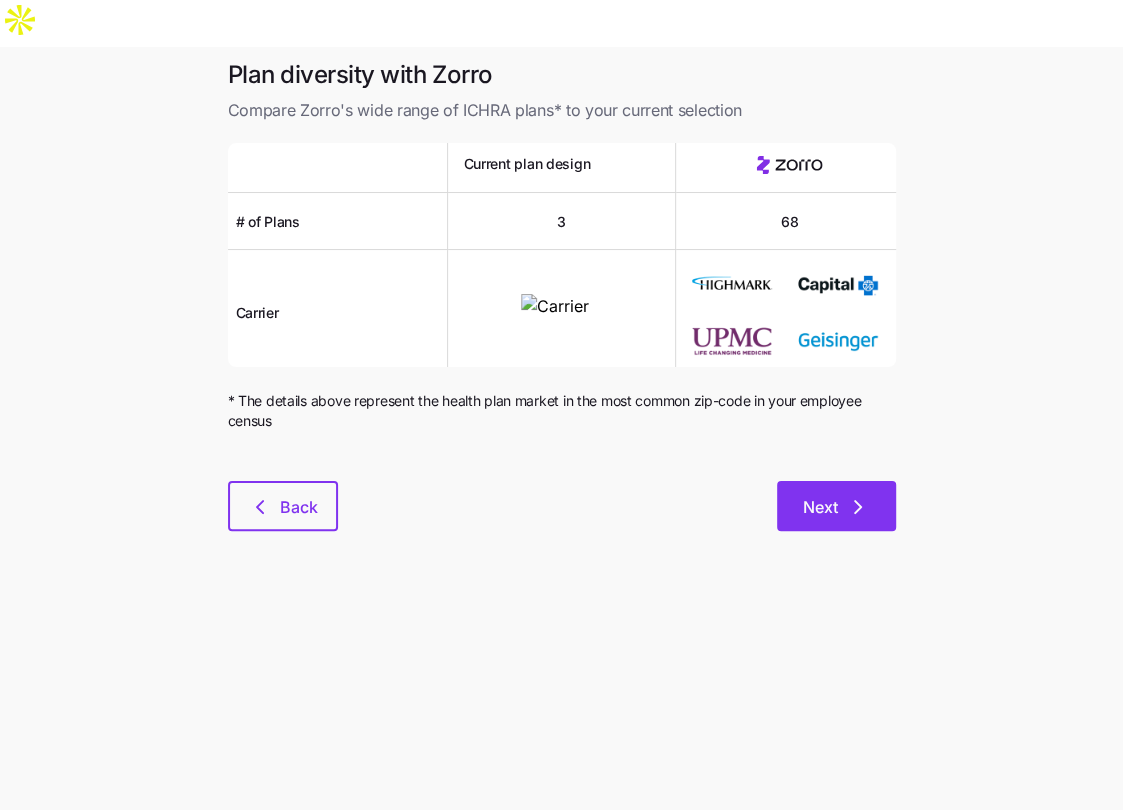 click on "Next" at bounding box center [836, 506] 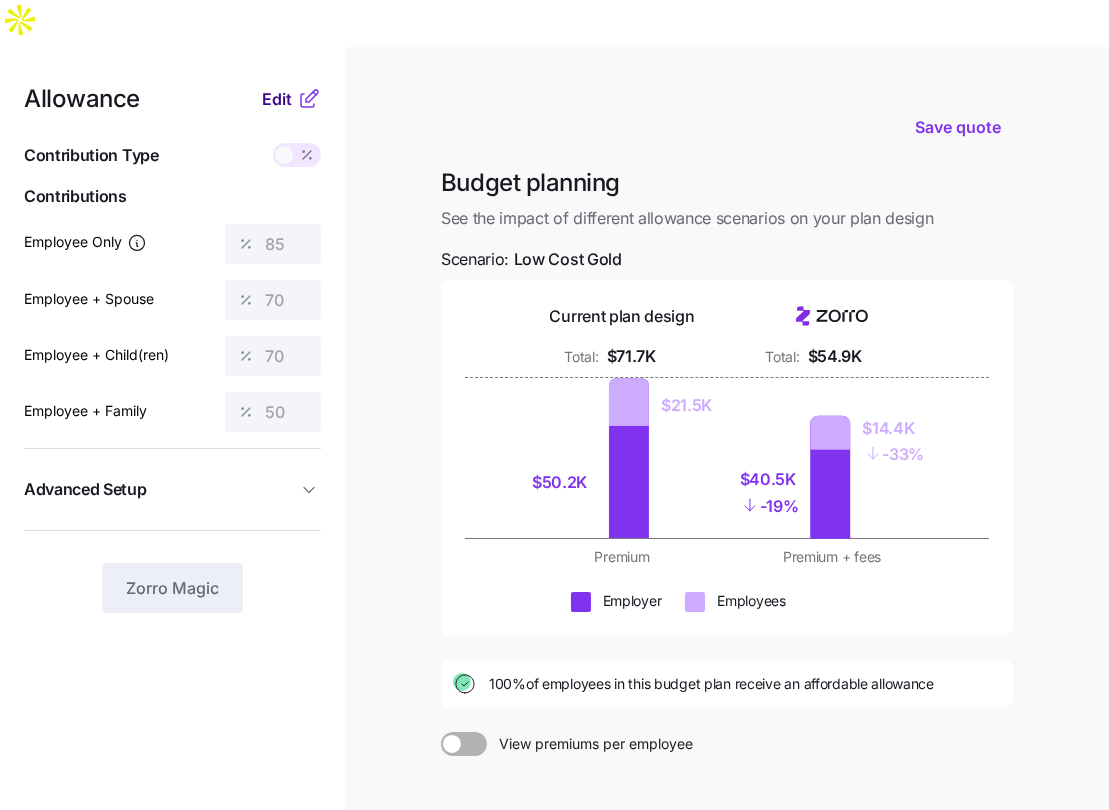 click on "Edit" at bounding box center [277, 99] 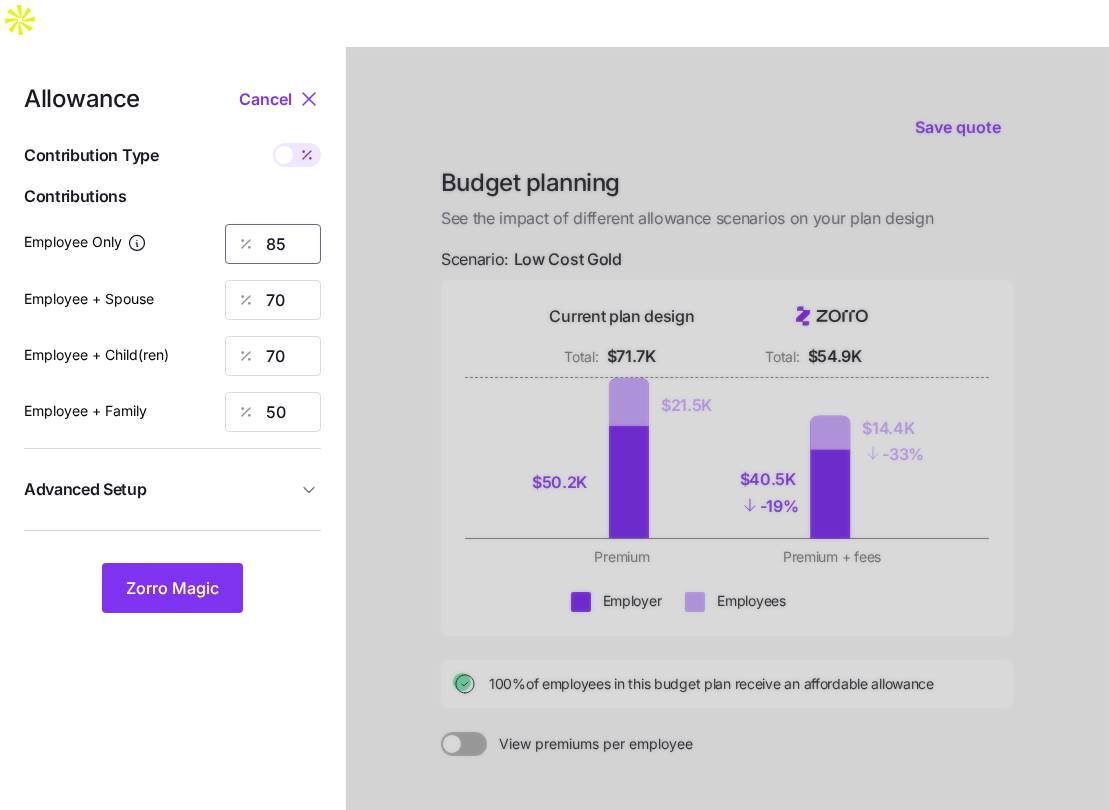 click on "85" at bounding box center [273, 244] 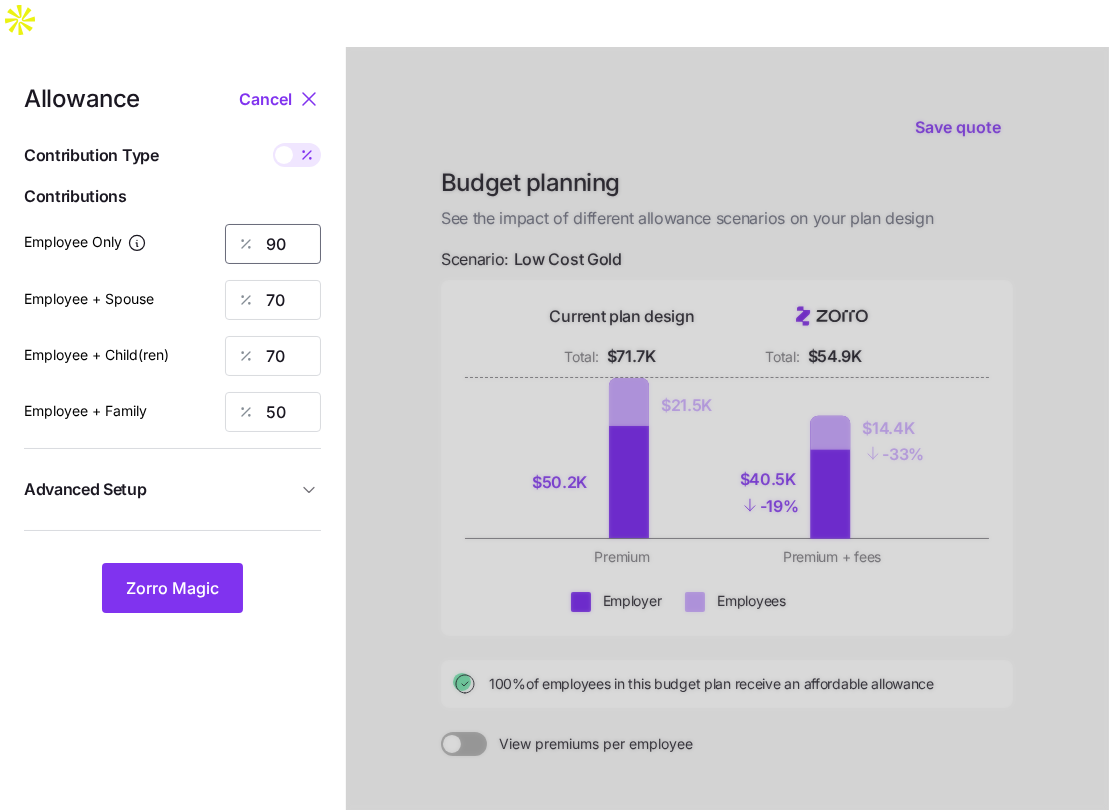 type on "90" 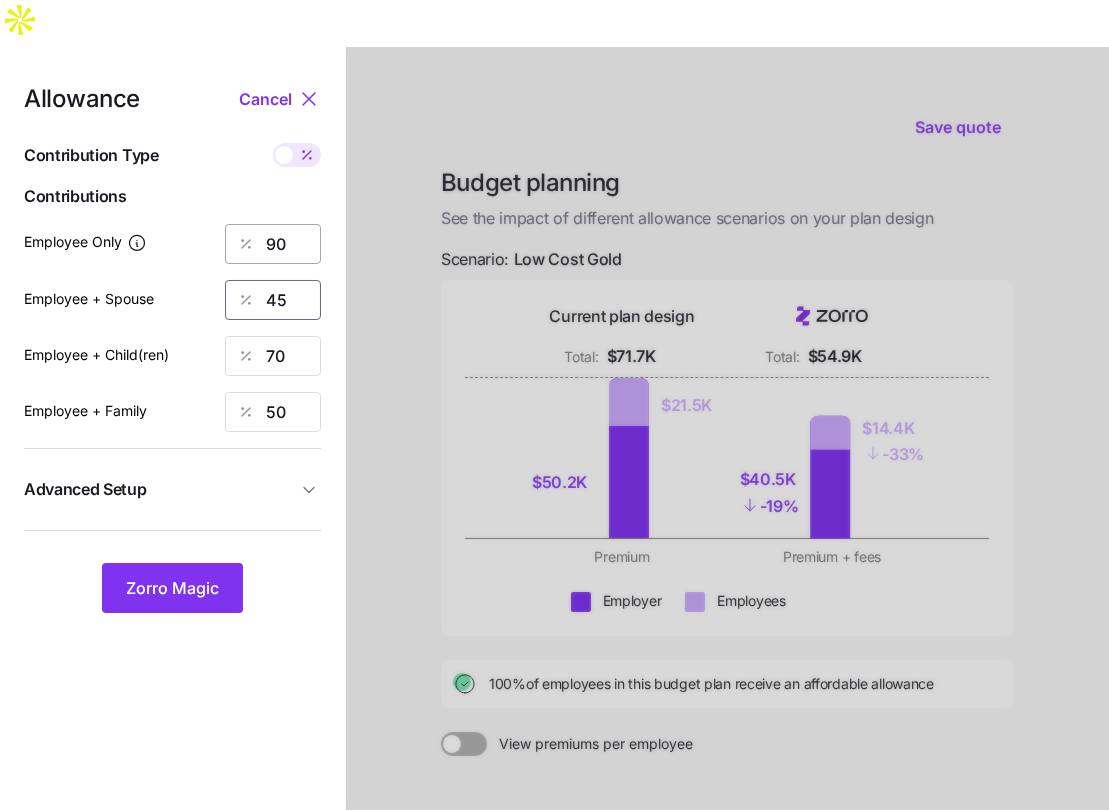type on "45" 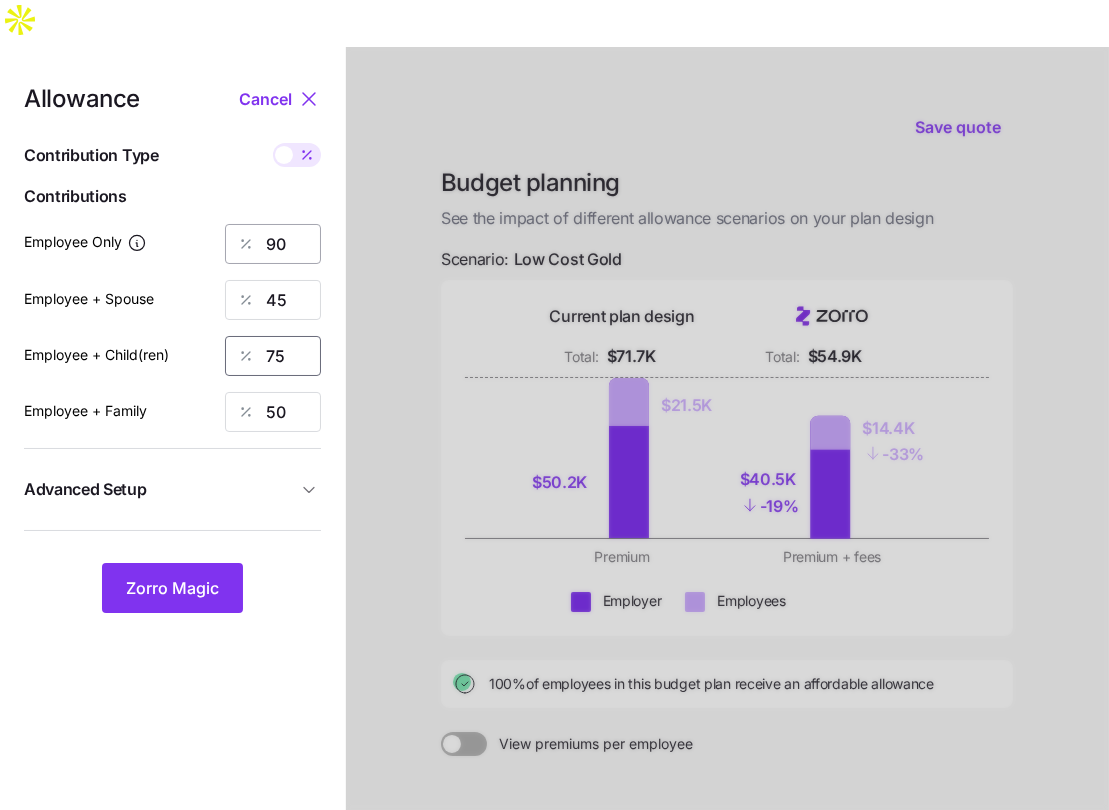 type on "75" 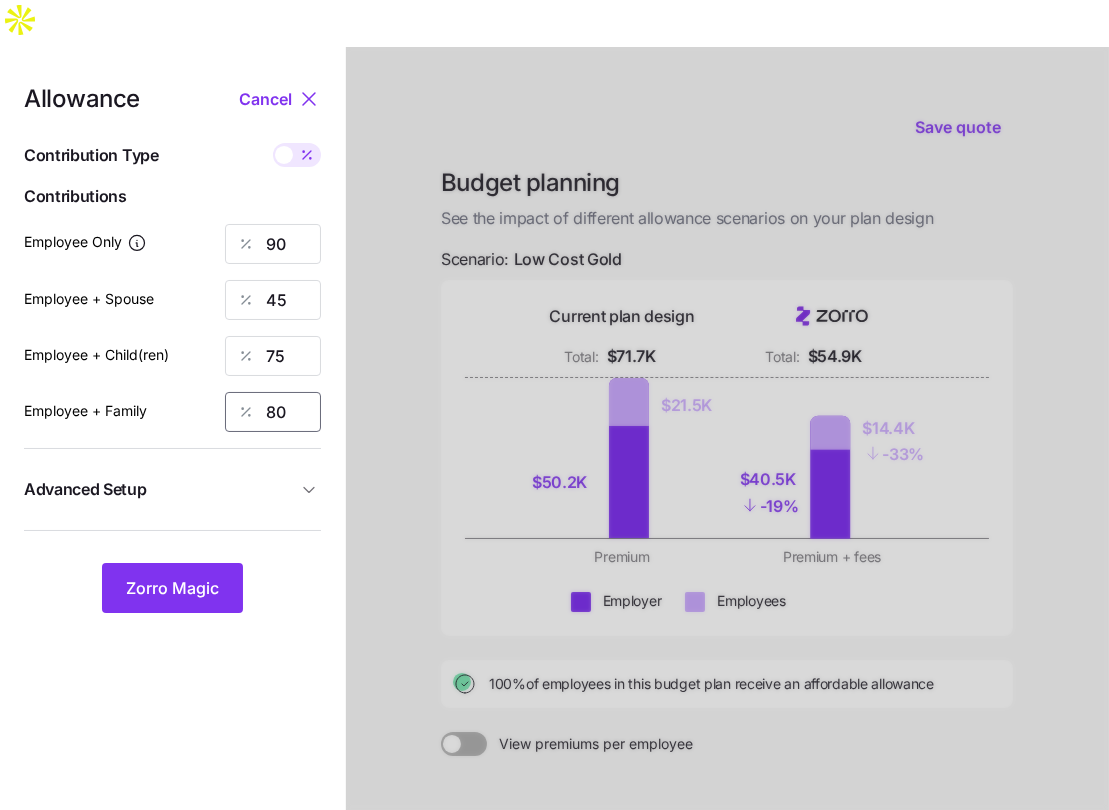 type on "80" 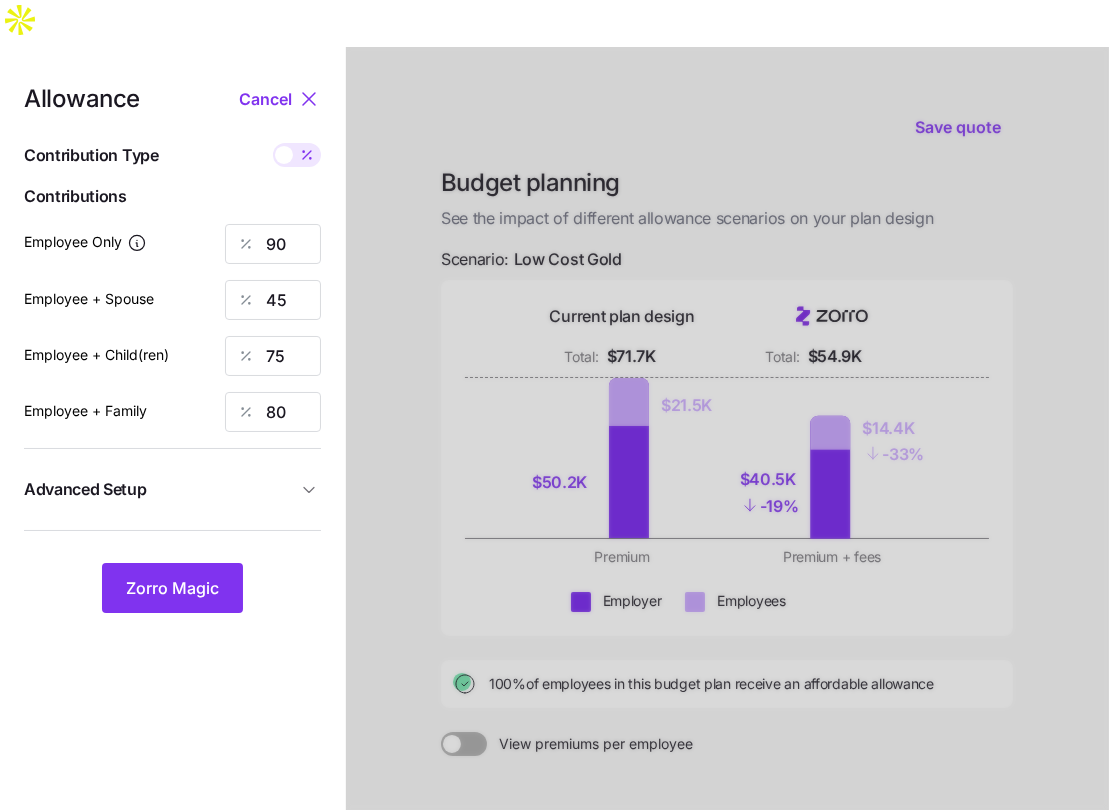 click on "Advanced Setup" at bounding box center [160, 489] 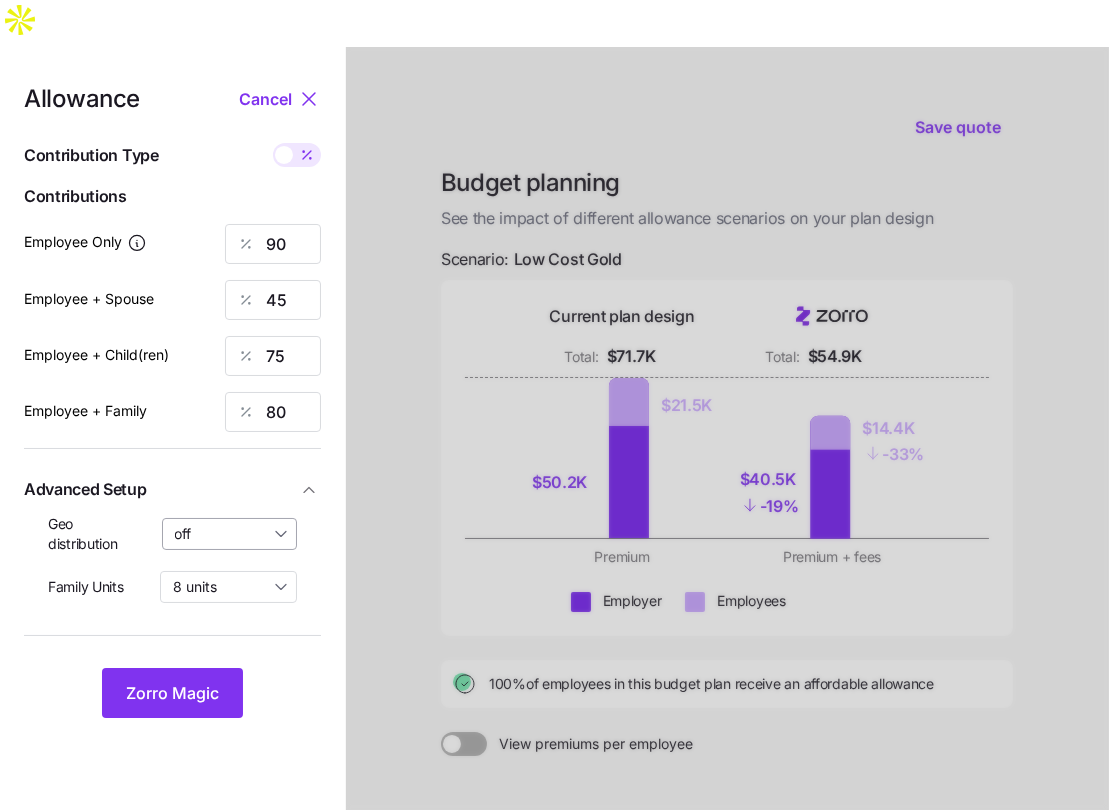 click on "off" at bounding box center [230, 534] 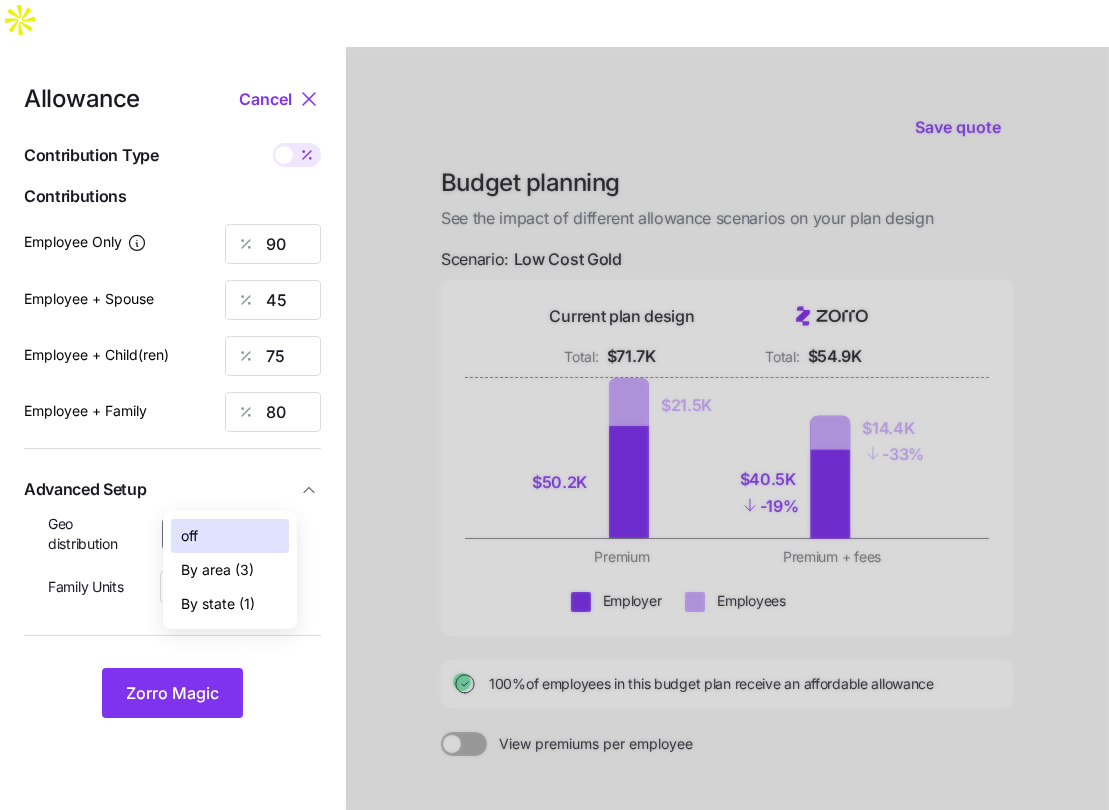 click on "By state (1)" at bounding box center (218, 604) 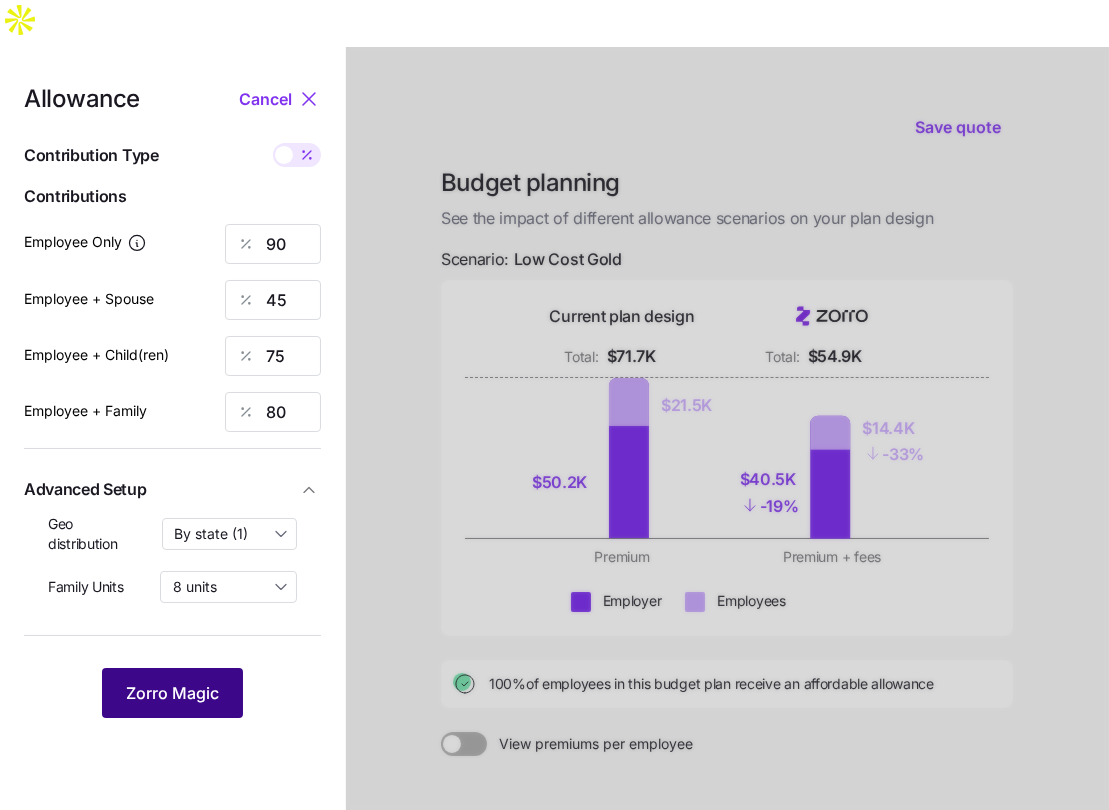 click on "Zorro Magic" at bounding box center (172, 693) 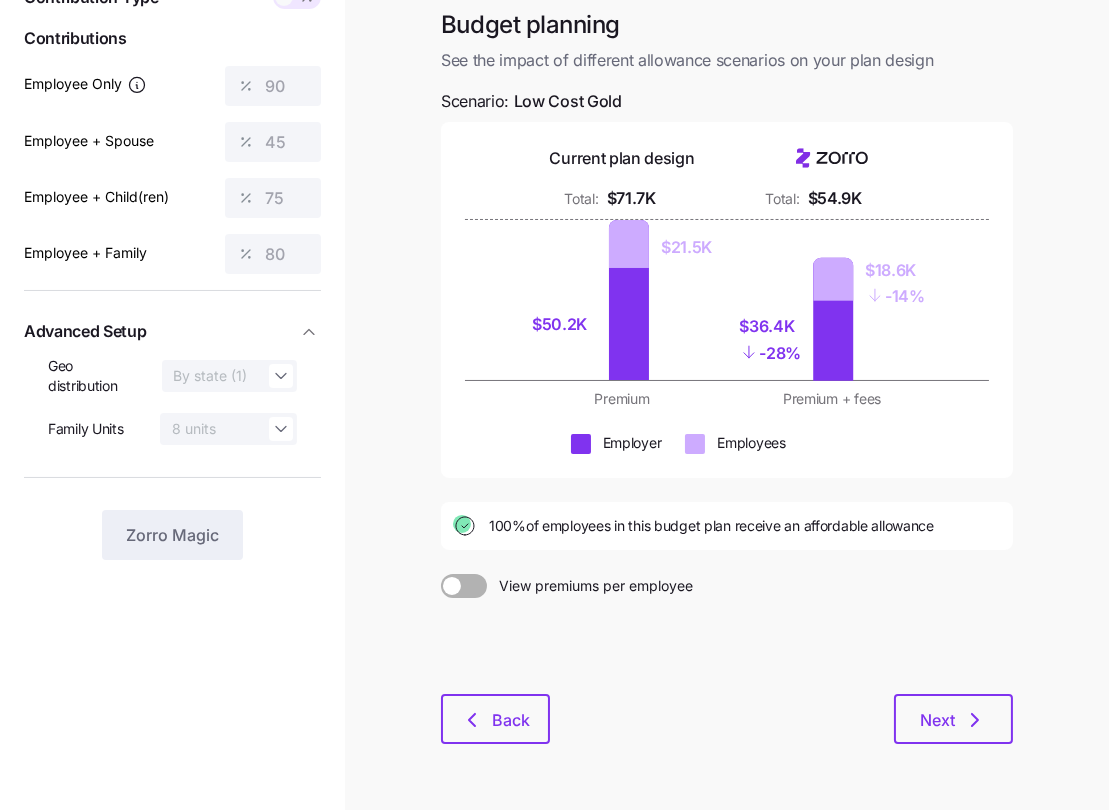 scroll, scrollTop: 172, scrollLeft: 0, axis: vertical 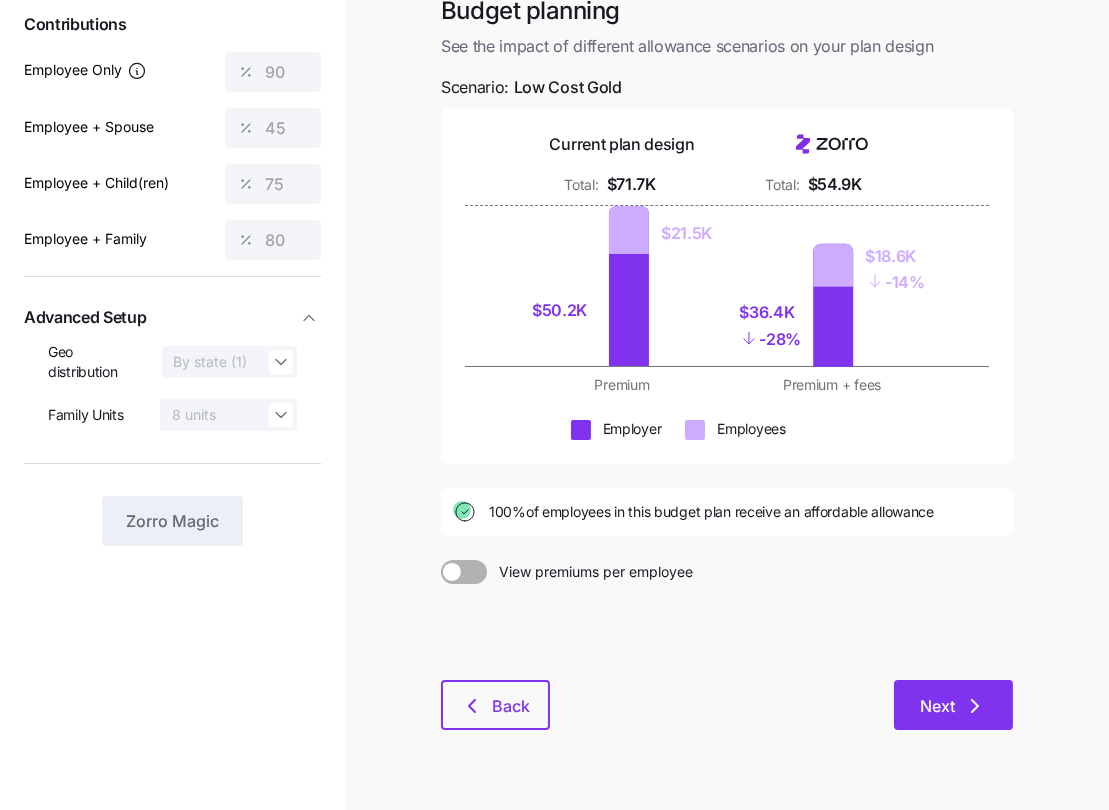click on "Next" at bounding box center [937, 706] 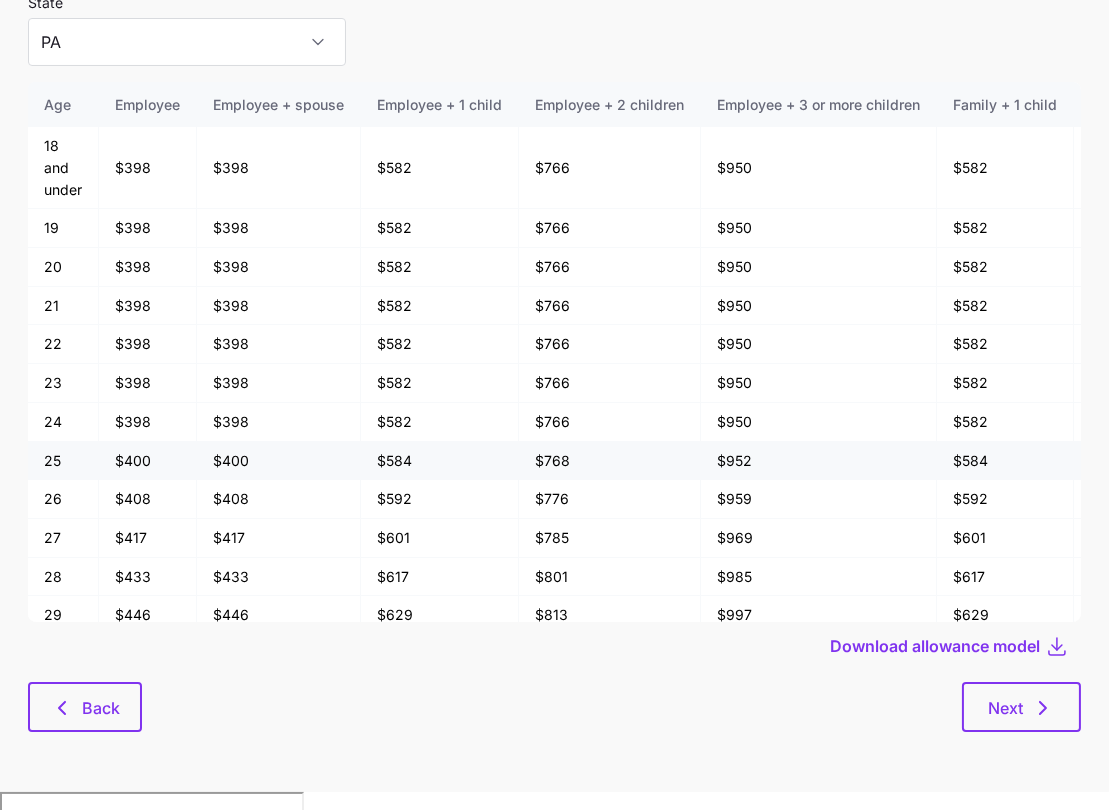 scroll, scrollTop: 0, scrollLeft: 0, axis: both 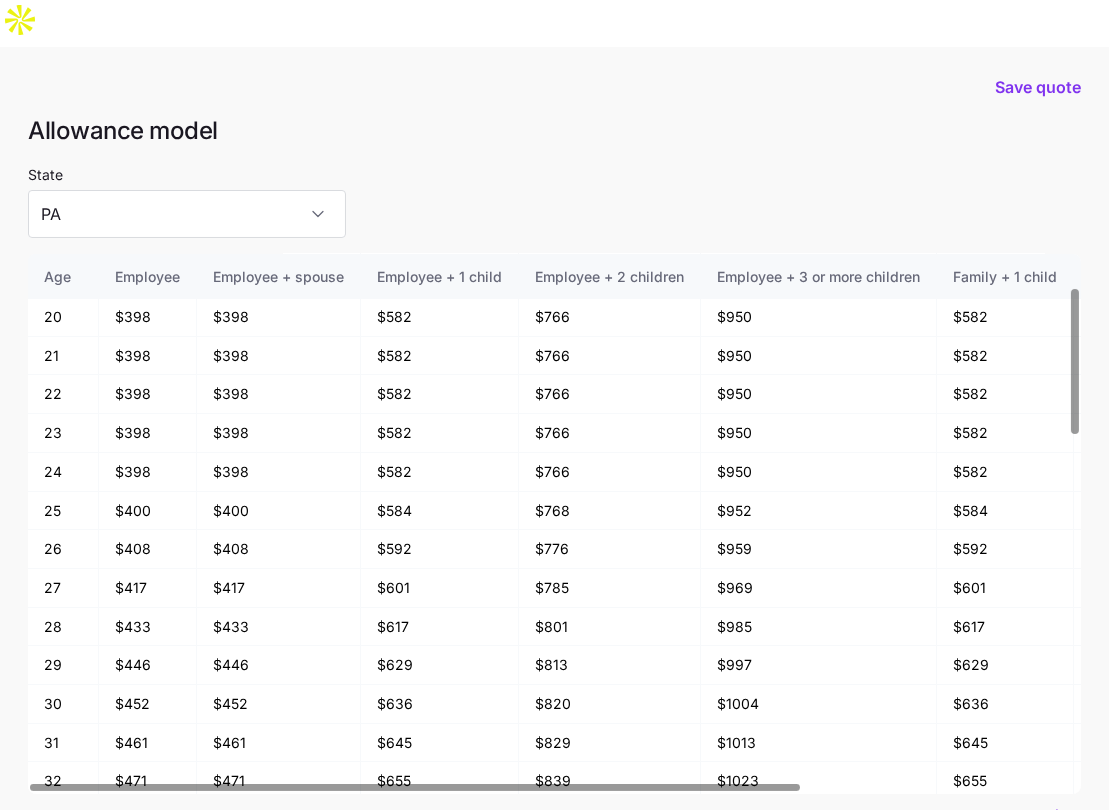 click on "Download allowance model" at bounding box center [935, 818] 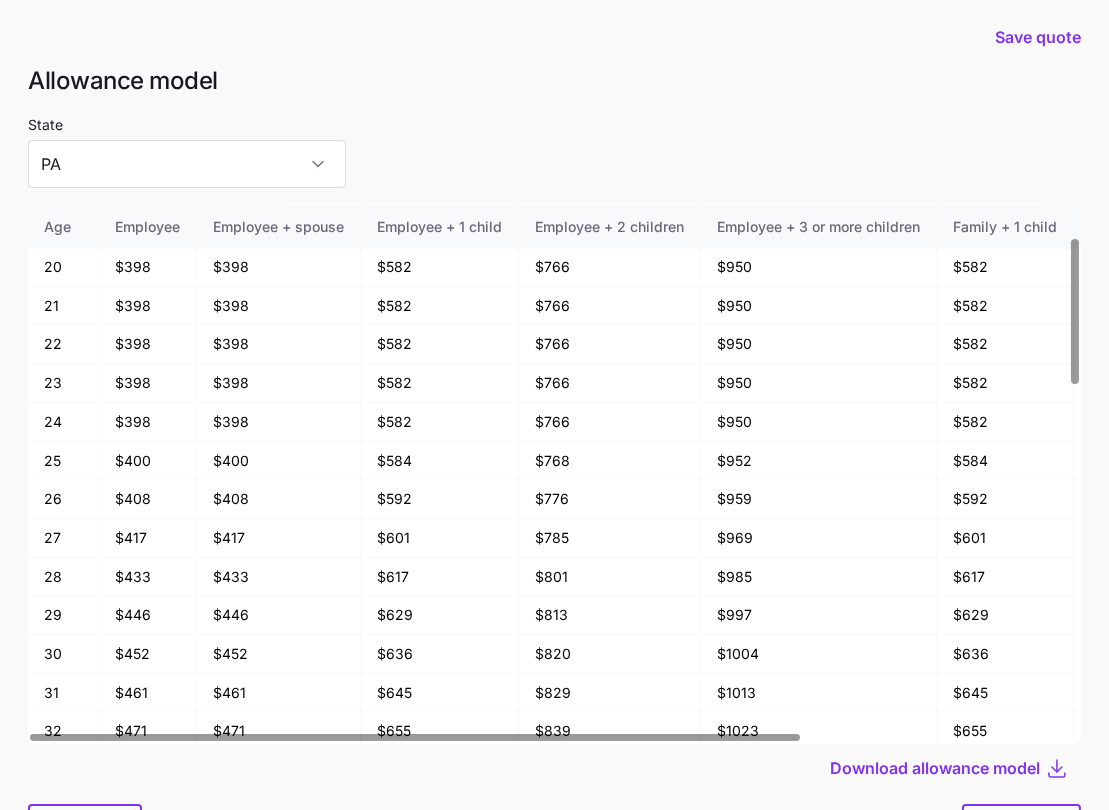 scroll, scrollTop: 107, scrollLeft: 0, axis: vertical 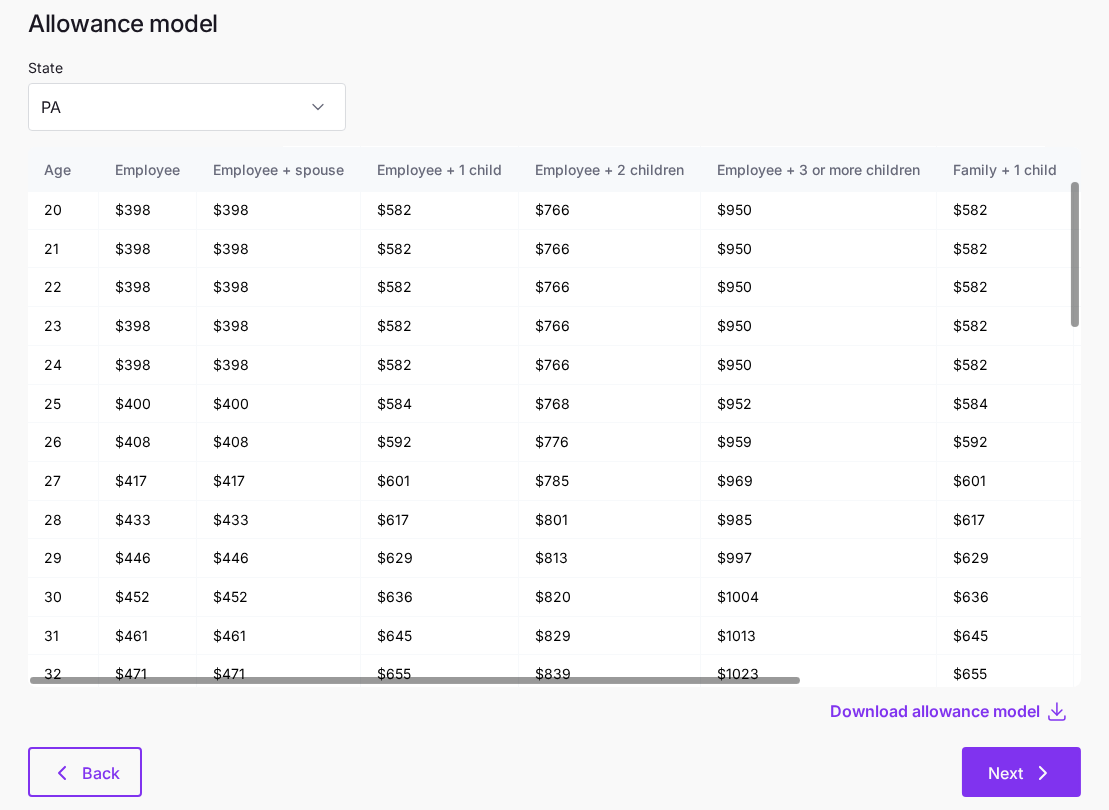 click on "Next" at bounding box center (1005, 773) 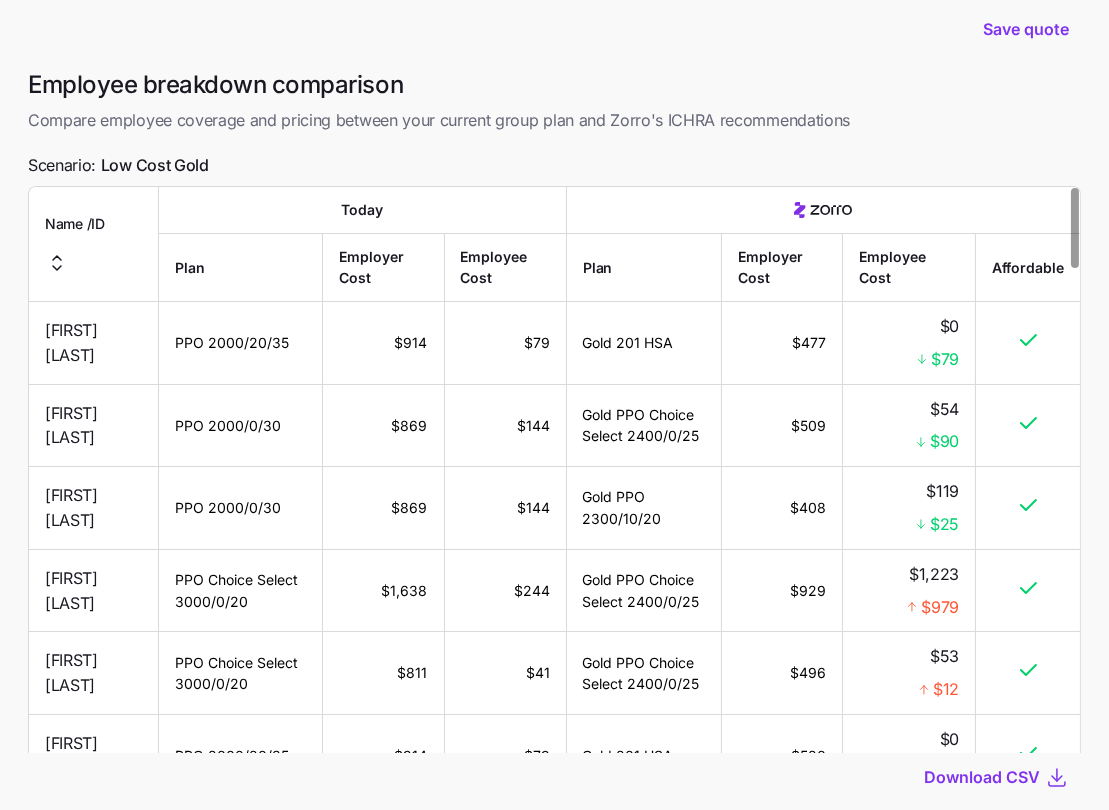 scroll, scrollTop: 147, scrollLeft: 0, axis: vertical 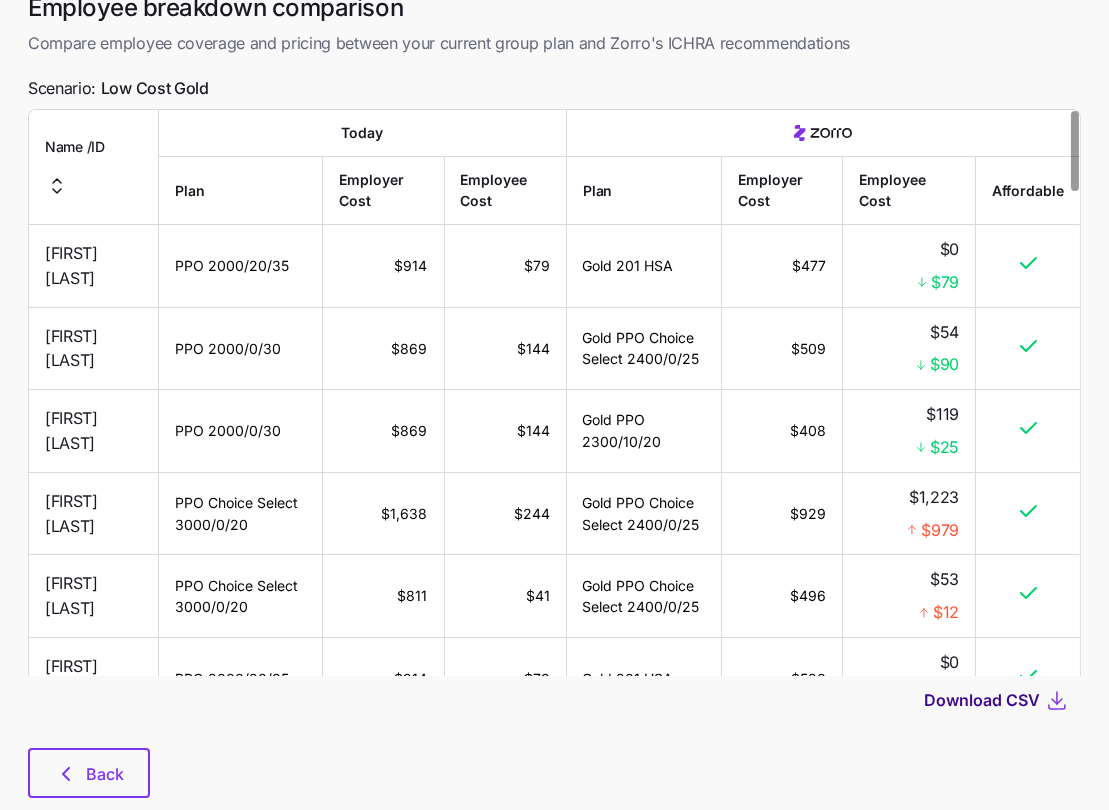 click on "Download CSV" at bounding box center [982, 700] 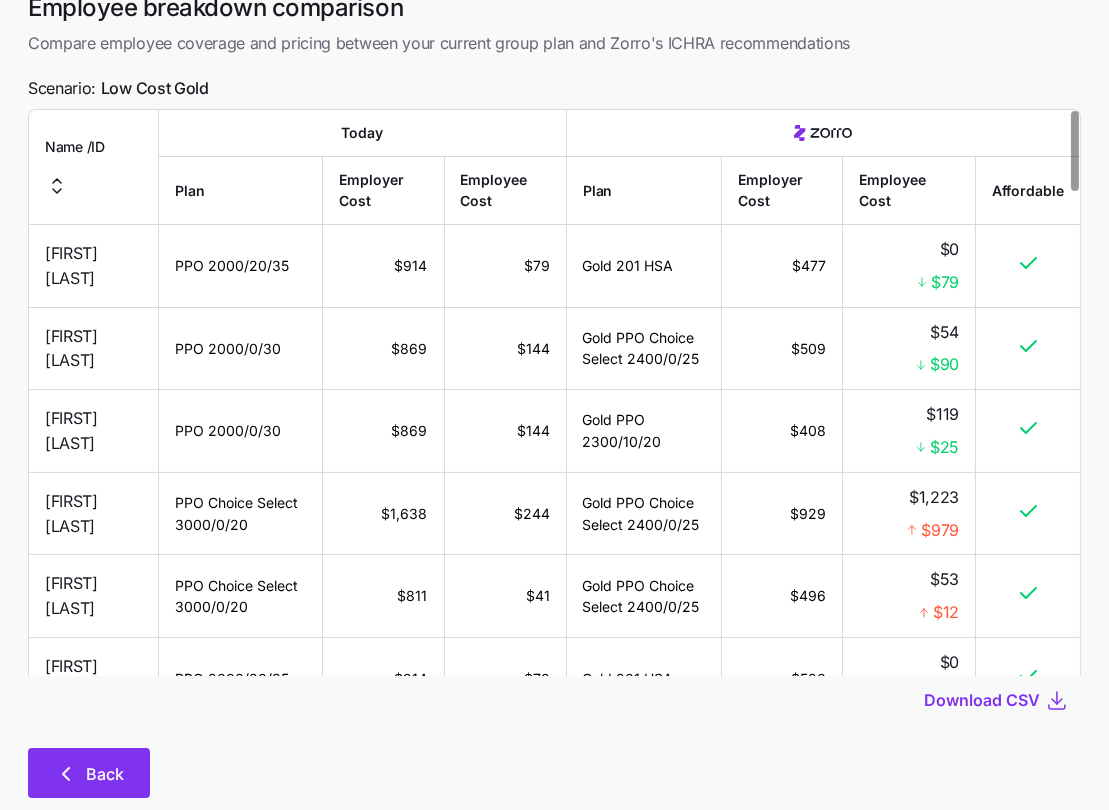 click on "Back" at bounding box center [89, 773] 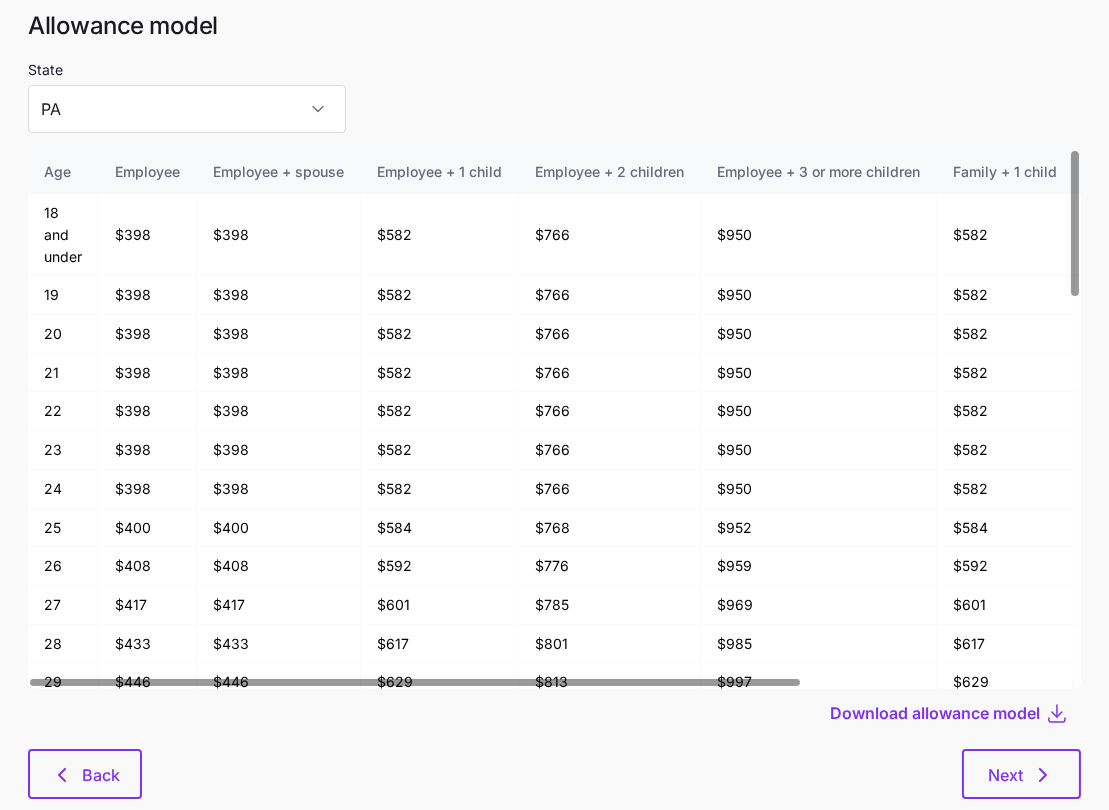 scroll, scrollTop: 107, scrollLeft: 0, axis: vertical 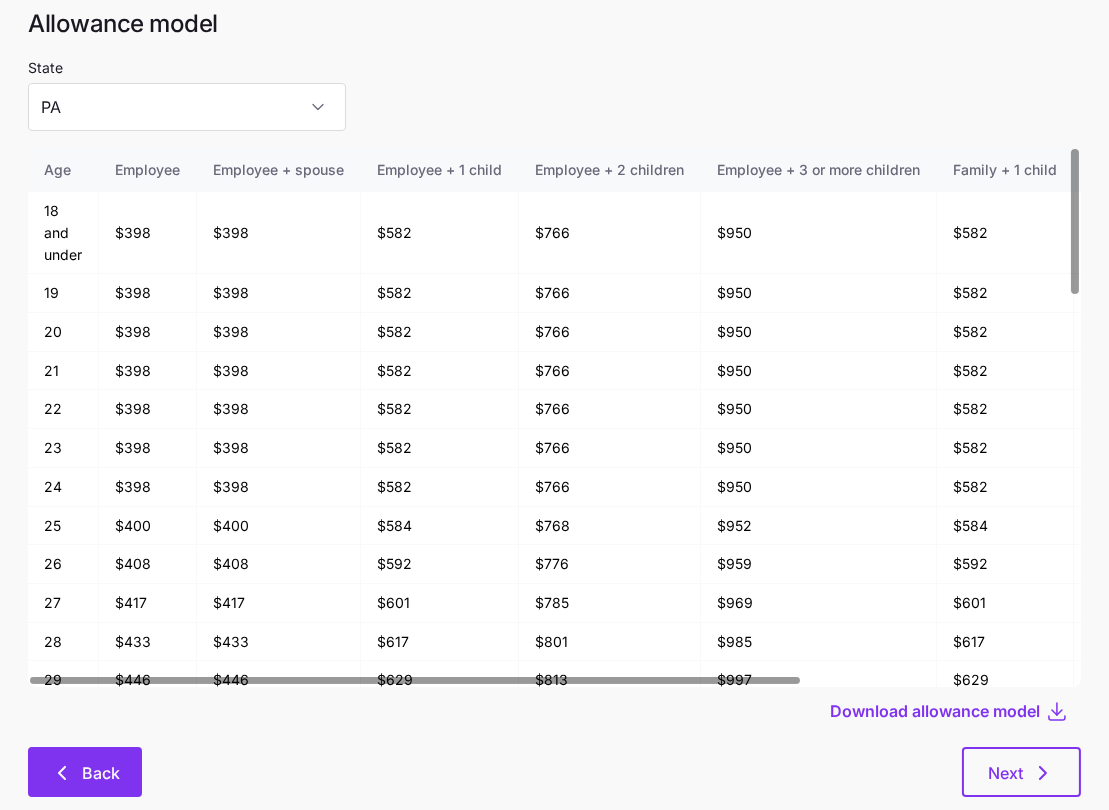 click on "Back" at bounding box center [101, 773] 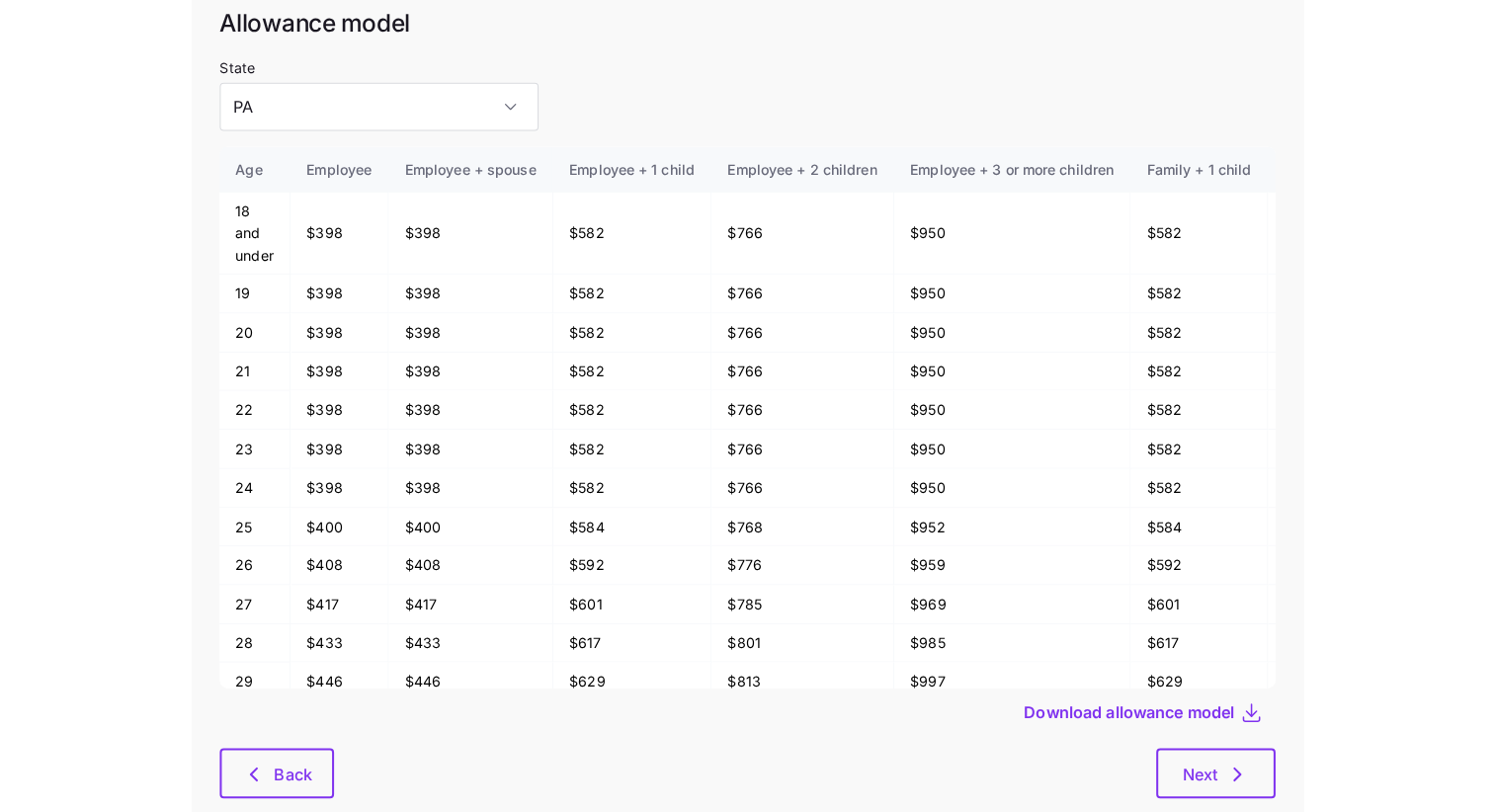 scroll, scrollTop: 0, scrollLeft: 0, axis: both 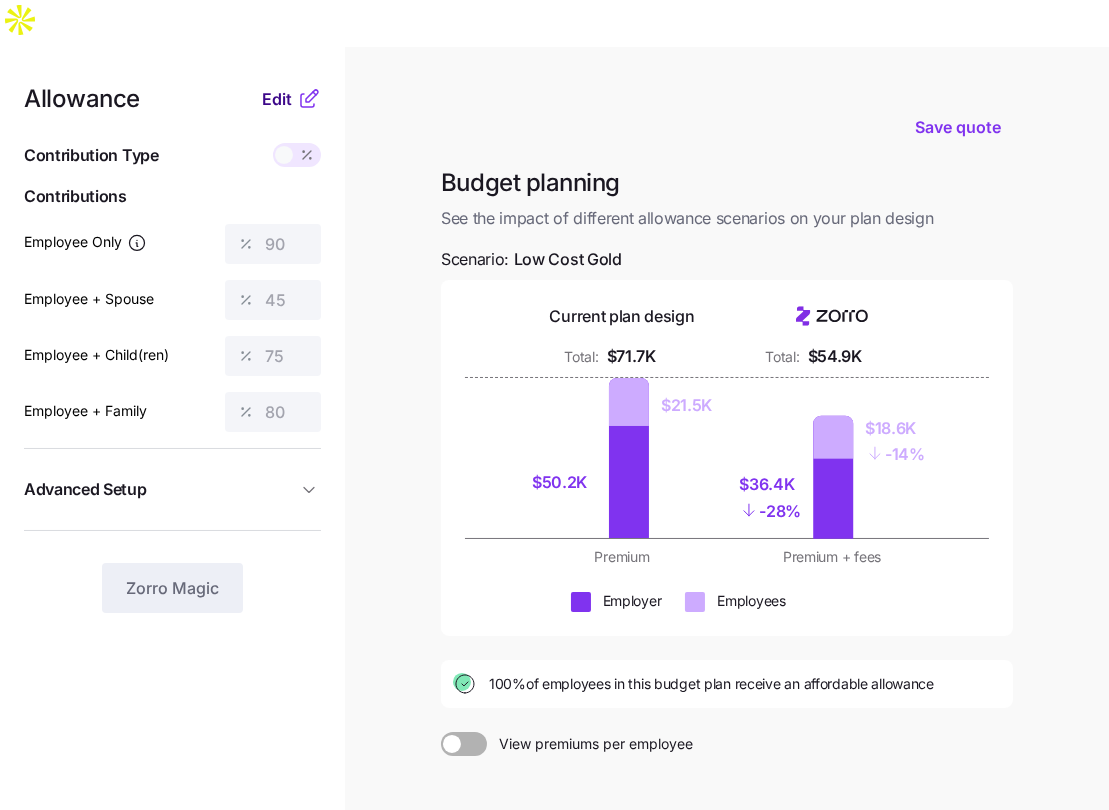 click on "Edit" at bounding box center (277, 99) 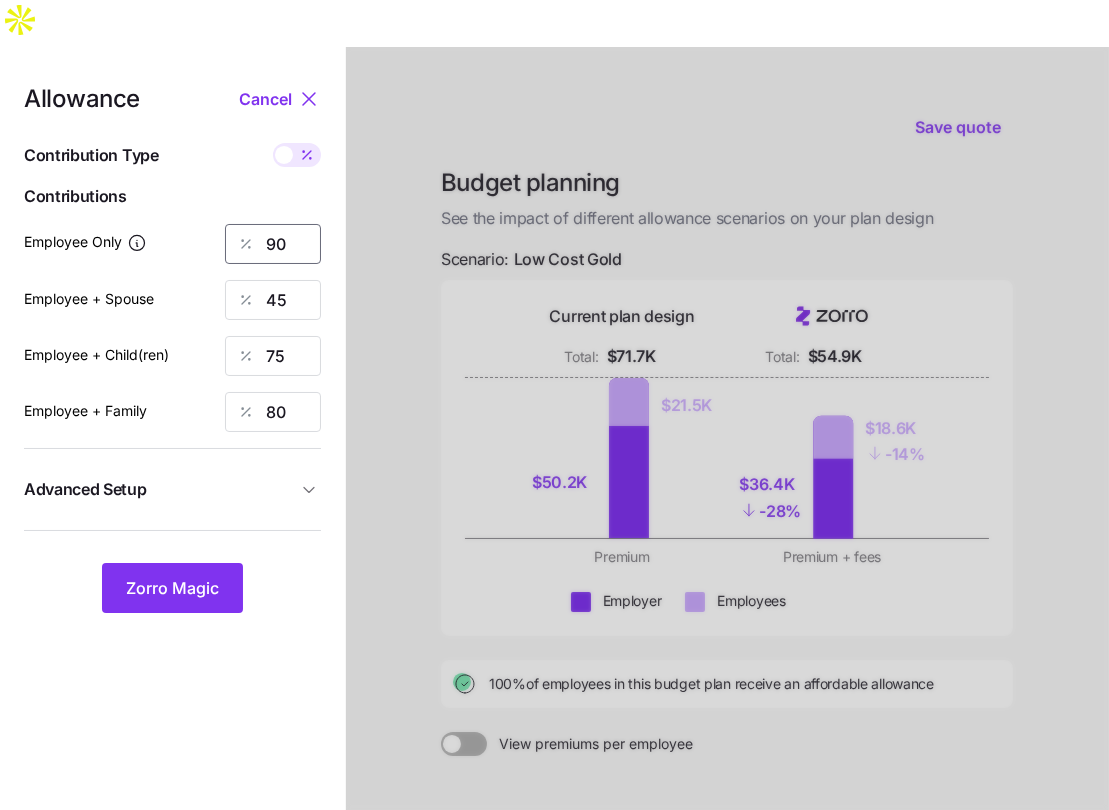 click on "90" at bounding box center (273, 244) 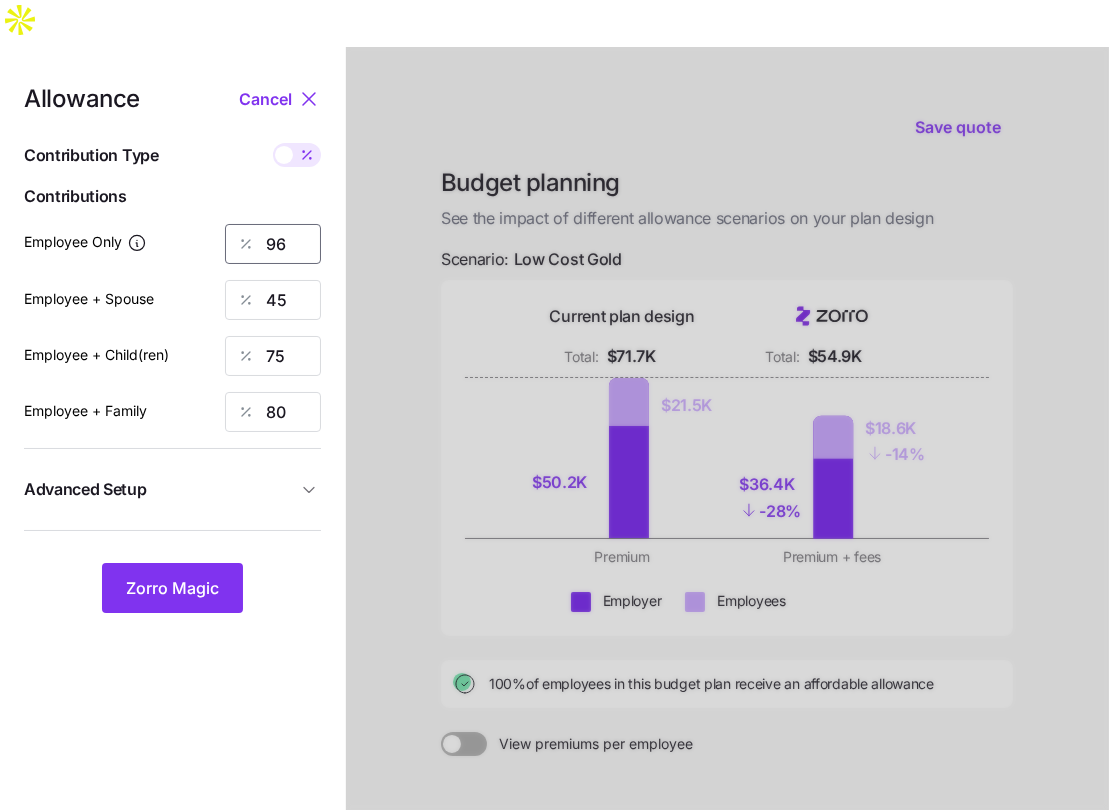 type on "96" 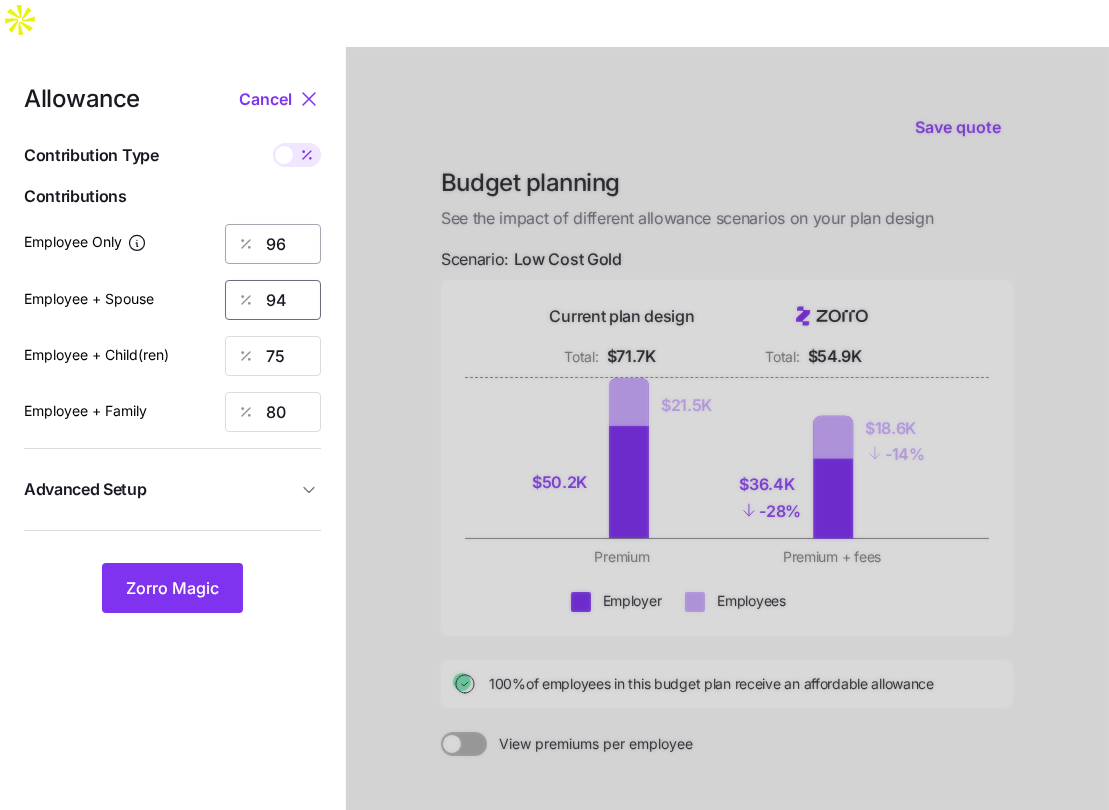 type on "94" 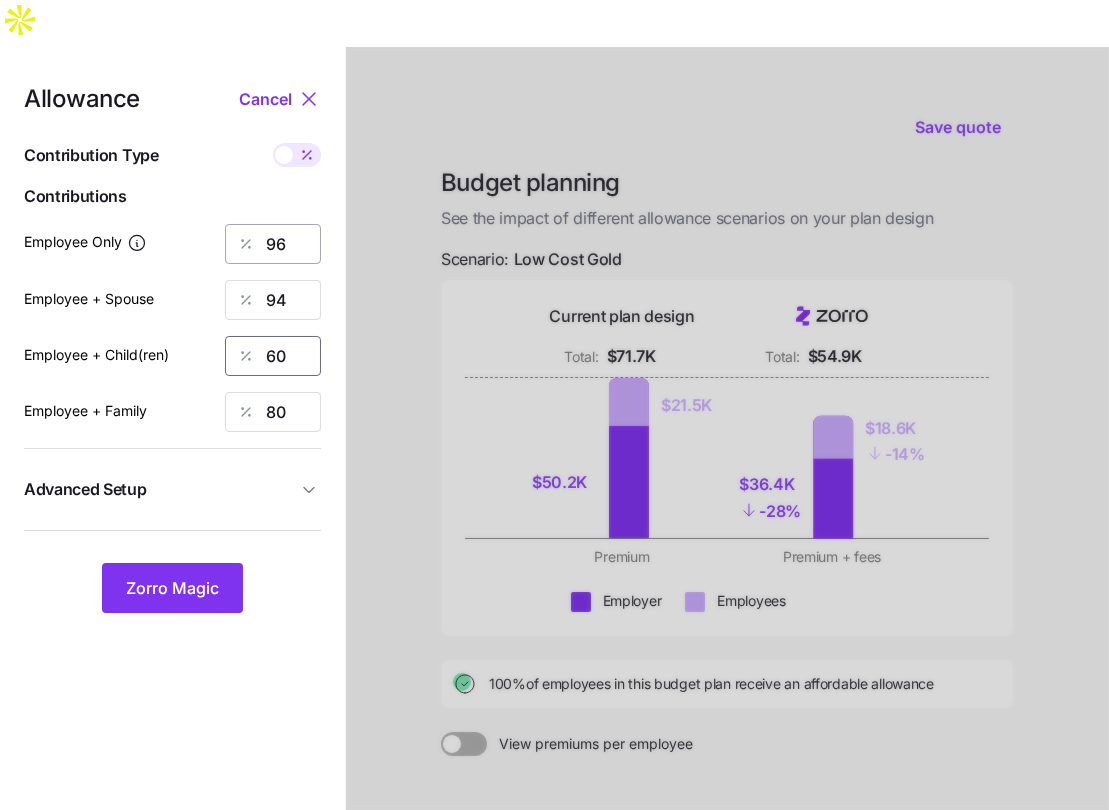 type on "60" 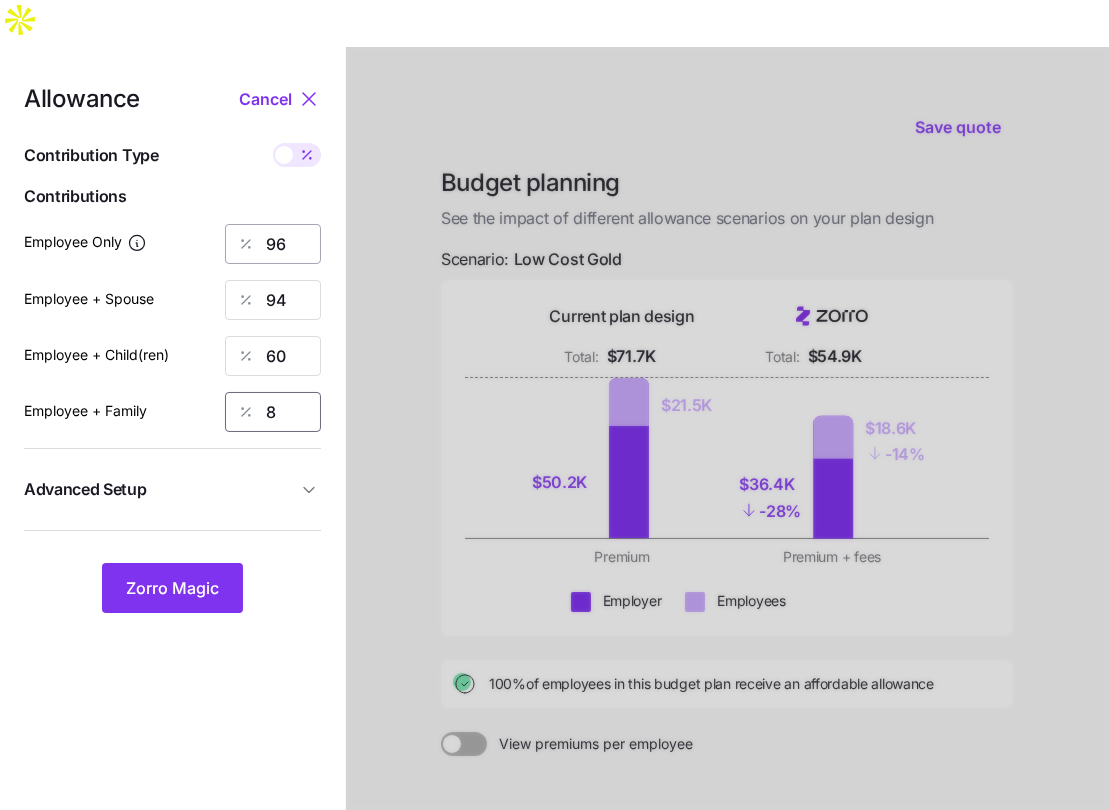 type on "80" 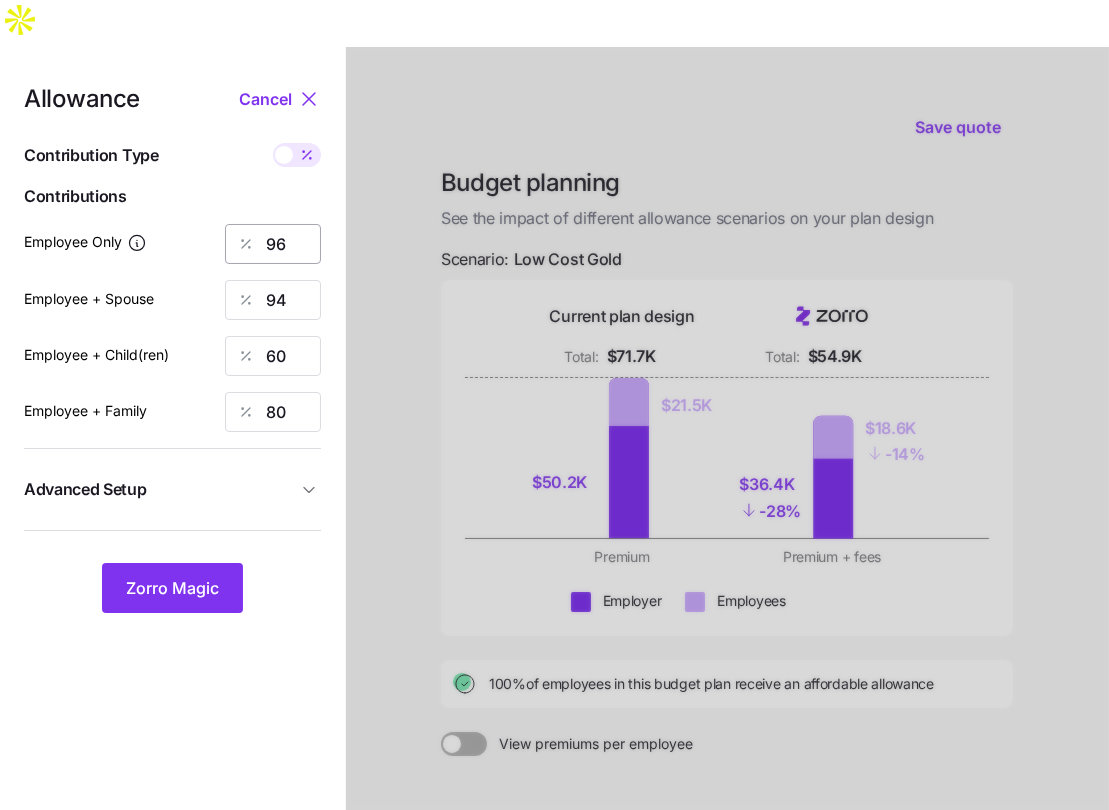 type 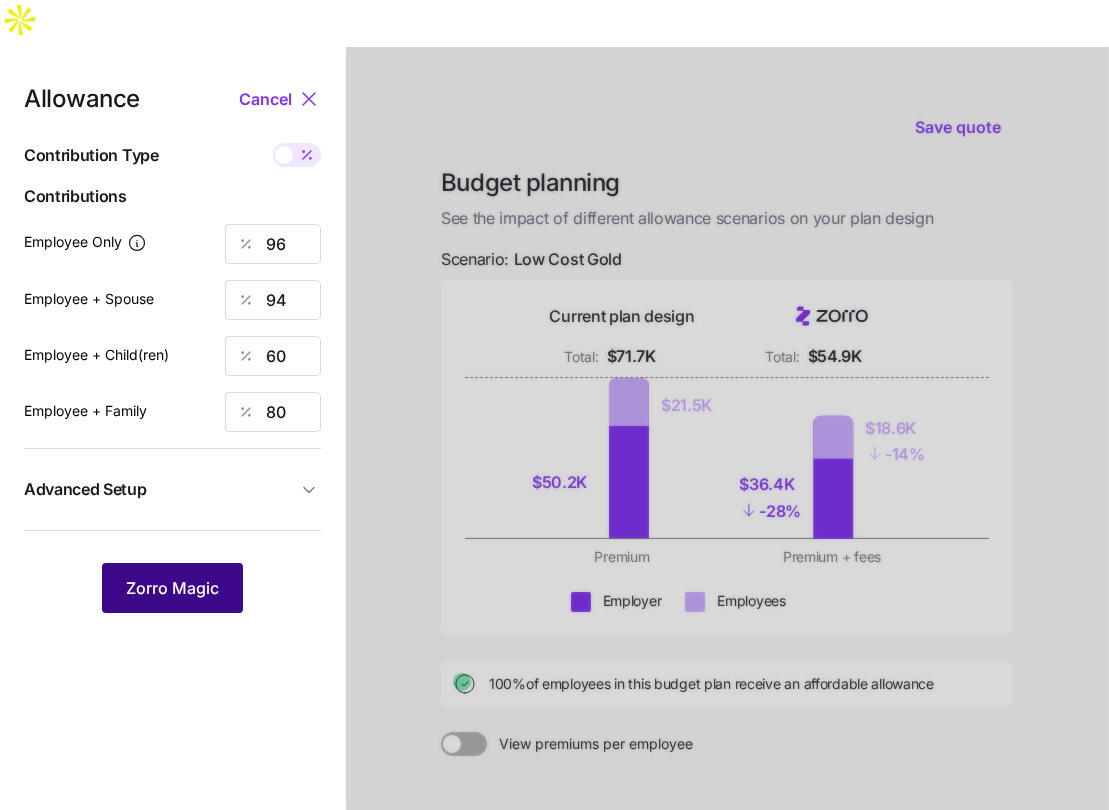 click on "Zorro Magic" at bounding box center (172, 588) 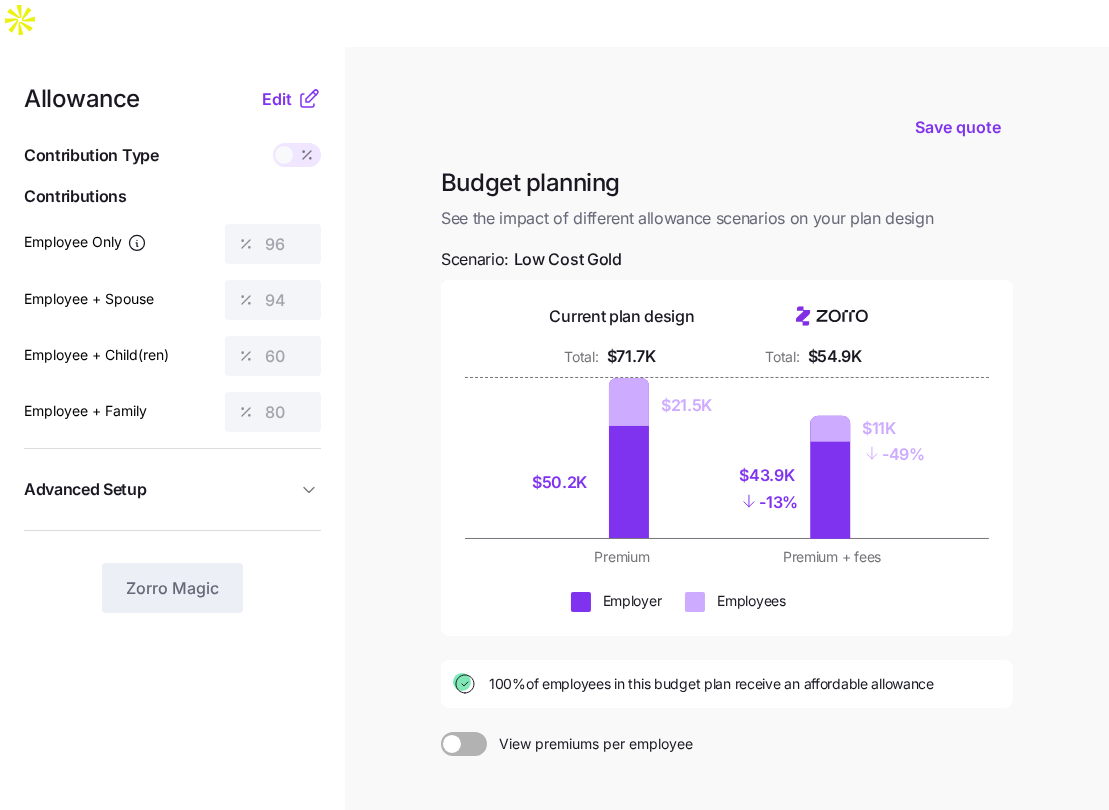 click on "Current plan design Total: $71.7K Total: $54.9K $50.2K $21.5K $43.9K - 13% $11K - 49% Premium Premium + fees   Employer   Employees" at bounding box center (727, 458) 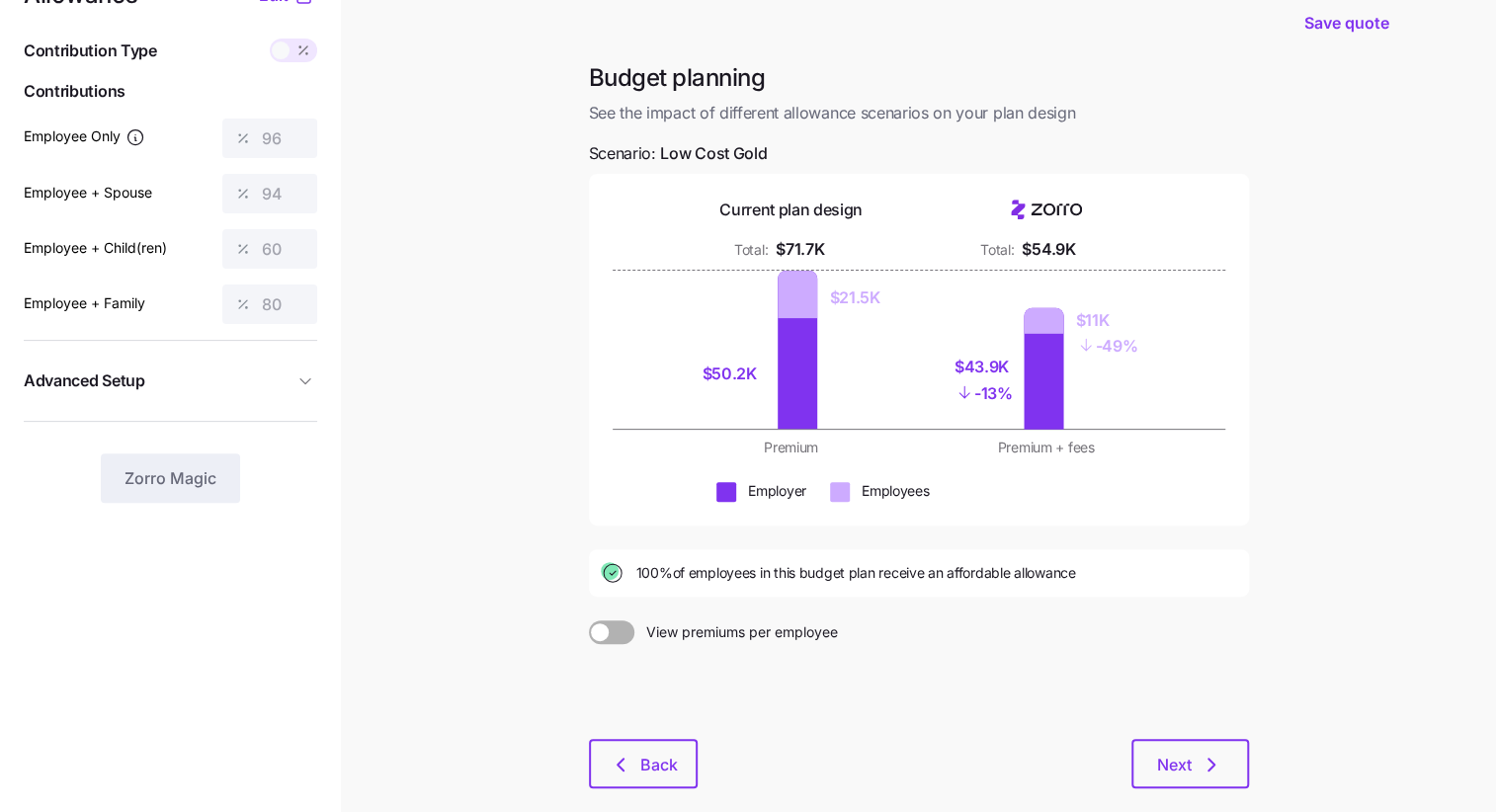 scroll, scrollTop: 158, scrollLeft: 0, axis: vertical 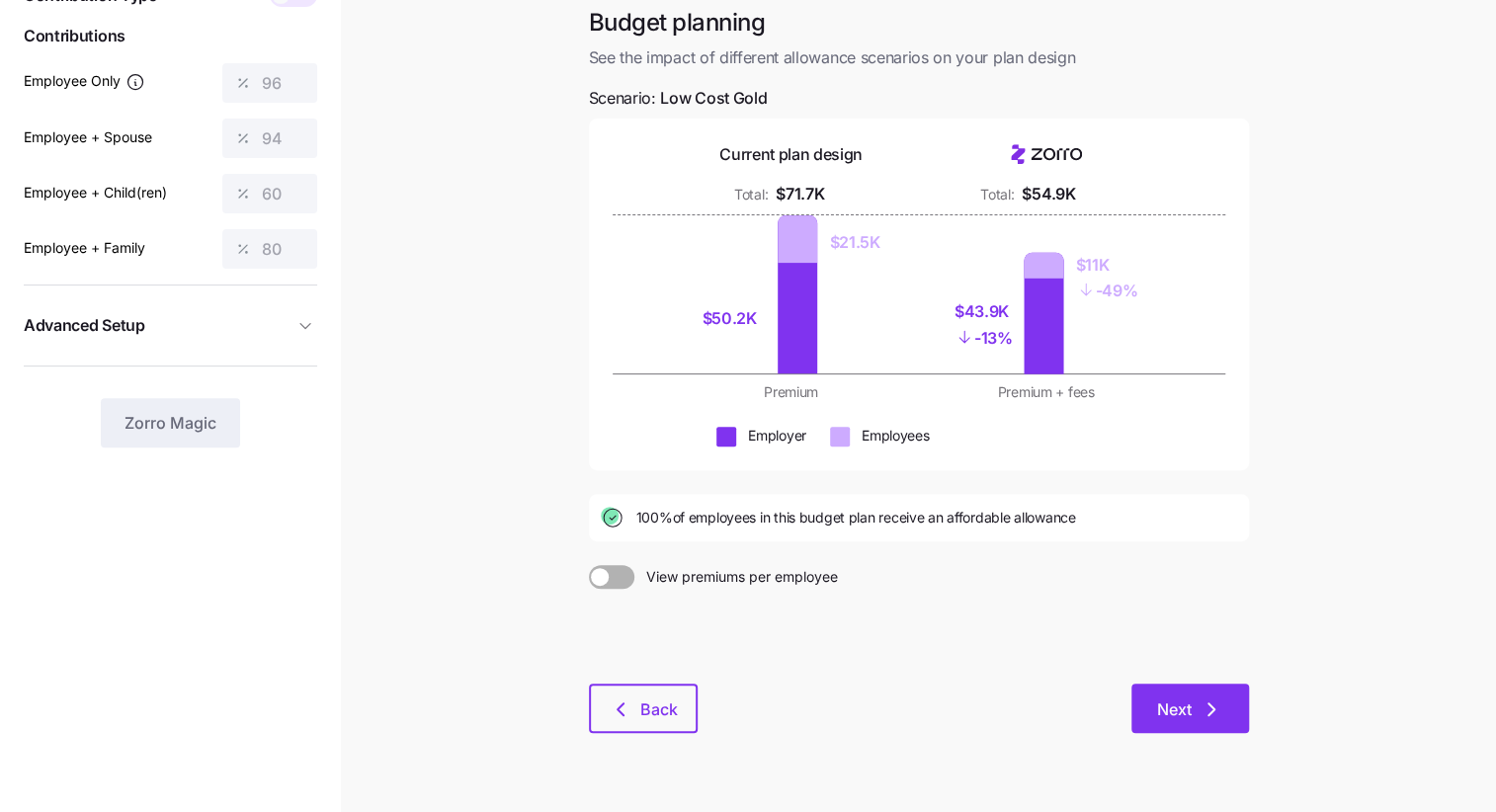 click on "Next" at bounding box center (1190, 708) 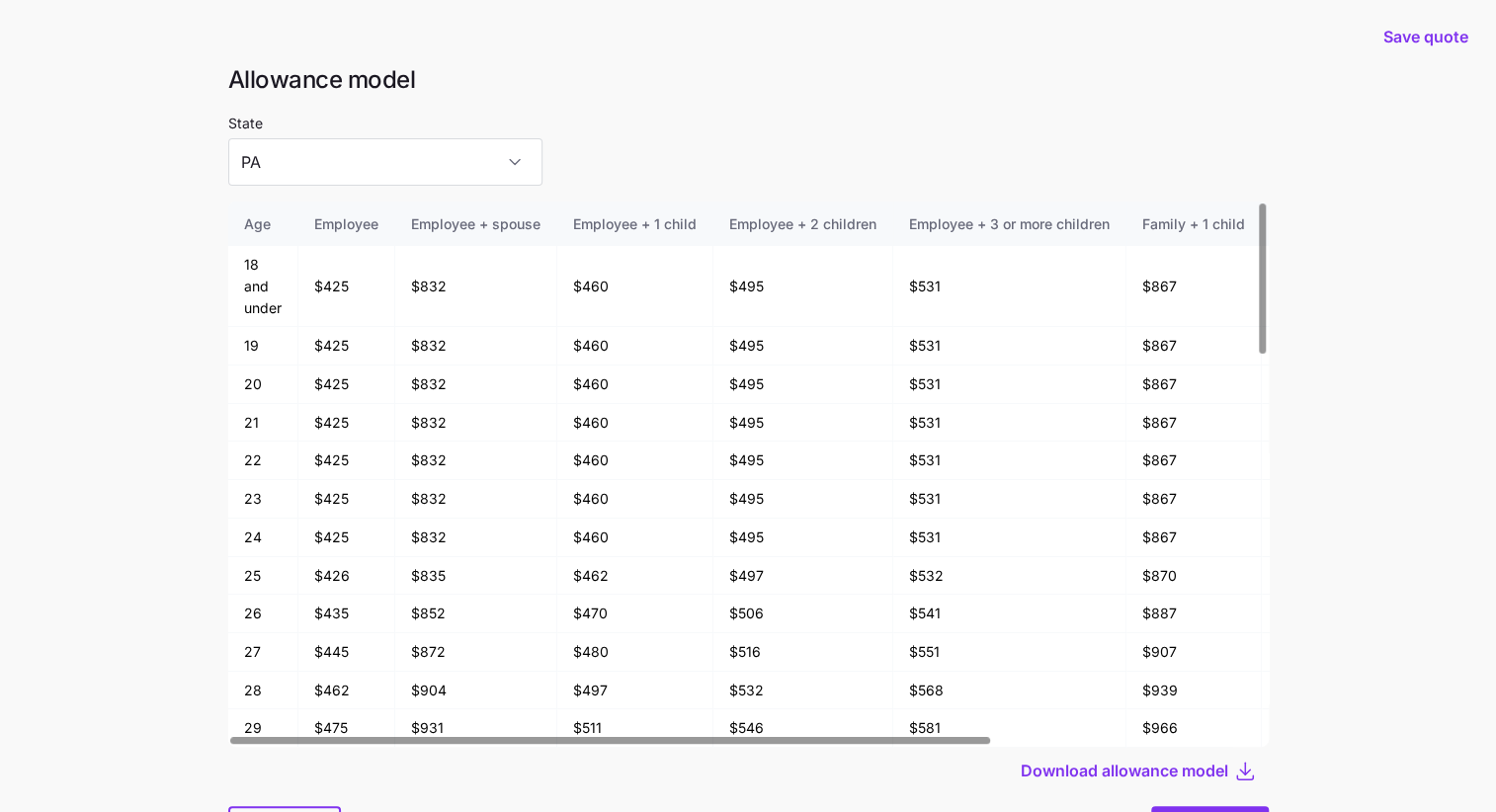 scroll, scrollTop: 106, scrollLeft: 0, axis: vertical 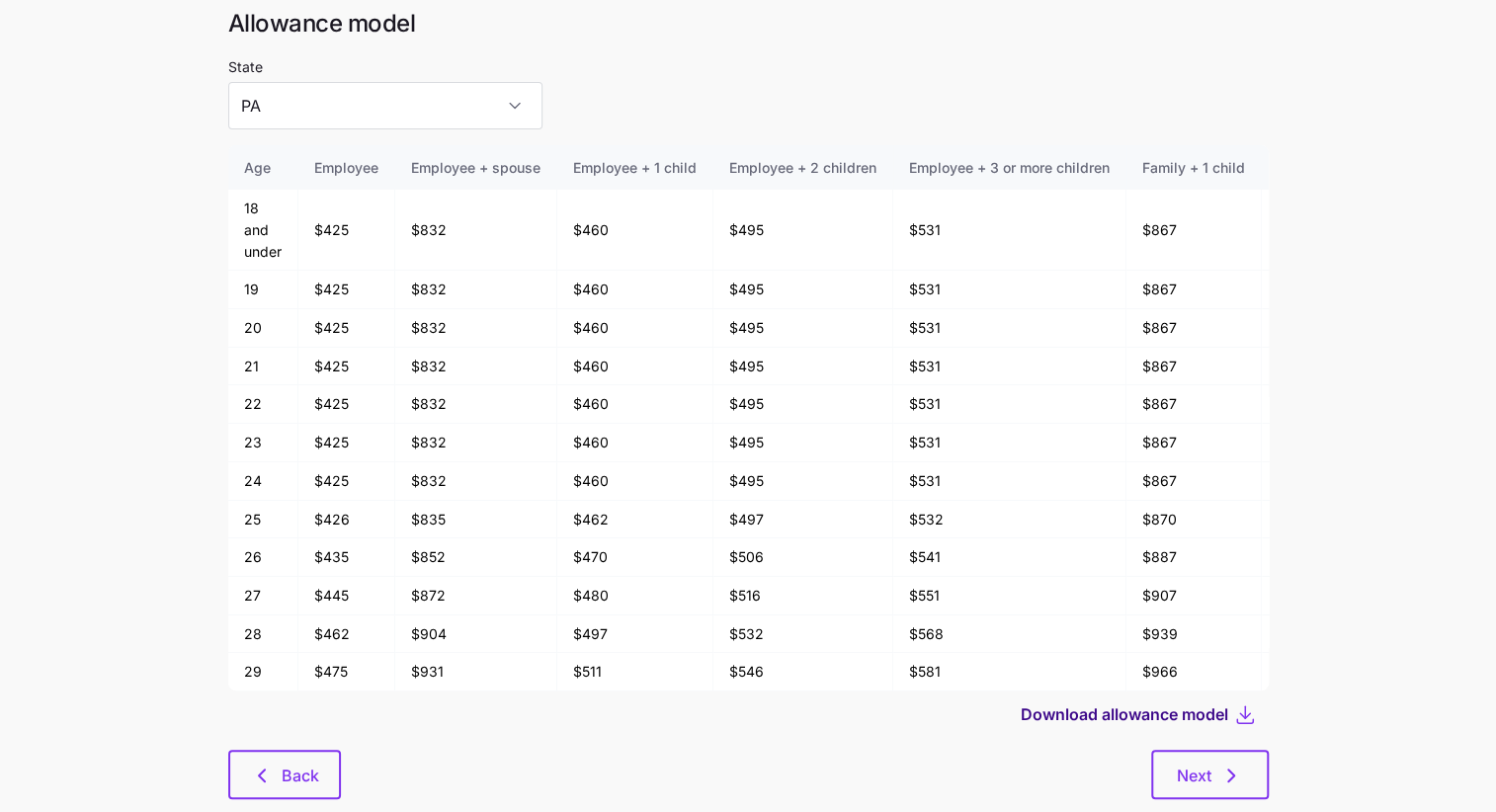 click on "Download allowance model" at bounding box center [1124, 714] 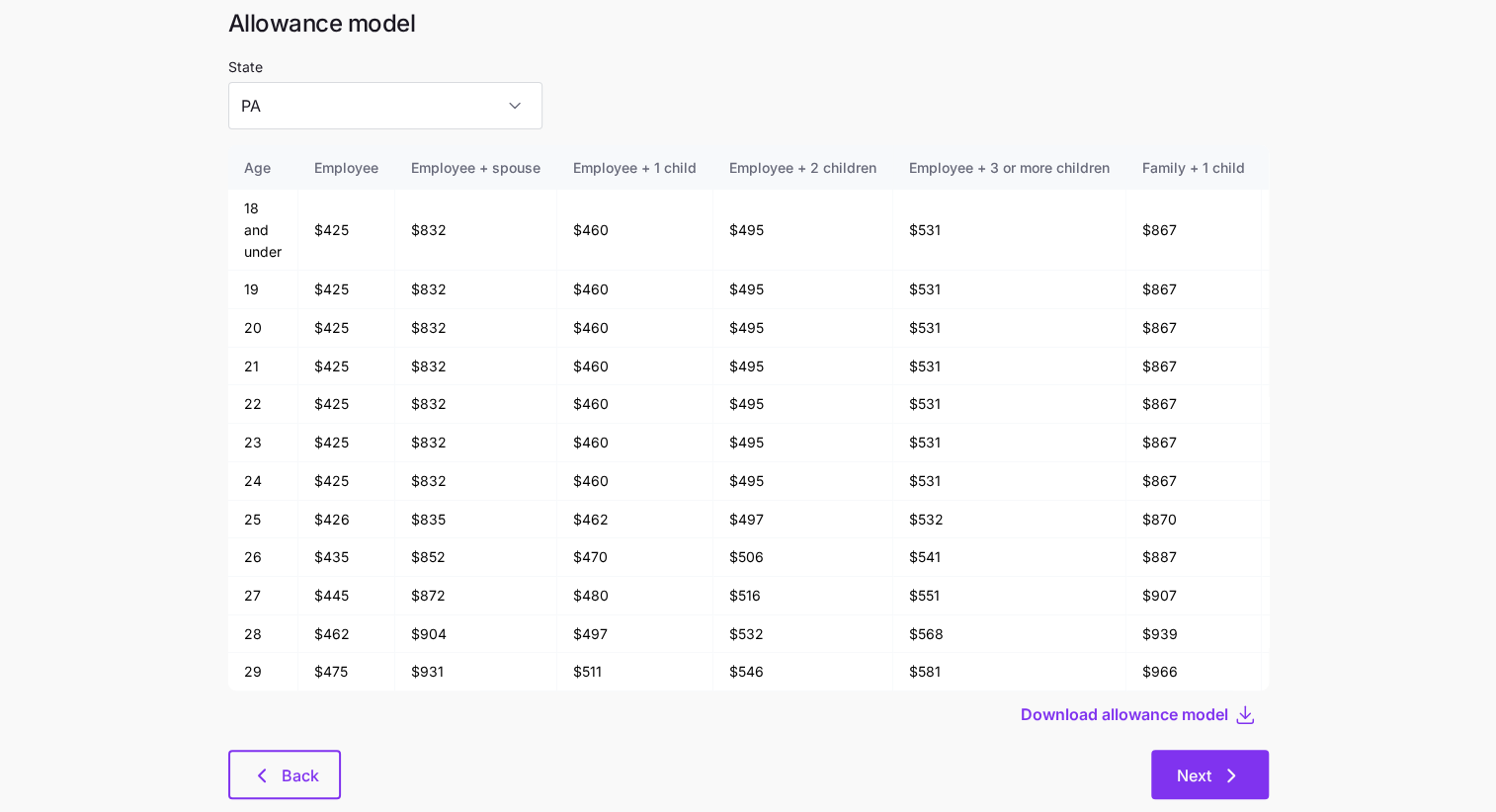click 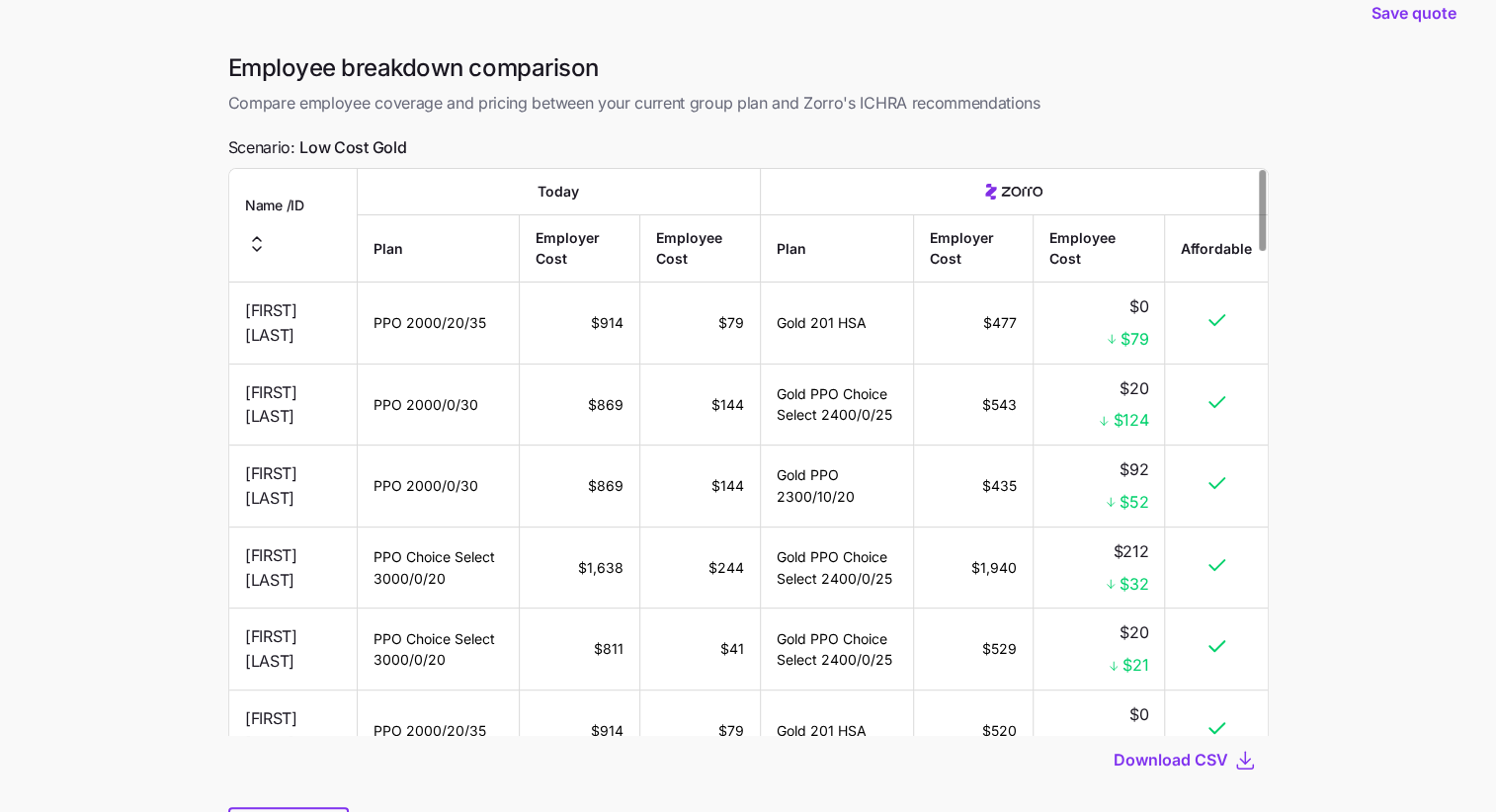 scroll, scrollTop: 142, scrollLeft: 0, axis: vertical 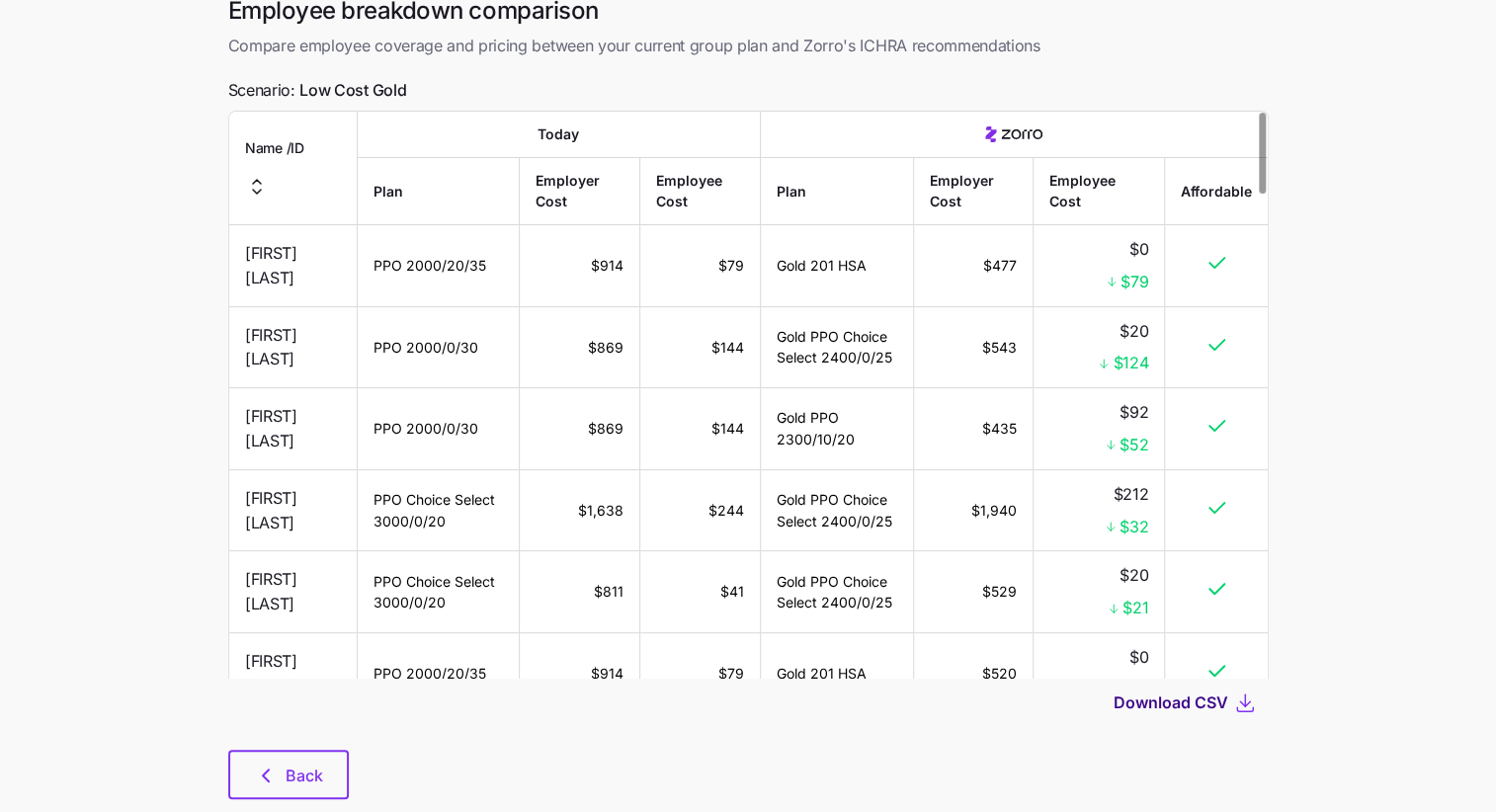 click on "Download CSV" at bounding box center [1171, 702] 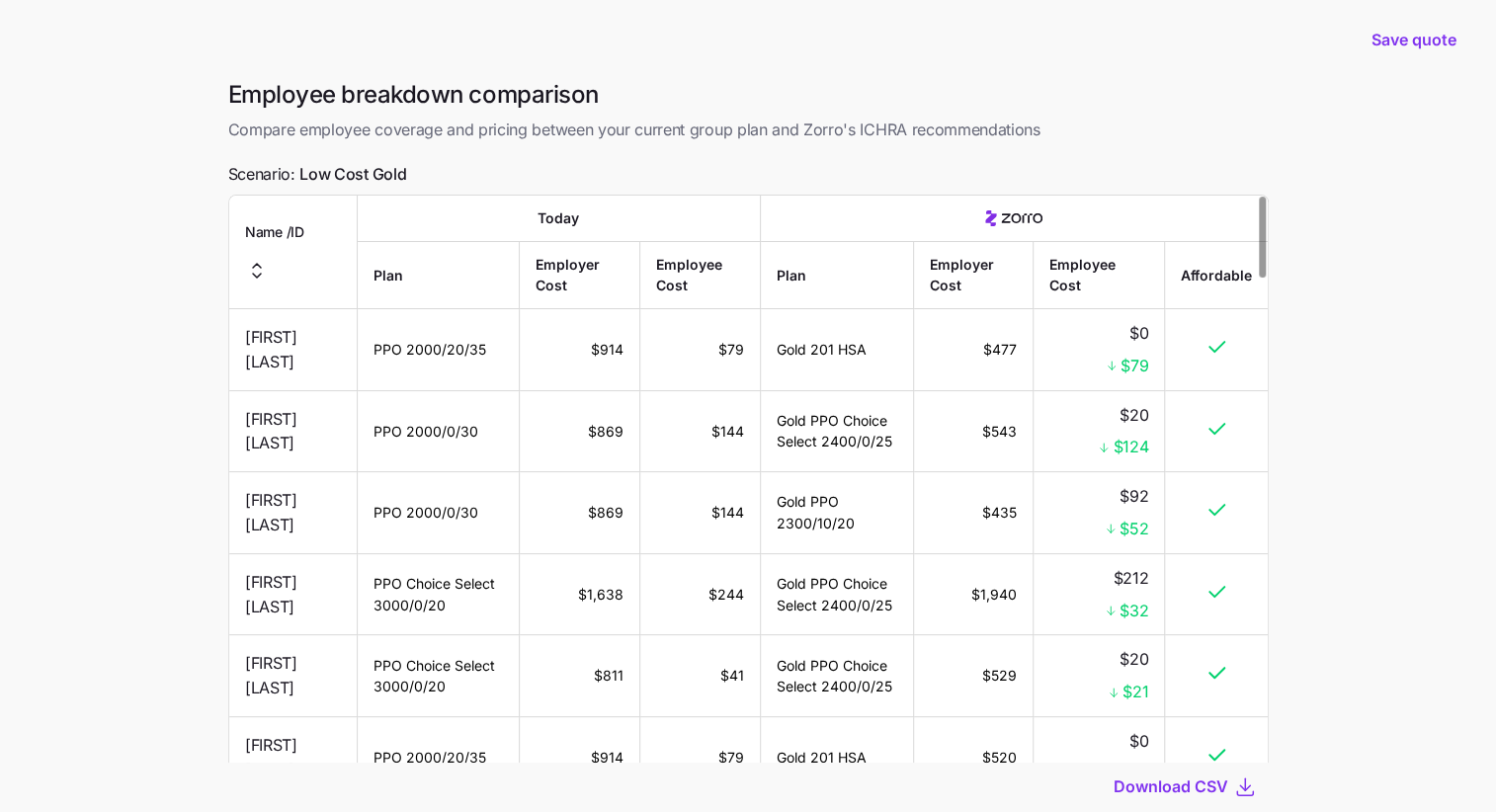 scroll, scrollTop: 0, scrollLeft: 0, axis: both 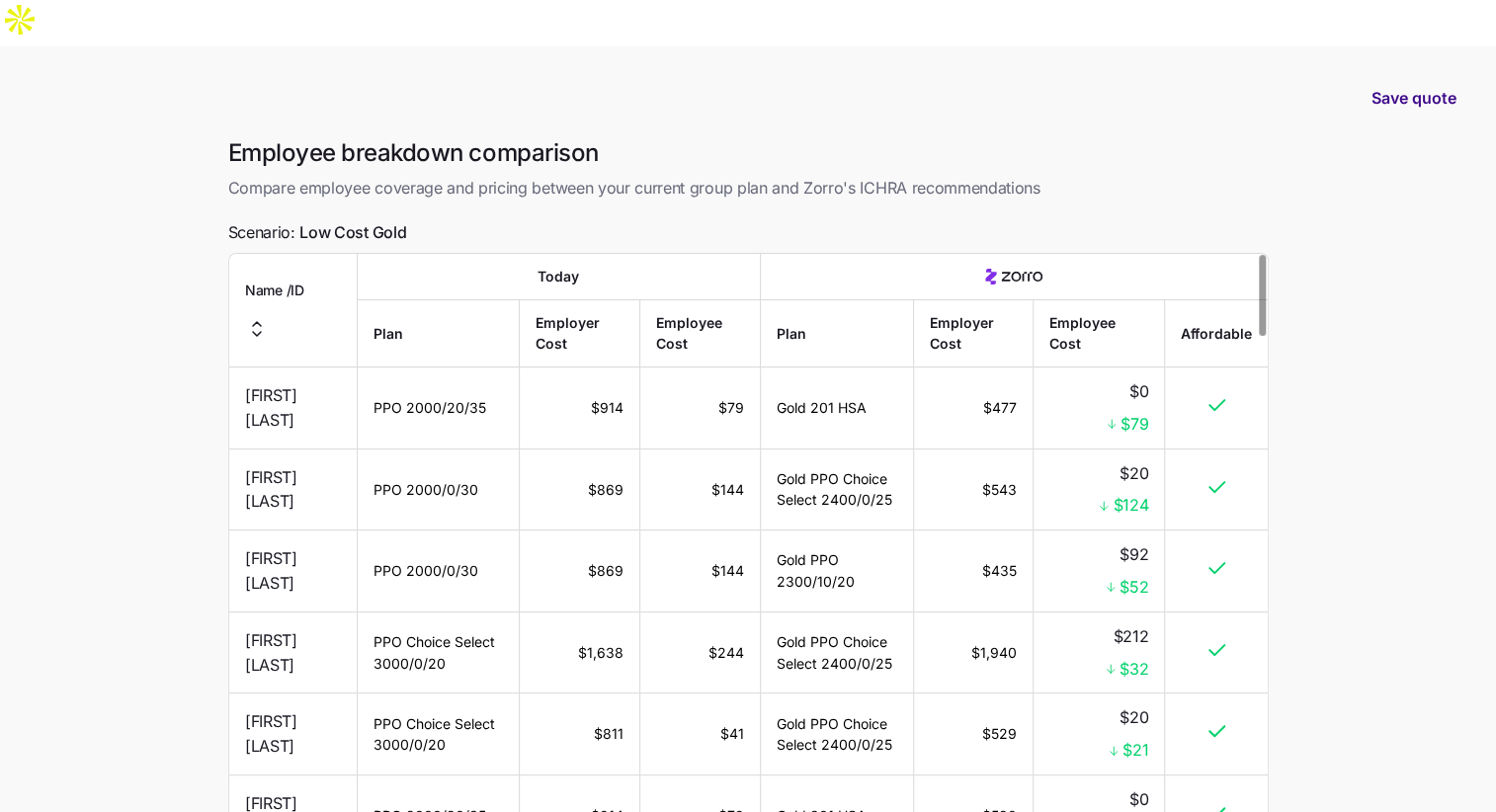 click on "Save quote" at bounding box center (1414, 98) 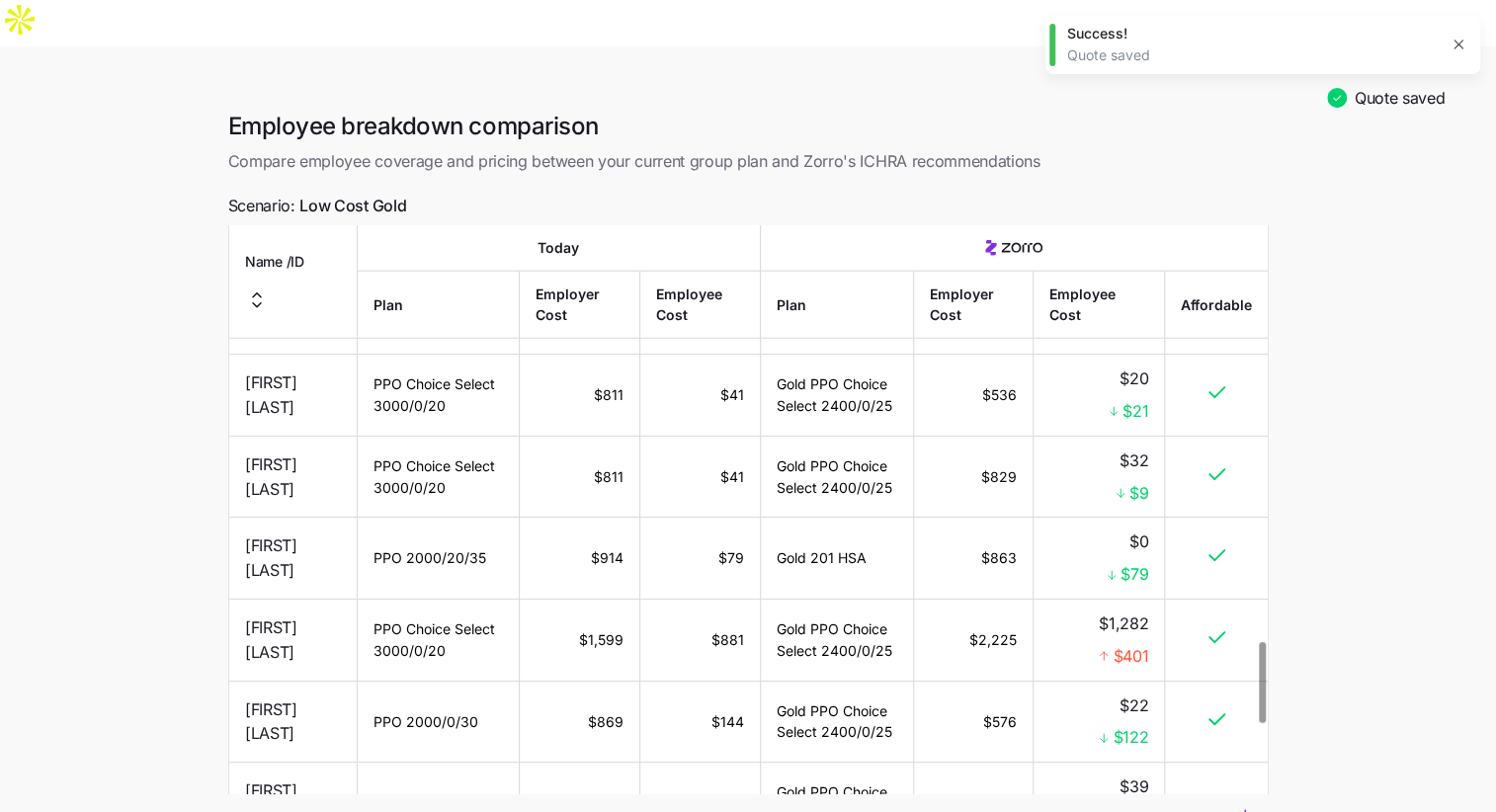 scroll, scrollTop: 3373, scrollLeft: 0, axis: vertical 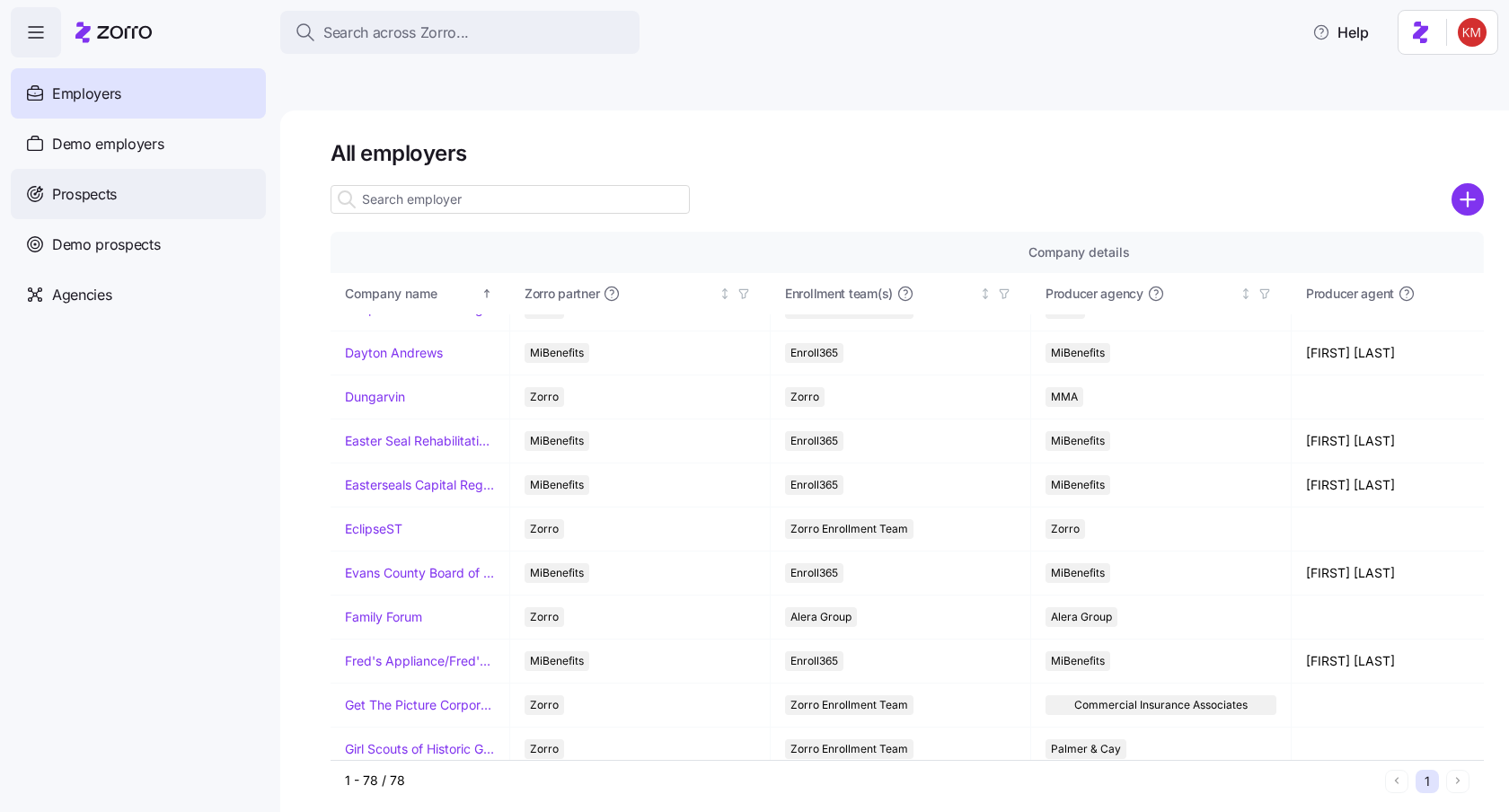 click on "Prospects" at bounding box center (84, 194) 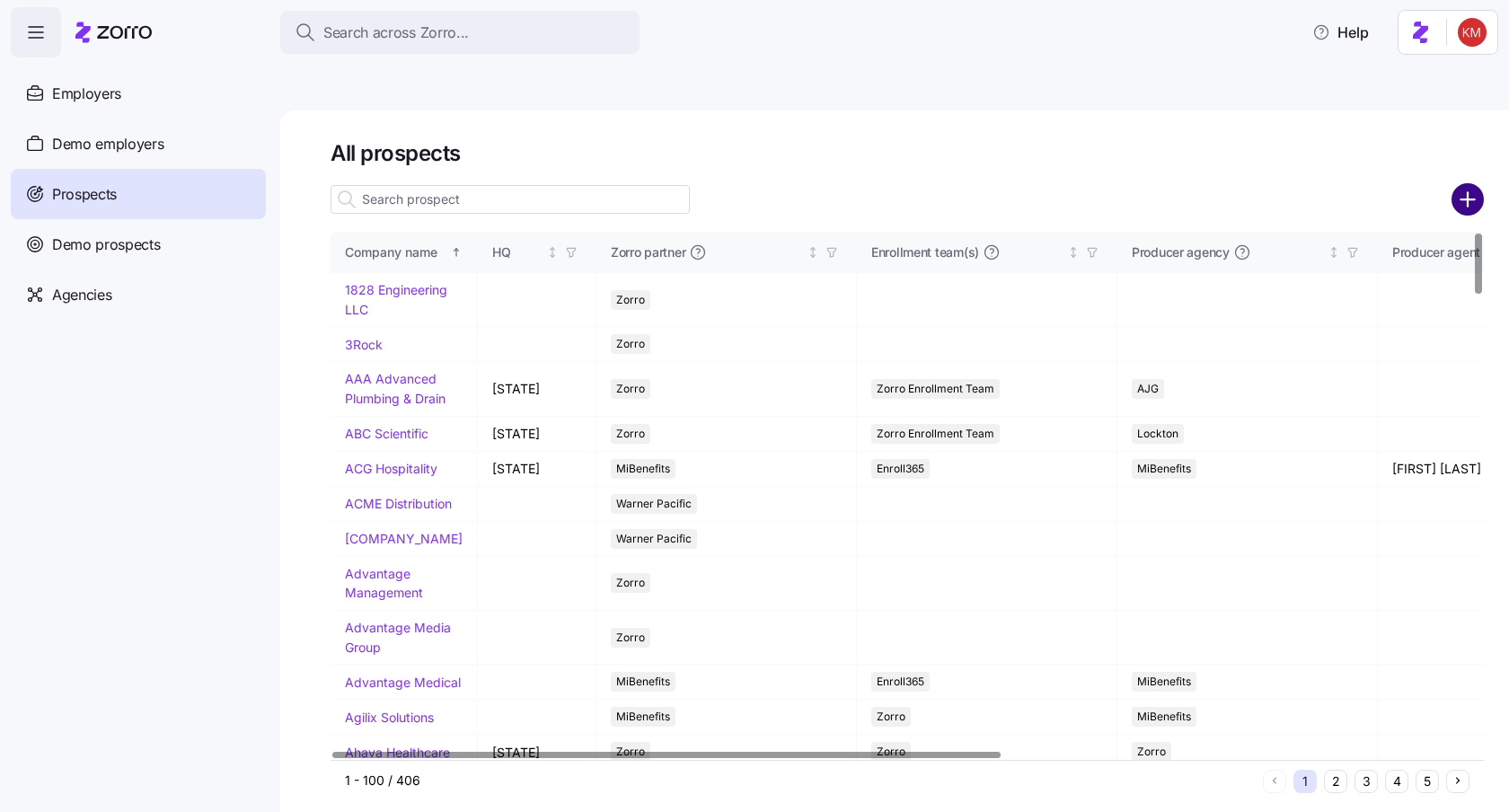 drag, startPoint x: 1468, startPoint y: 119, endPoint x: 1475, endPoint y: 150, distance: 31.780497 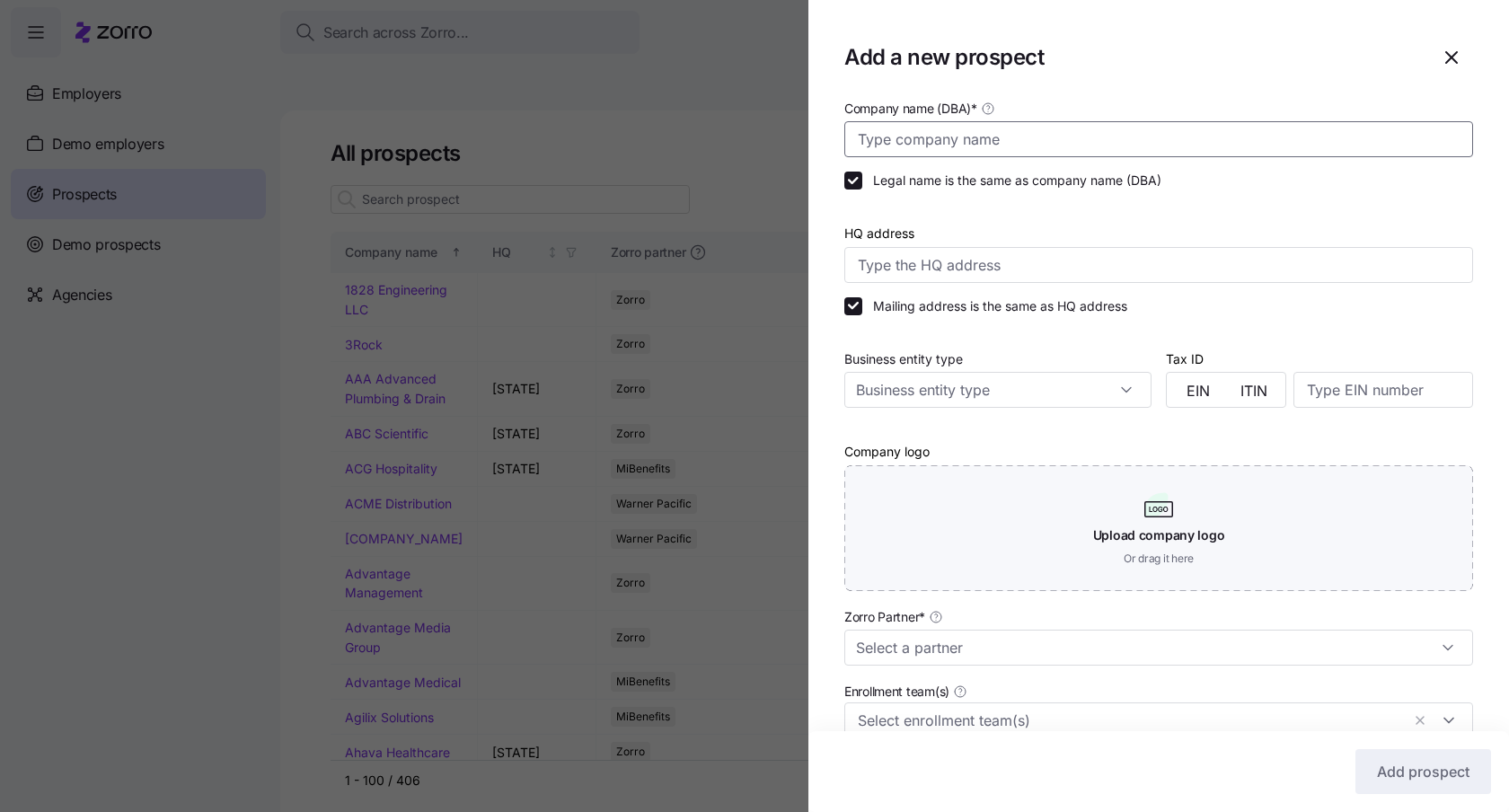 click on "Company name (DBA)  *" at bounding box center [1159, 139] 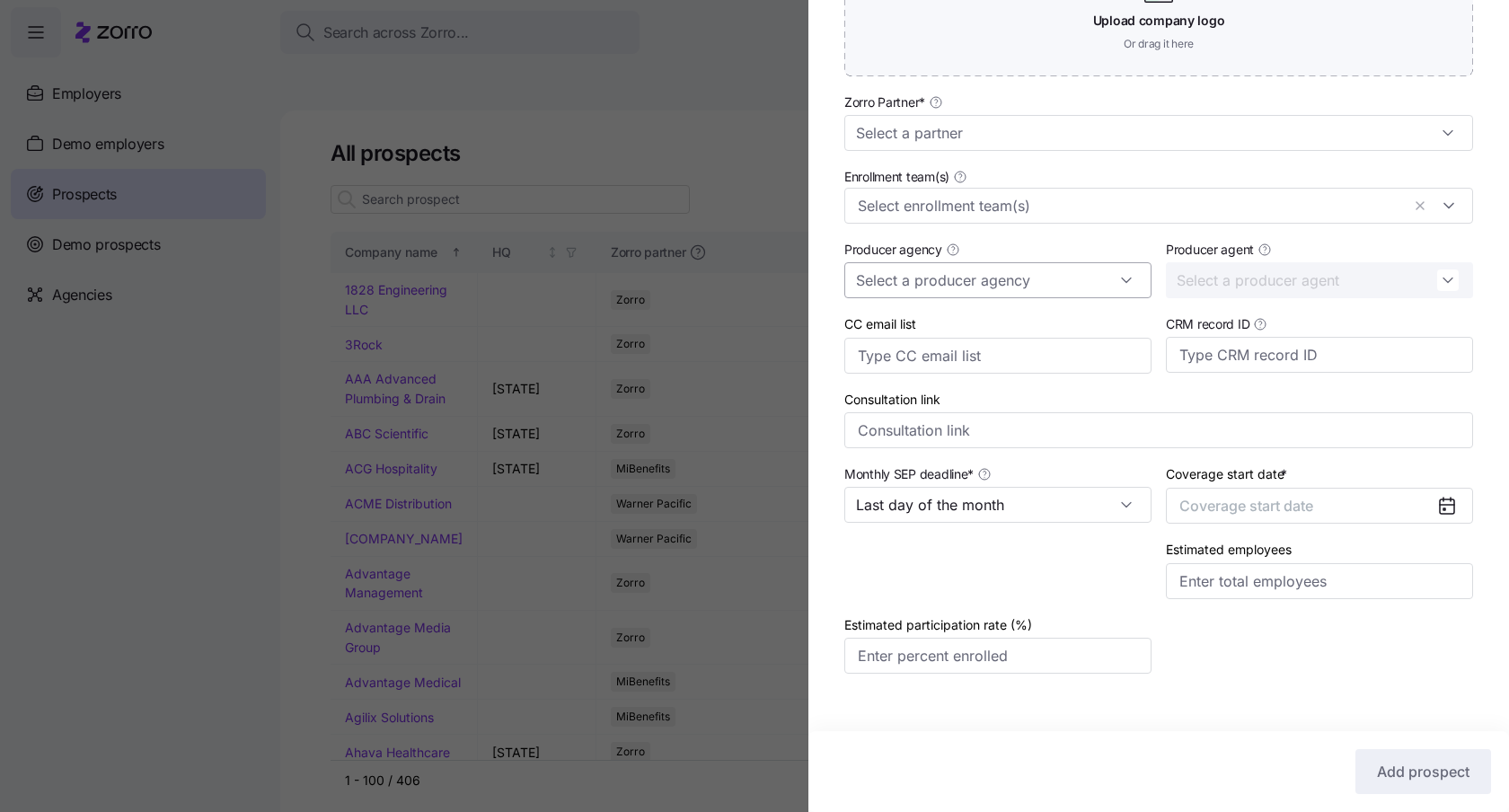 scroll, scrollTop: 536, scrollLeft: 0, axis: vertical 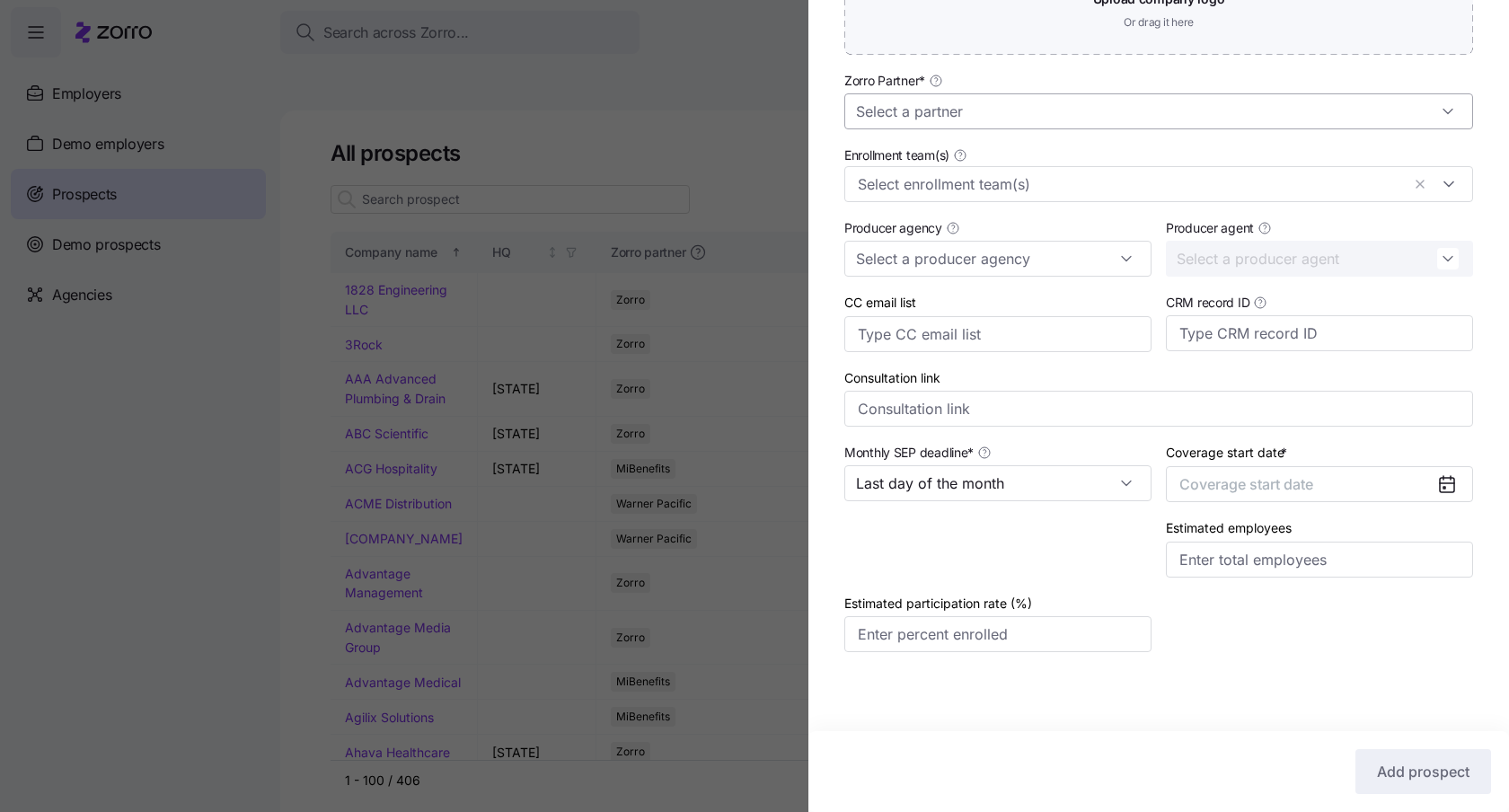 type on "Pathfinder Health" 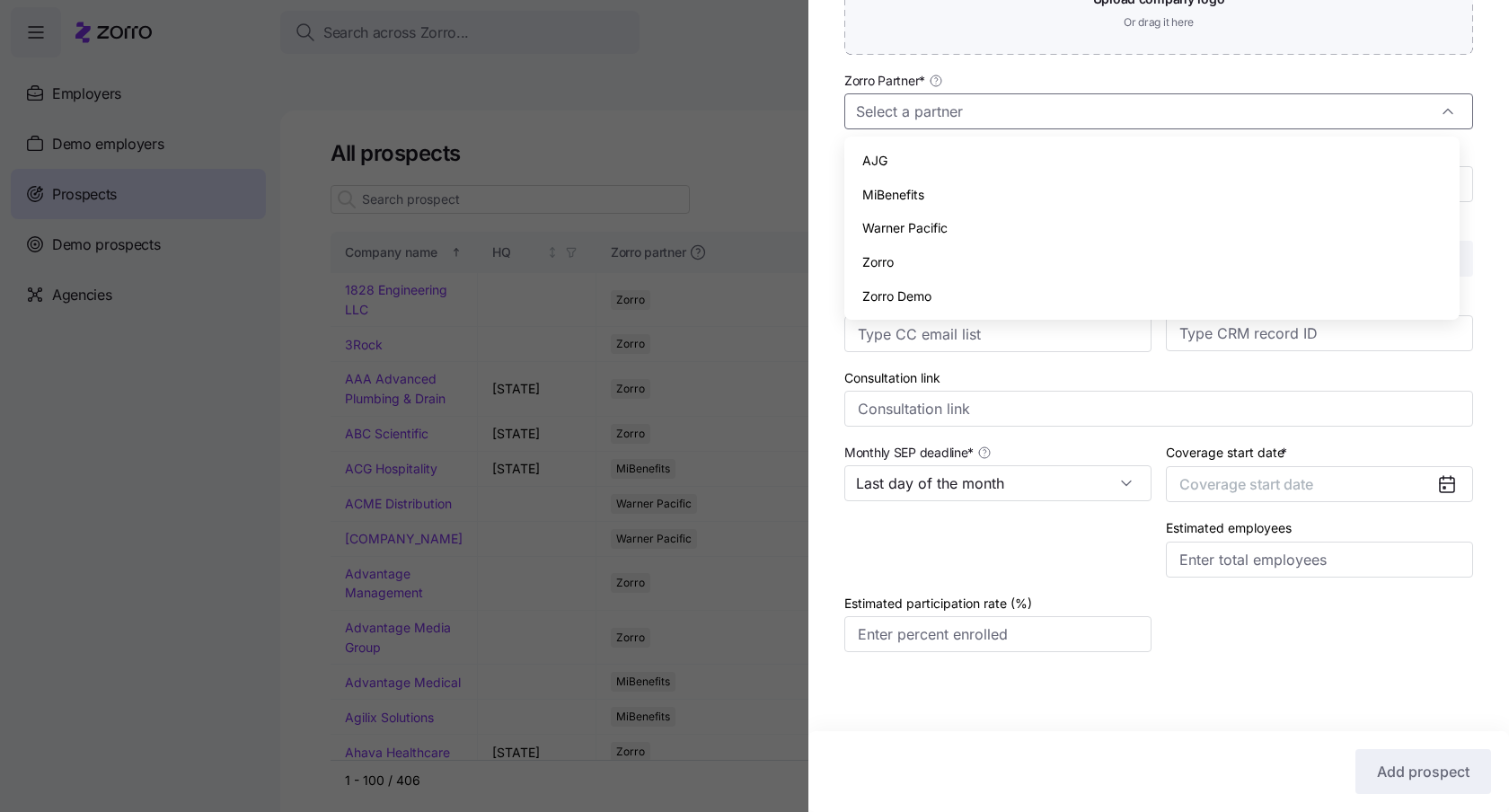 click on "Zorro" at bounding box center (1152, 262) 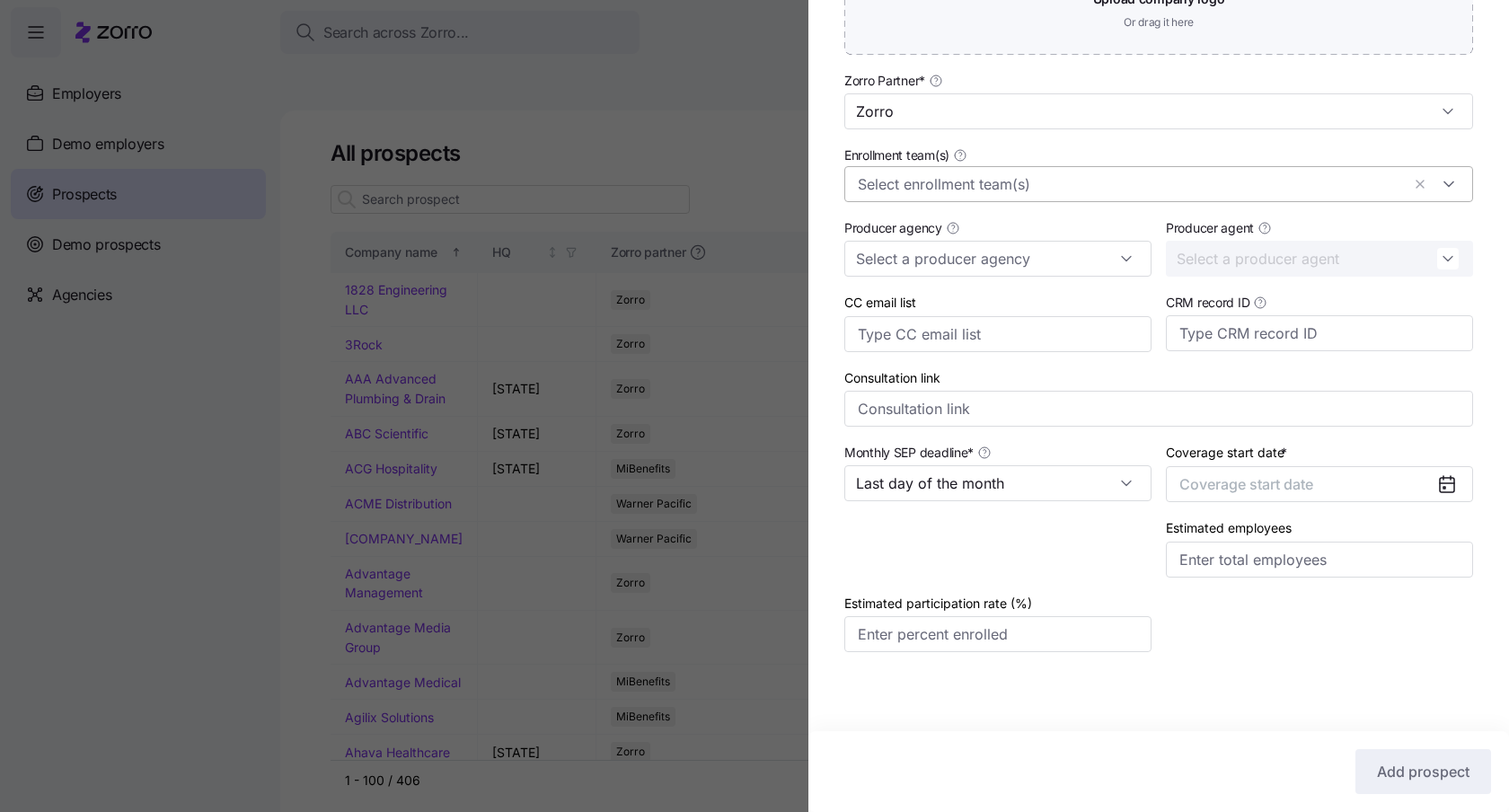 click on "Enrollment team(s)" at bounding box center [1129, 184] 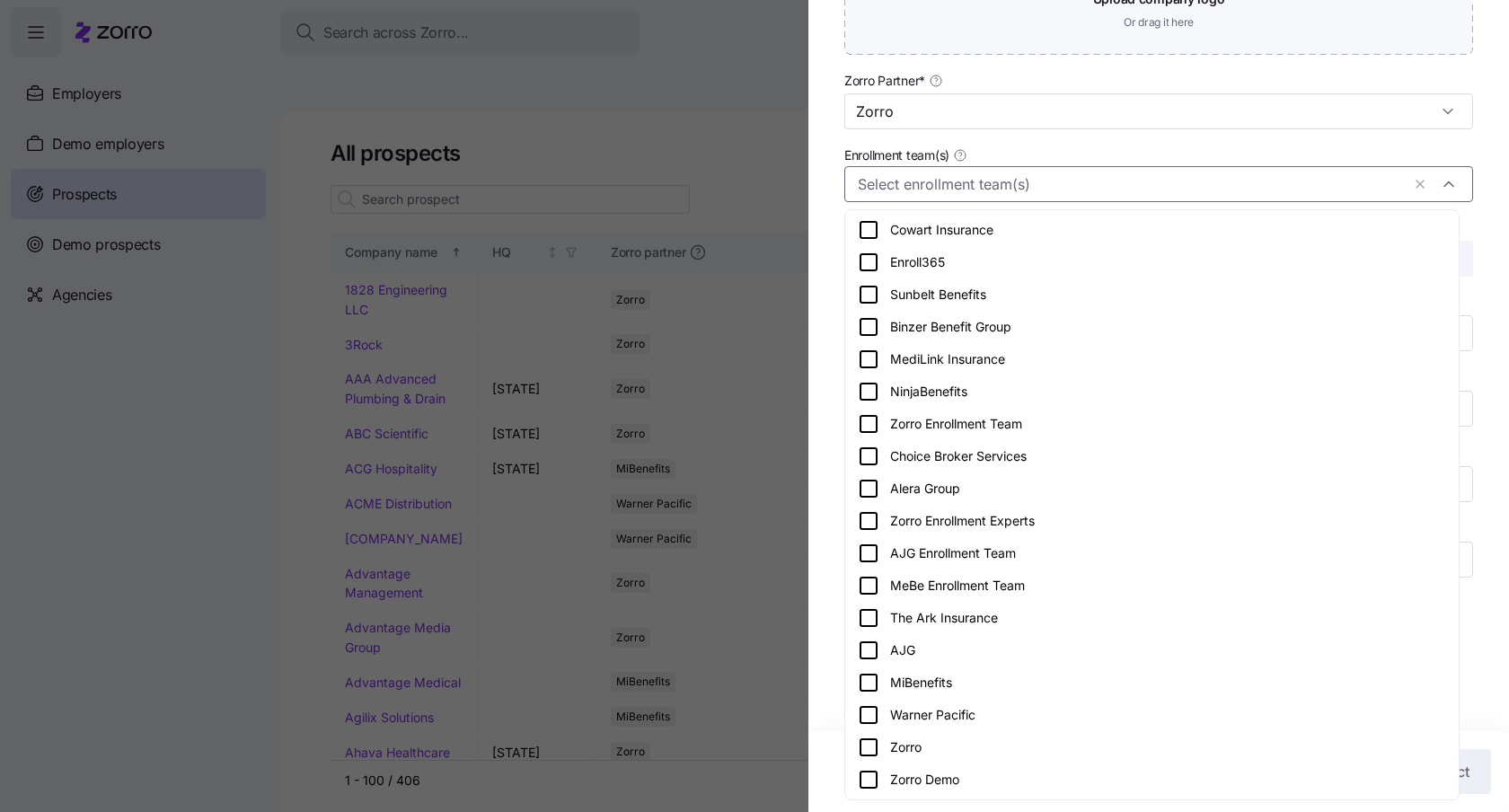 click on "Enrollment team(s)" at bounding box center (1129, 184) 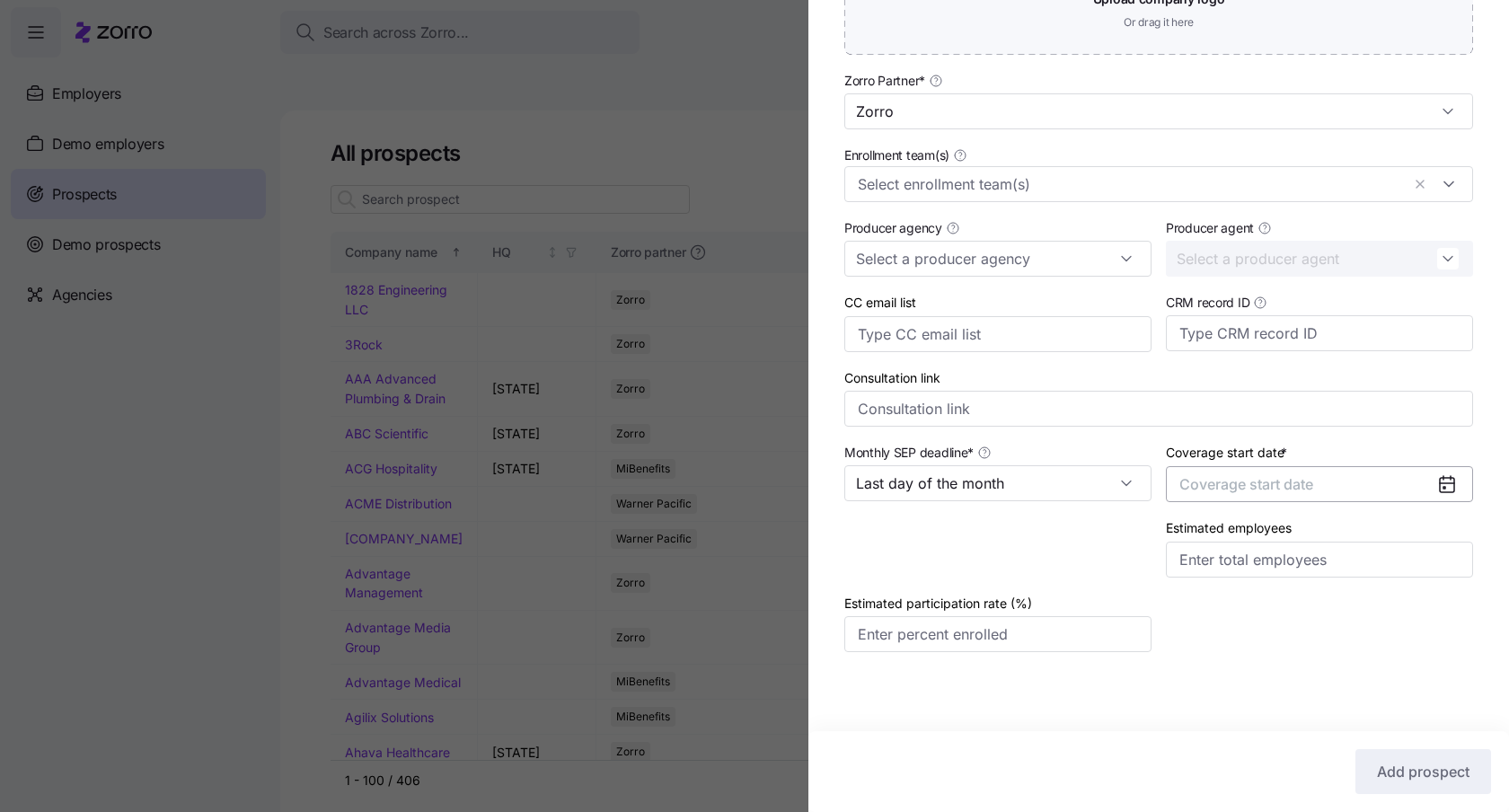 click on "Coverage start date" at bounding box center [1319, 484] 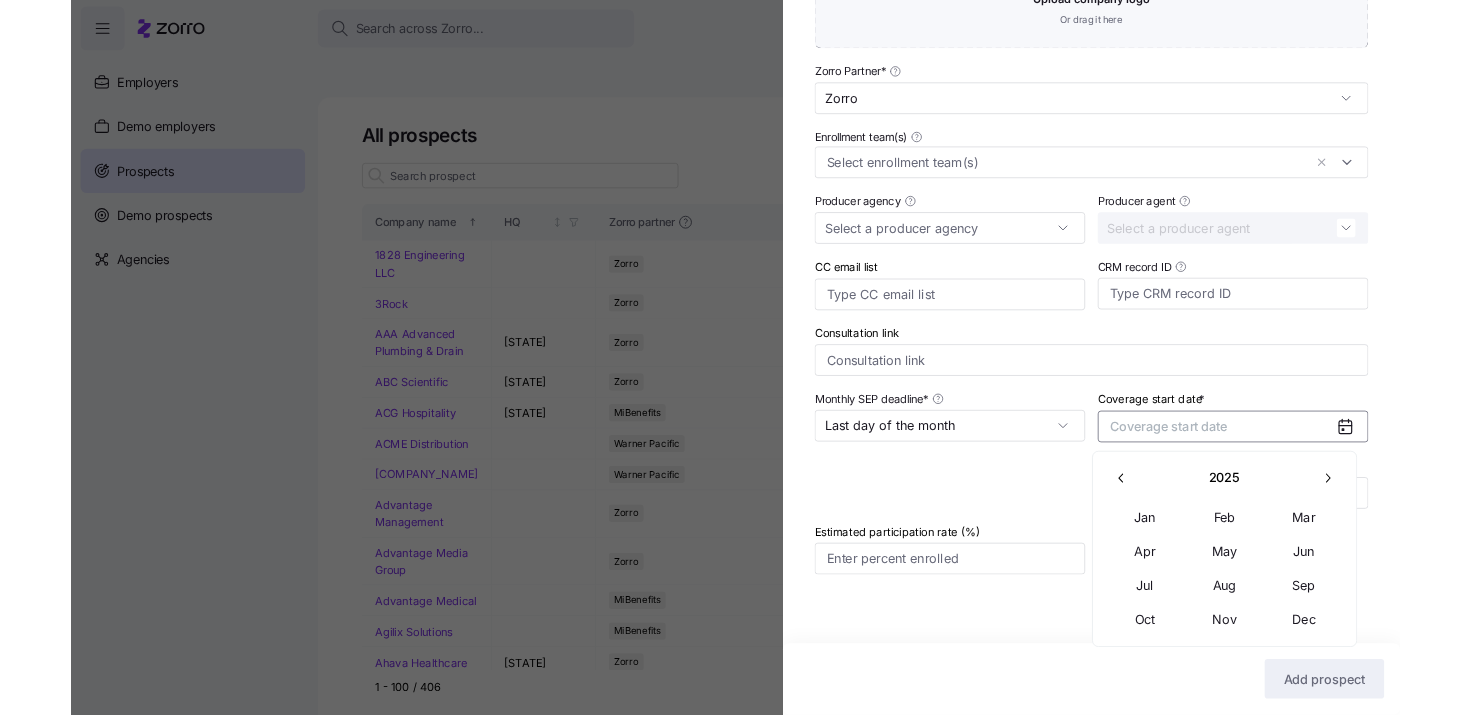scroll, scrollTop: 597, scrollLeft: 0, axis: vertical 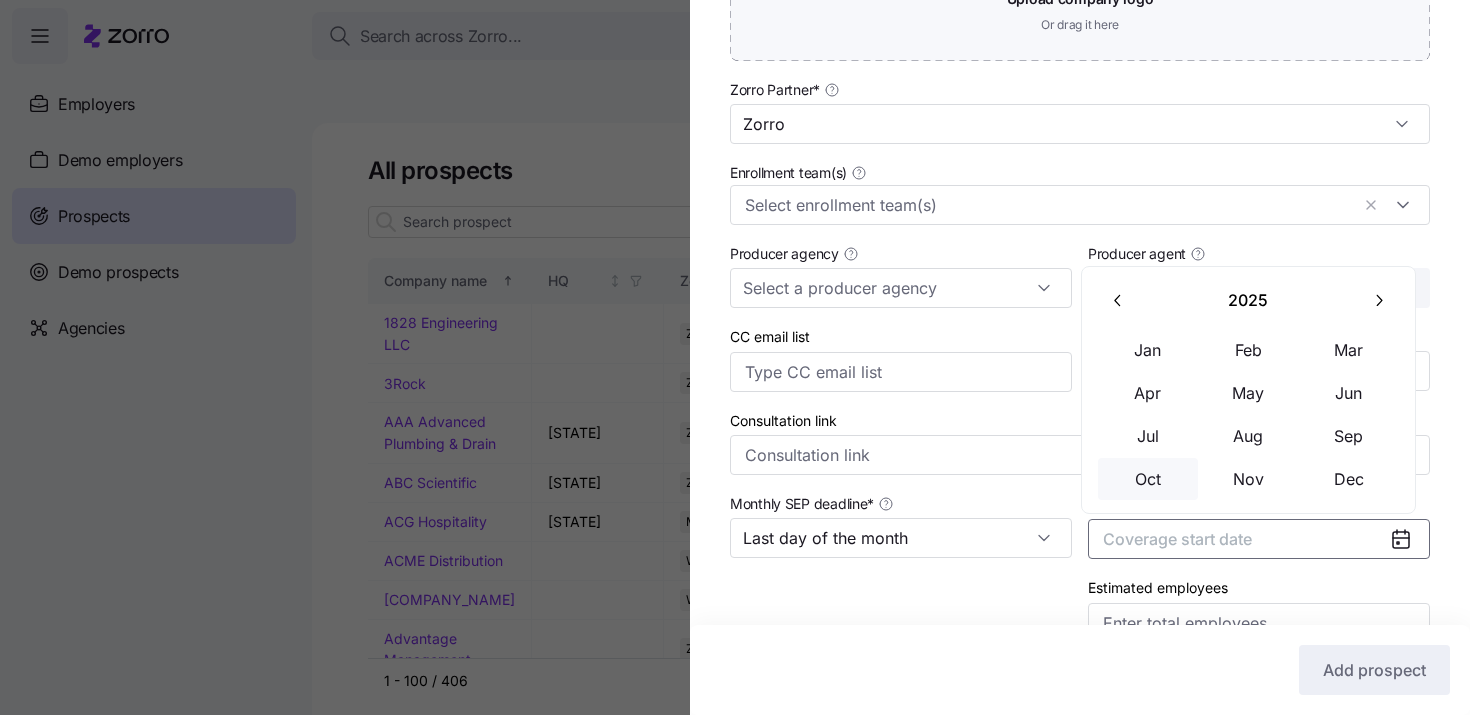 click on "Oct" at bounding box center [1148, 479] 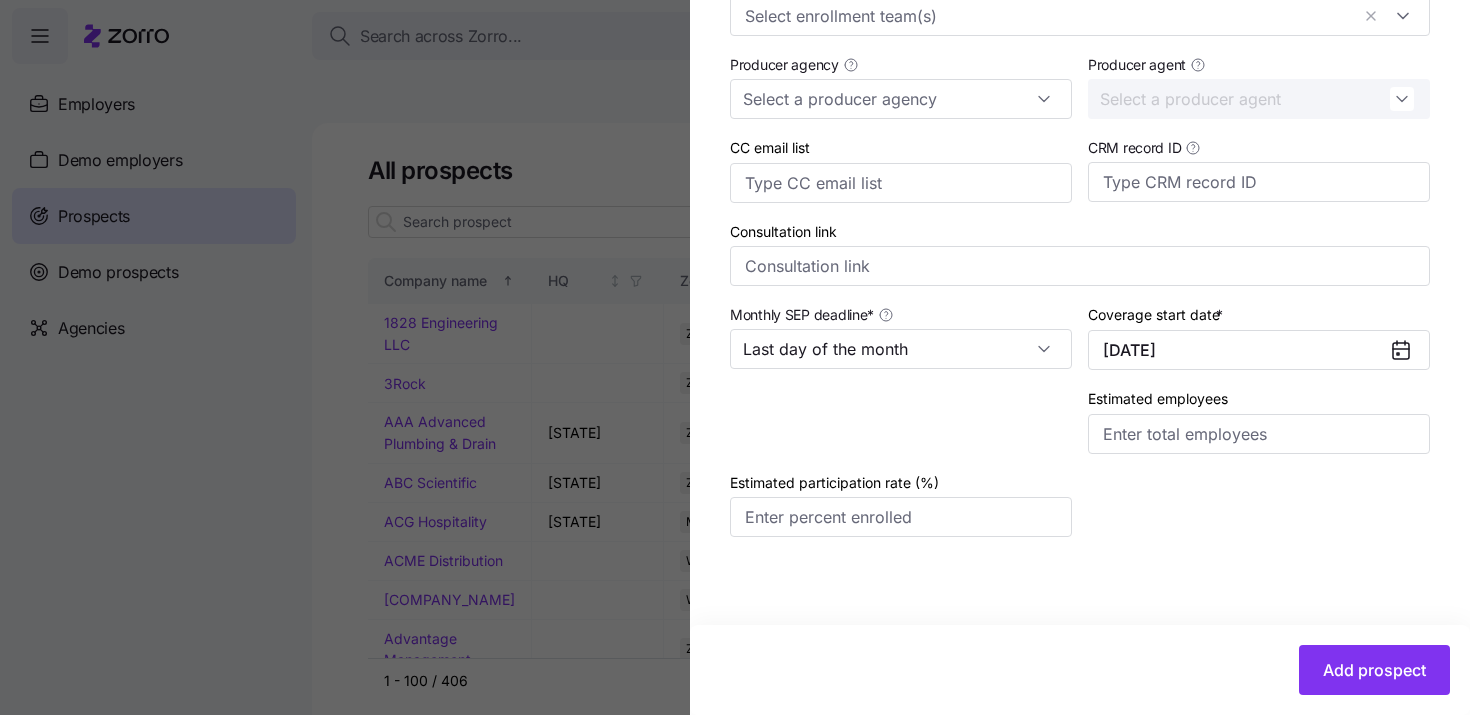 scroll, scrollTop: 790, scrollLeft: 0, axis: vertical 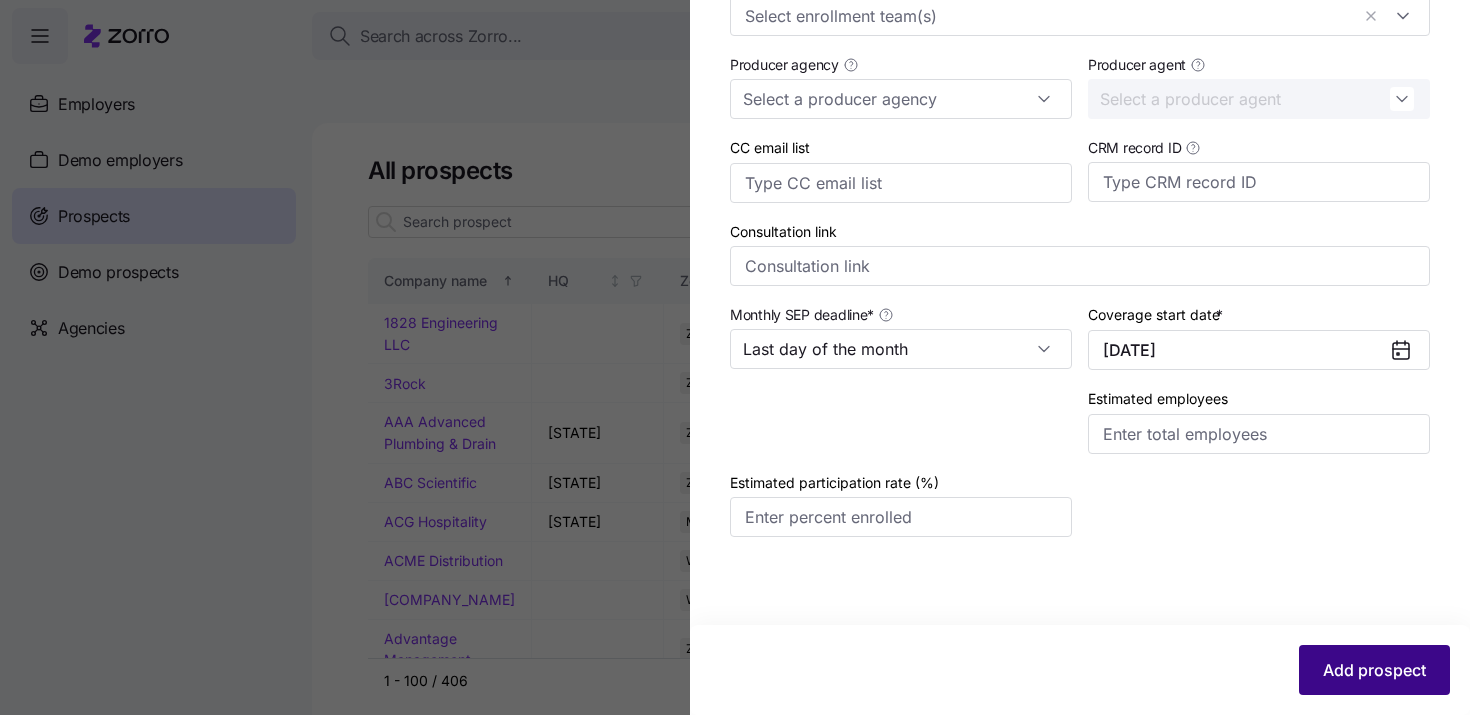 click on "Add prospect" at bounding box center (1374, 670) 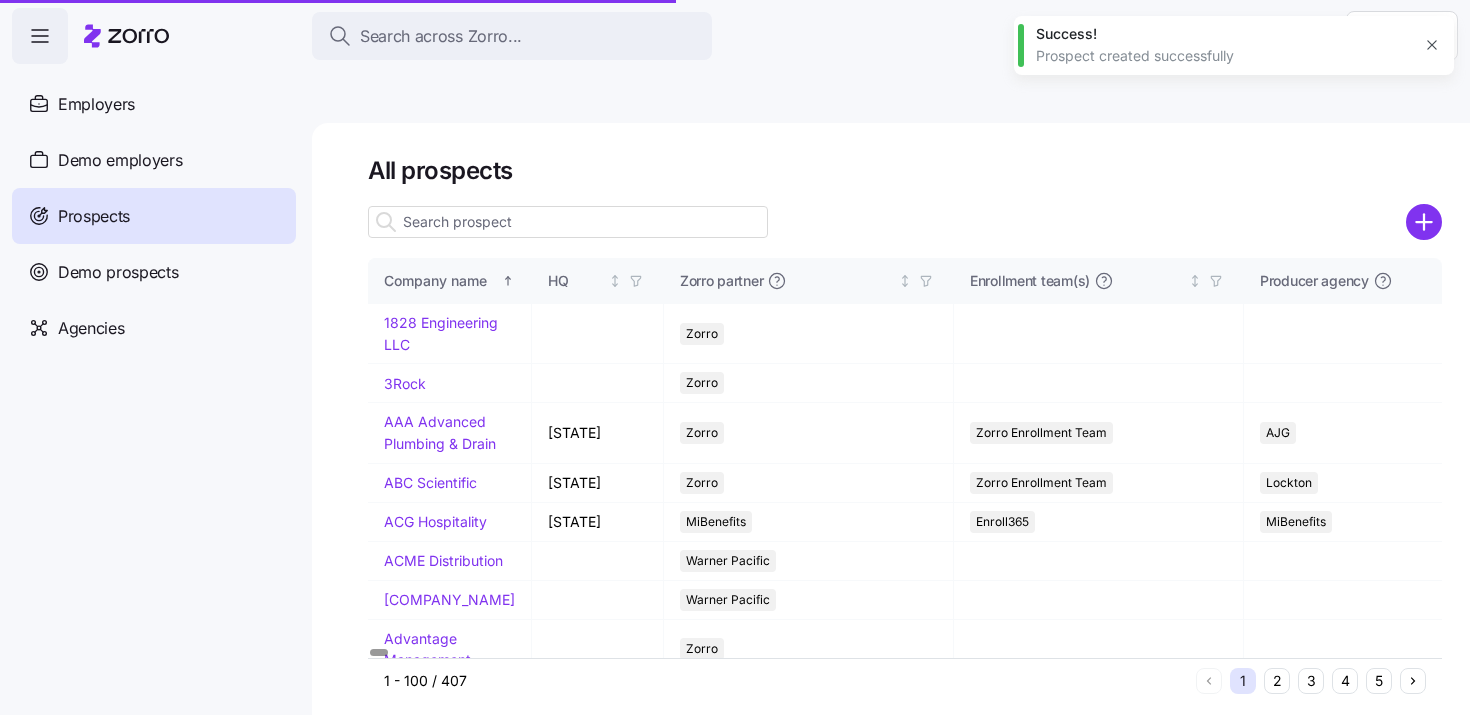 click on "[NUMBER_RANGE]" at bounding box center [1311, 681] 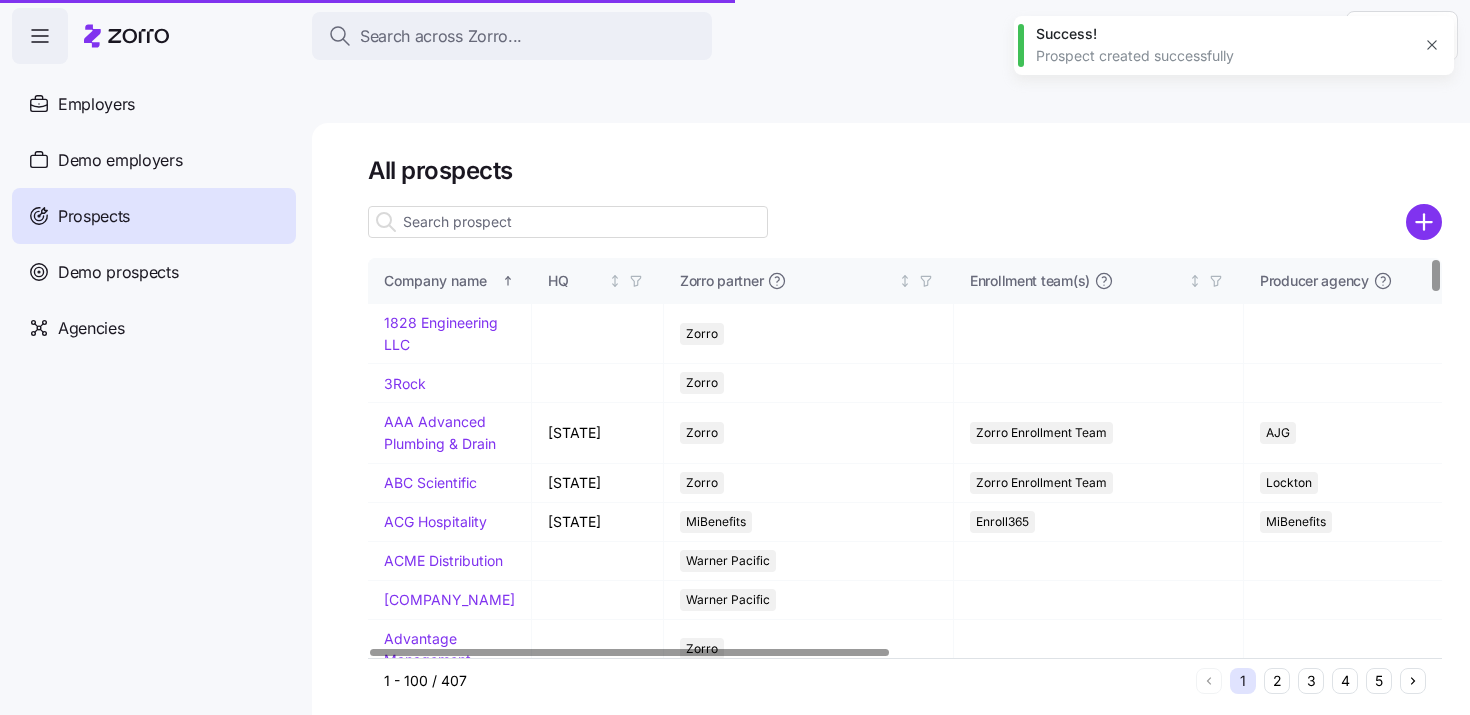 click on "4" at bounding box center [1345, 681] 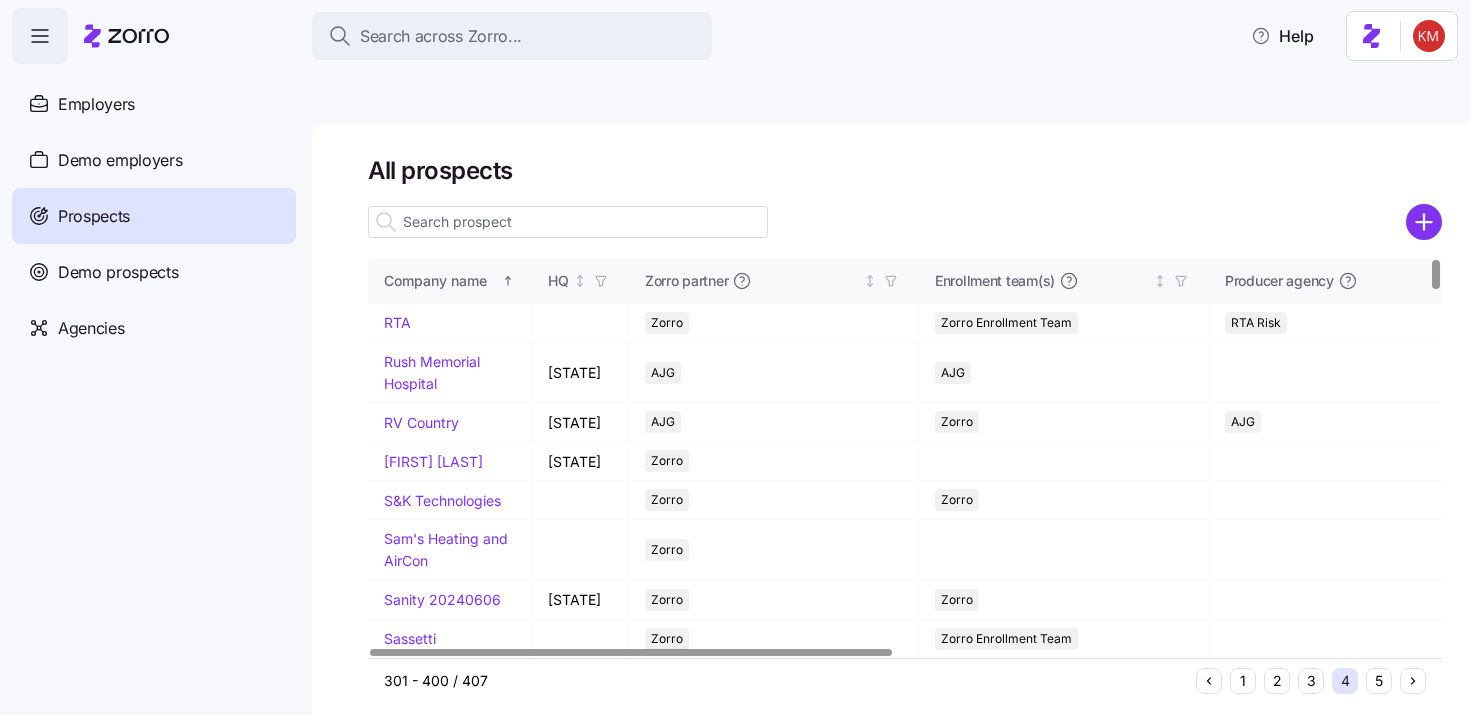 click on "3" at bounding box center [1311, 681] 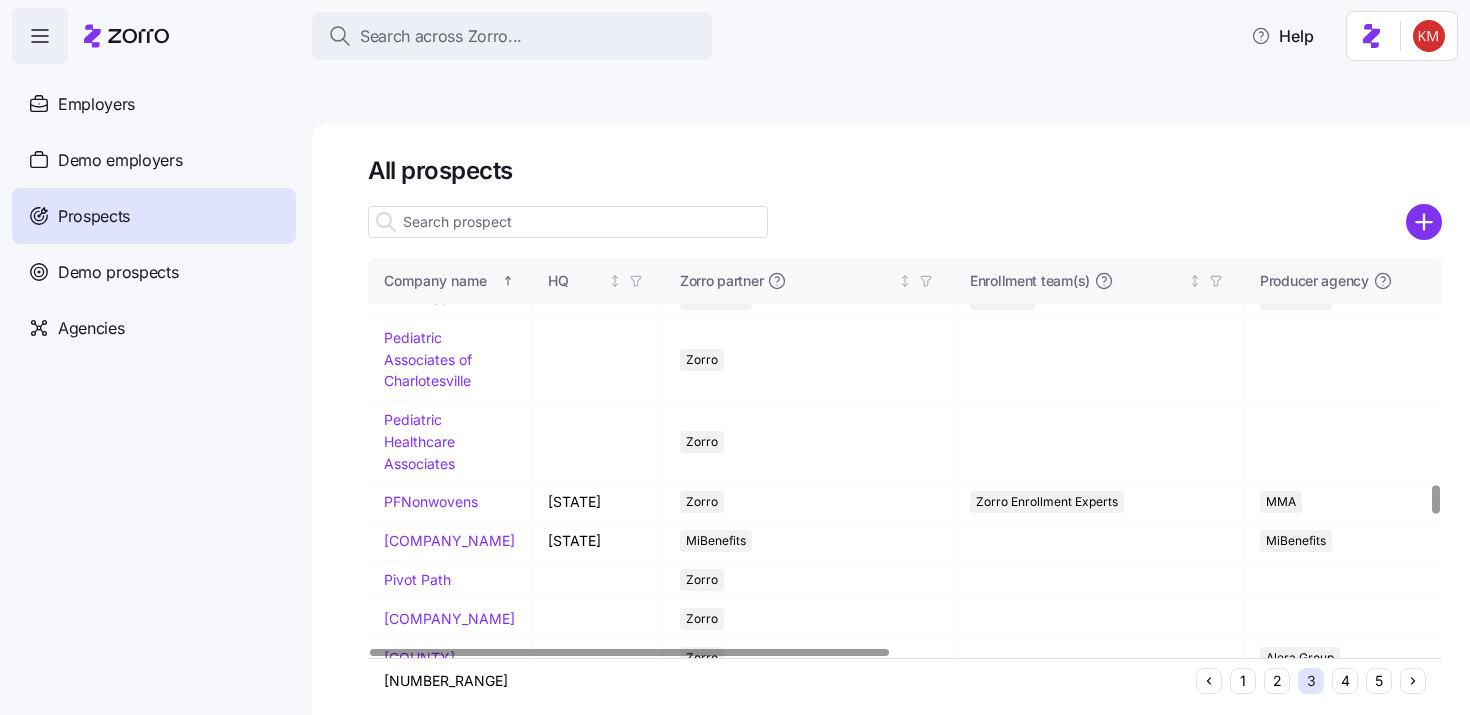 scroll, scrollTop: 3335, scrollLeft: 0, axis: vertical 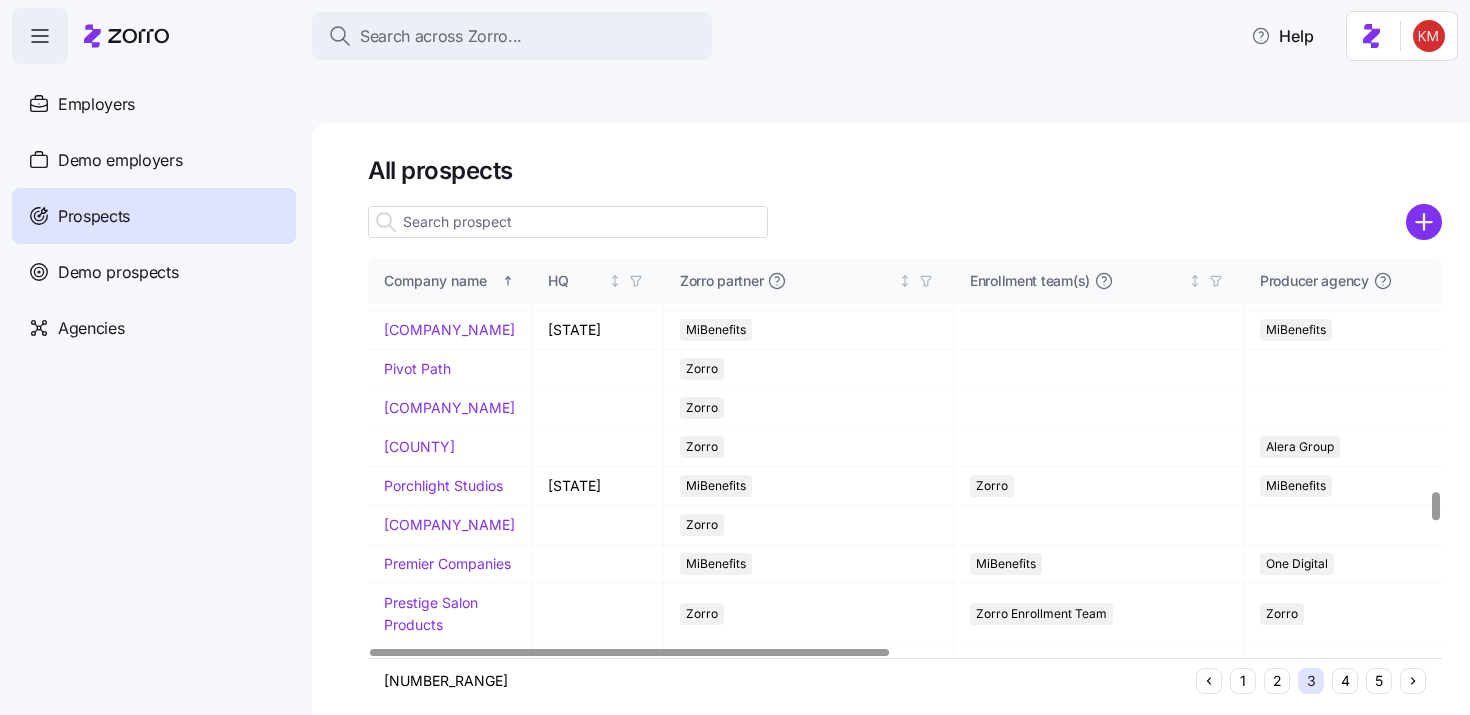 click on "Pathfinder Health" at bounding box center [441, -51] 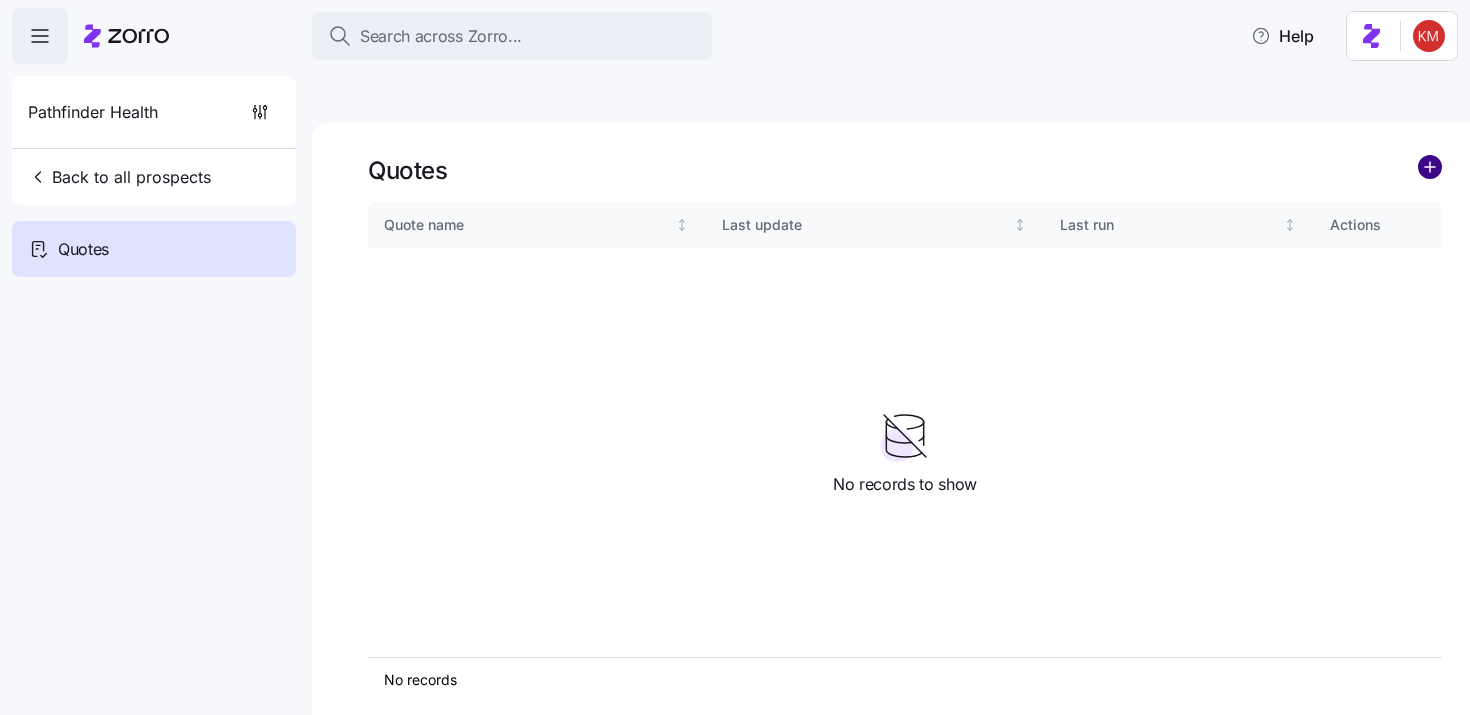 click 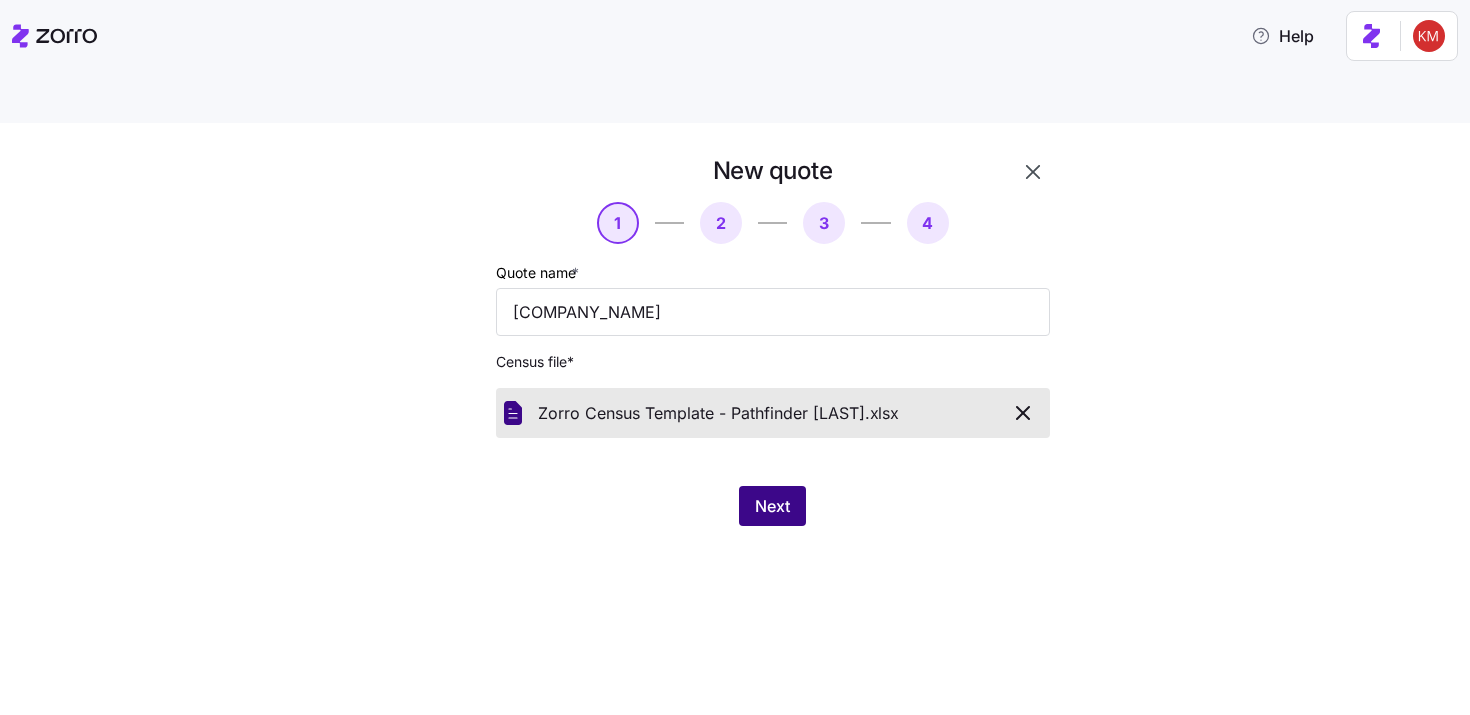 click on "Next" at bounding box center [772, 506] 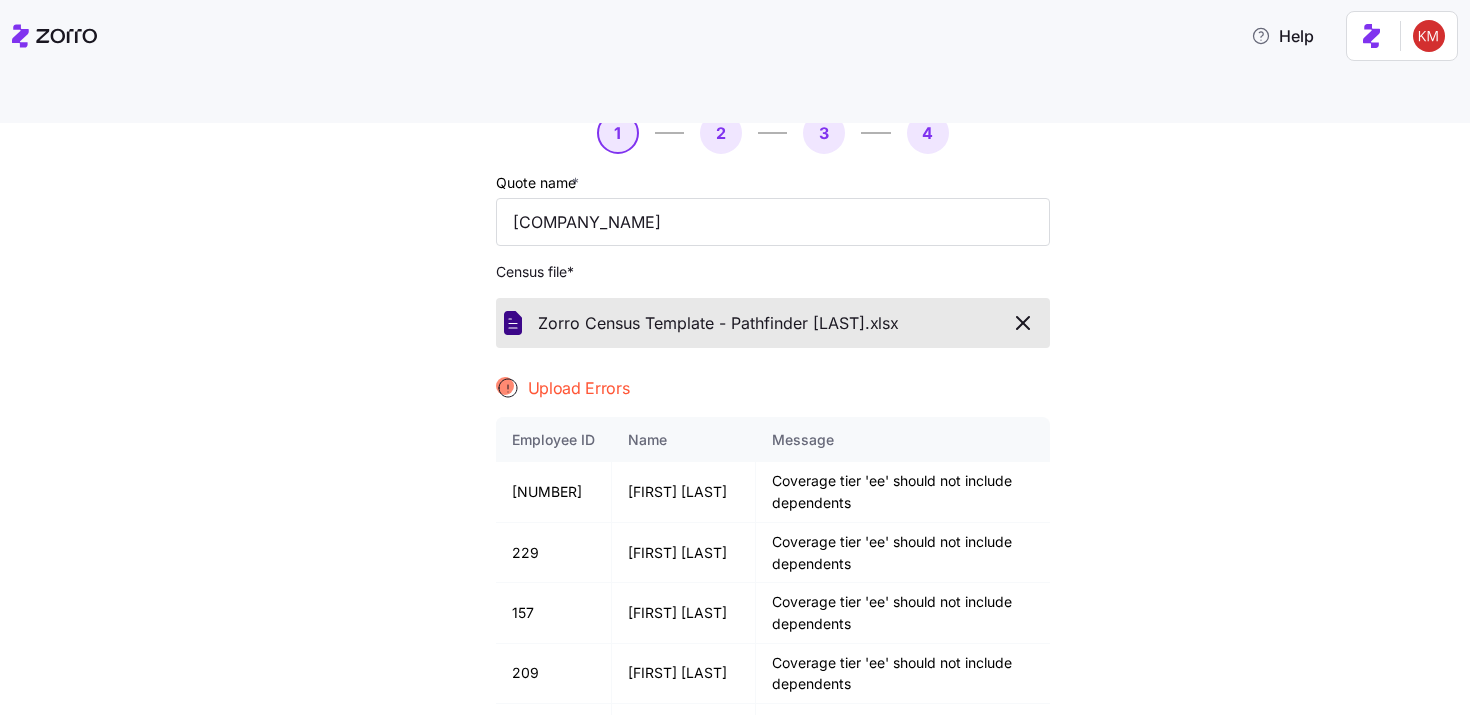 scroll, scrollTop: 155, scrollLeft: 0, axis: vertical 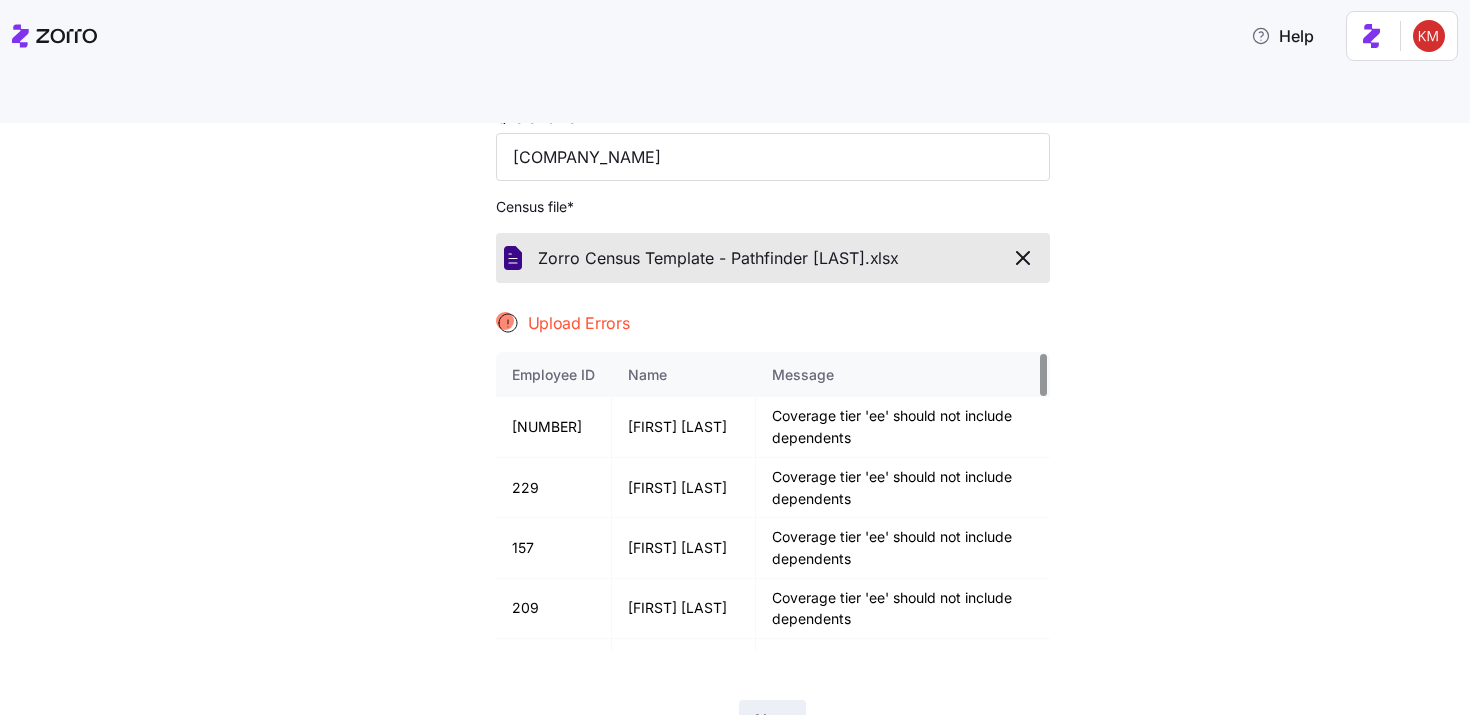 click on "Upload Errors" at bounding box center [773, 323] 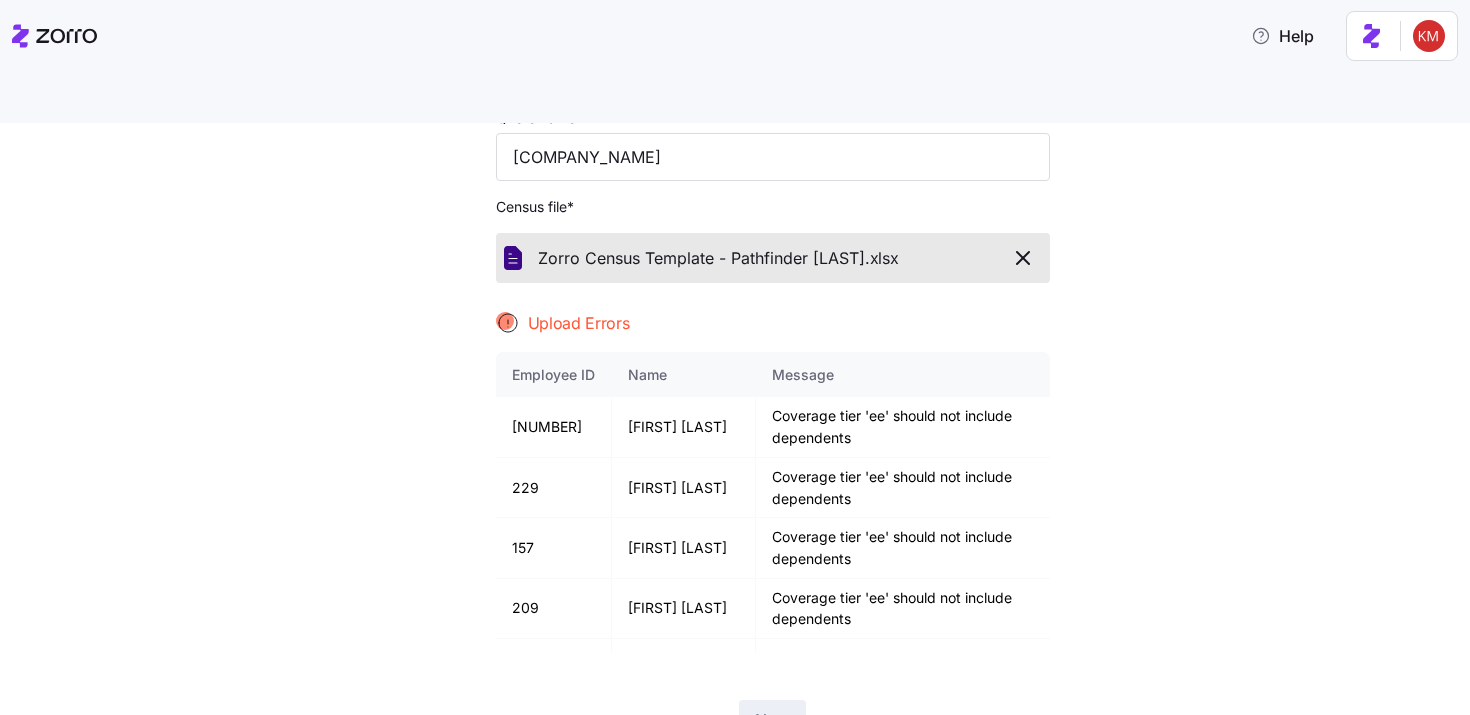 click 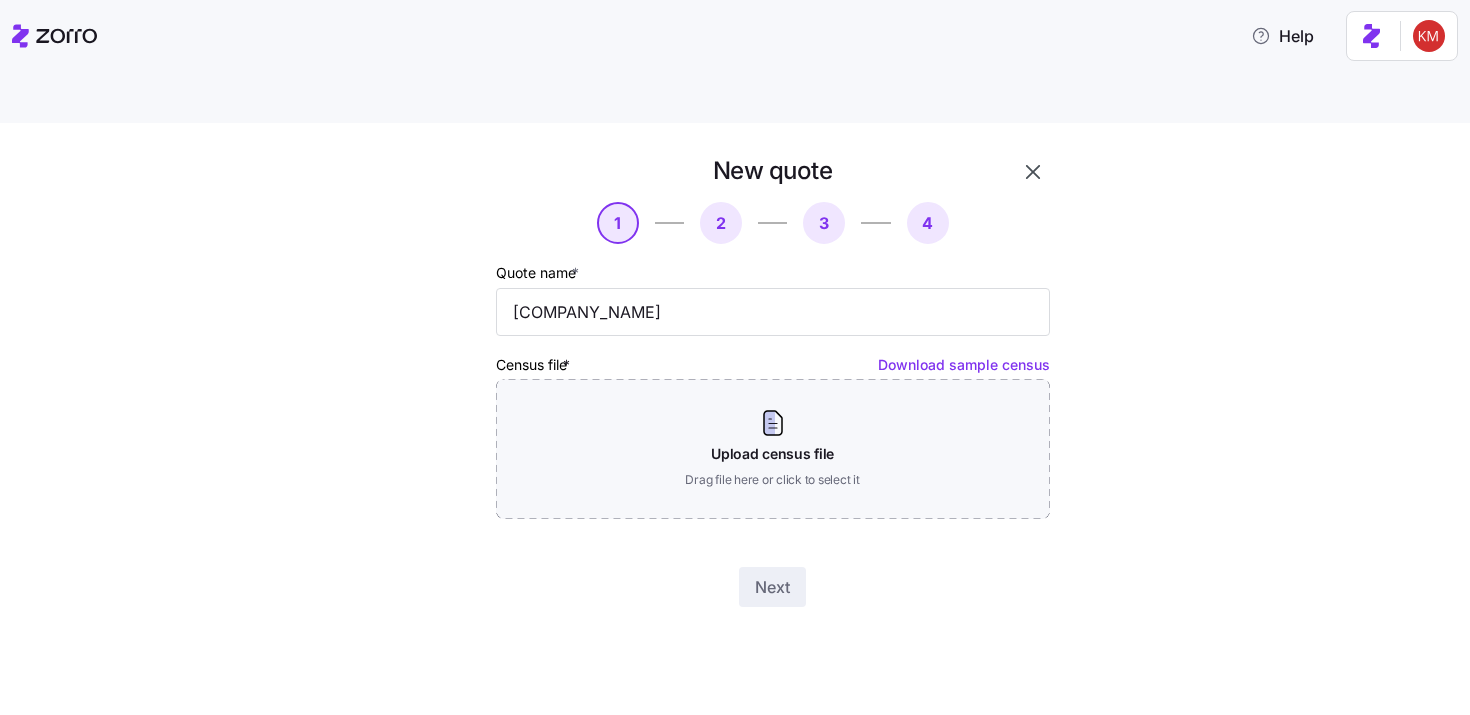 scroll, scrollTop: 0, scrollLeft: 0, axis: both 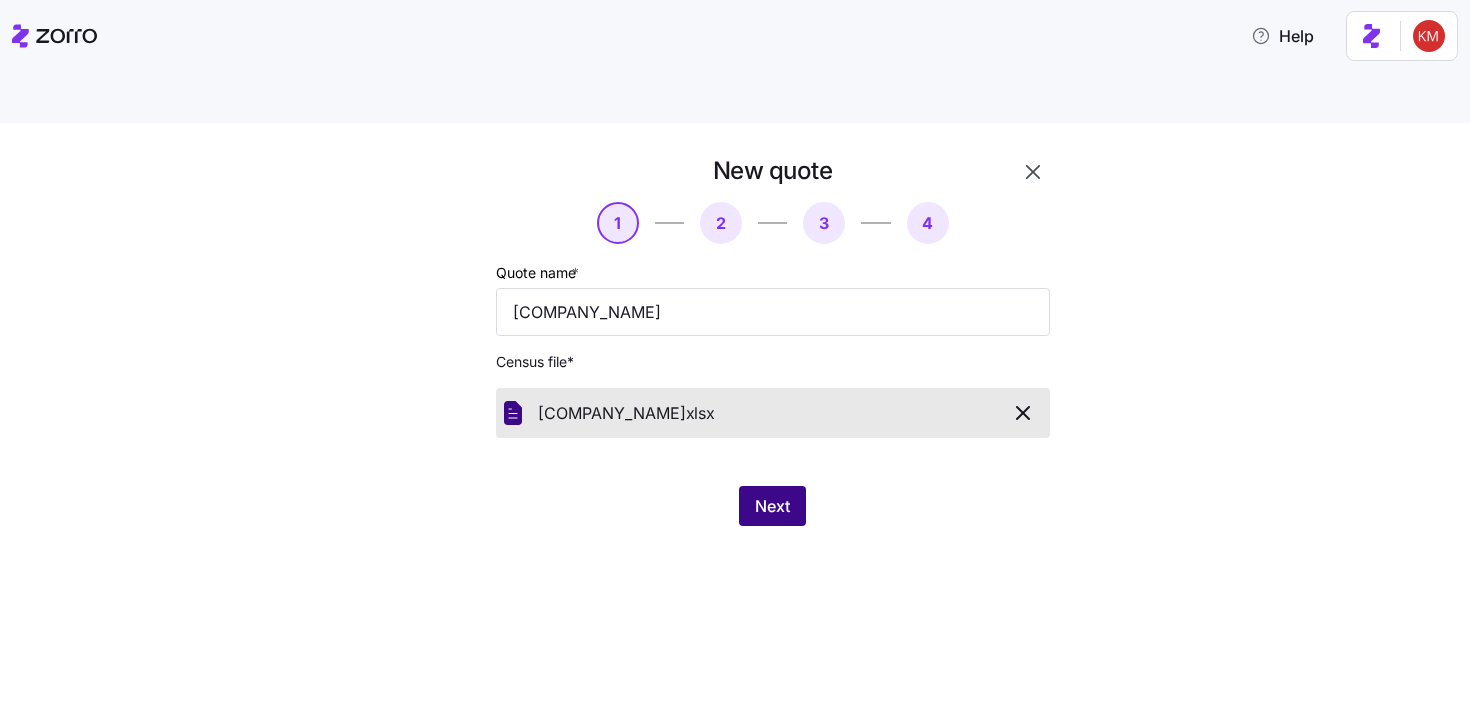 click on "Next" at bounding box center (772, 506) 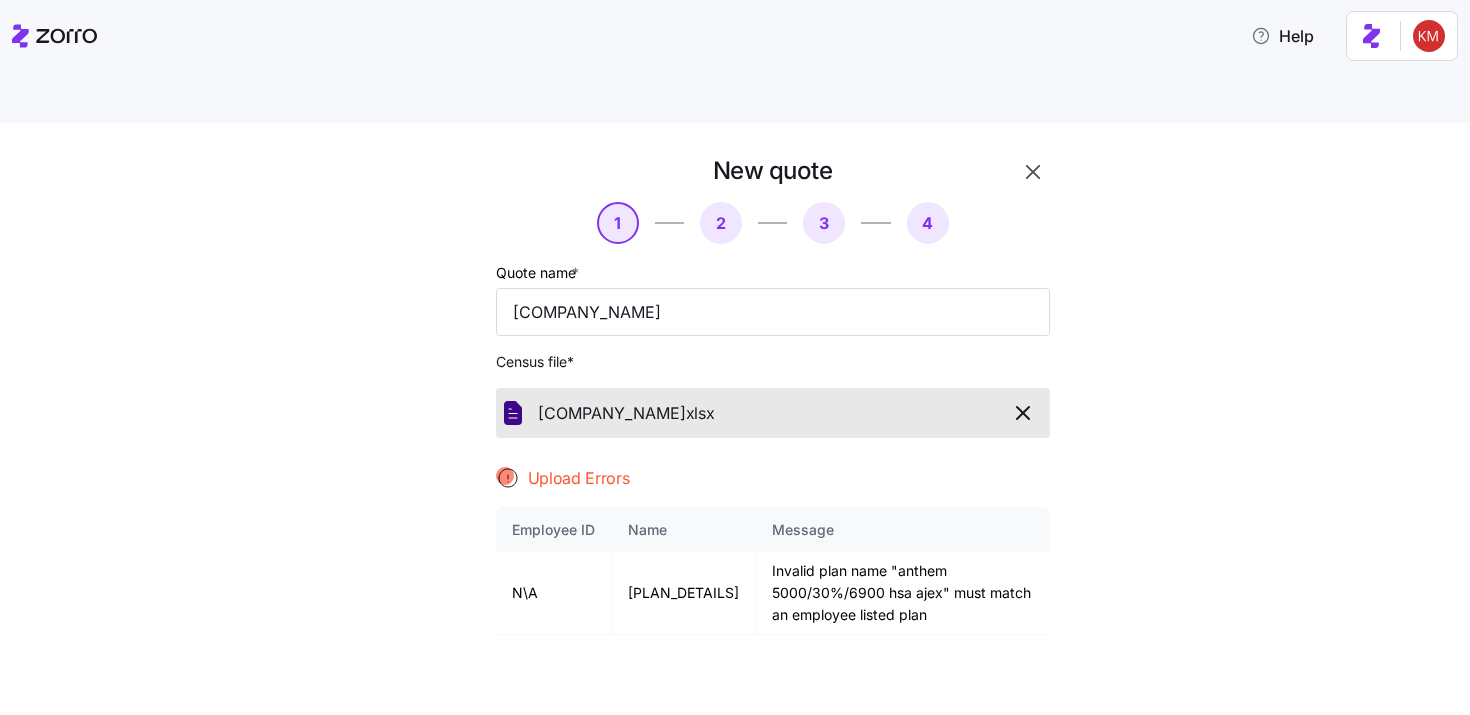 click 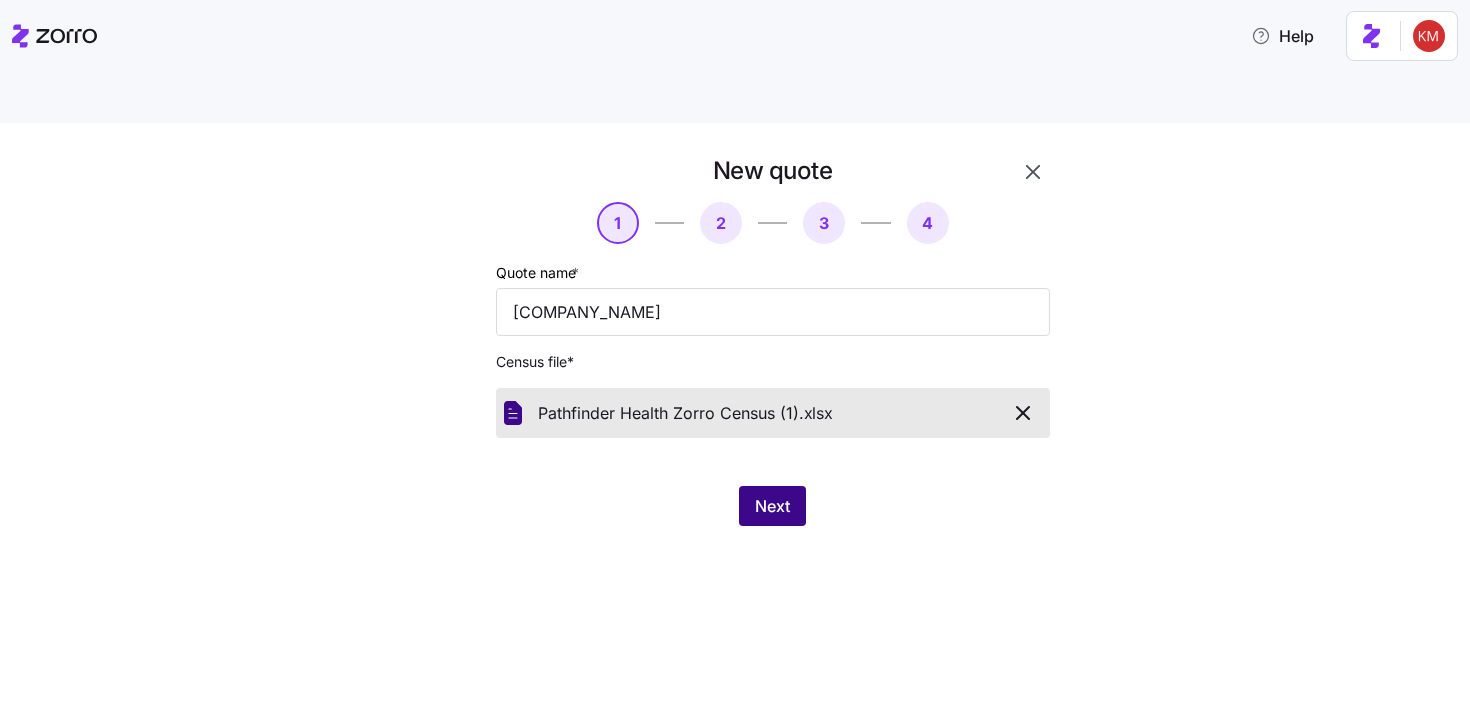 click on "Next" at bounding box center (772, 506) 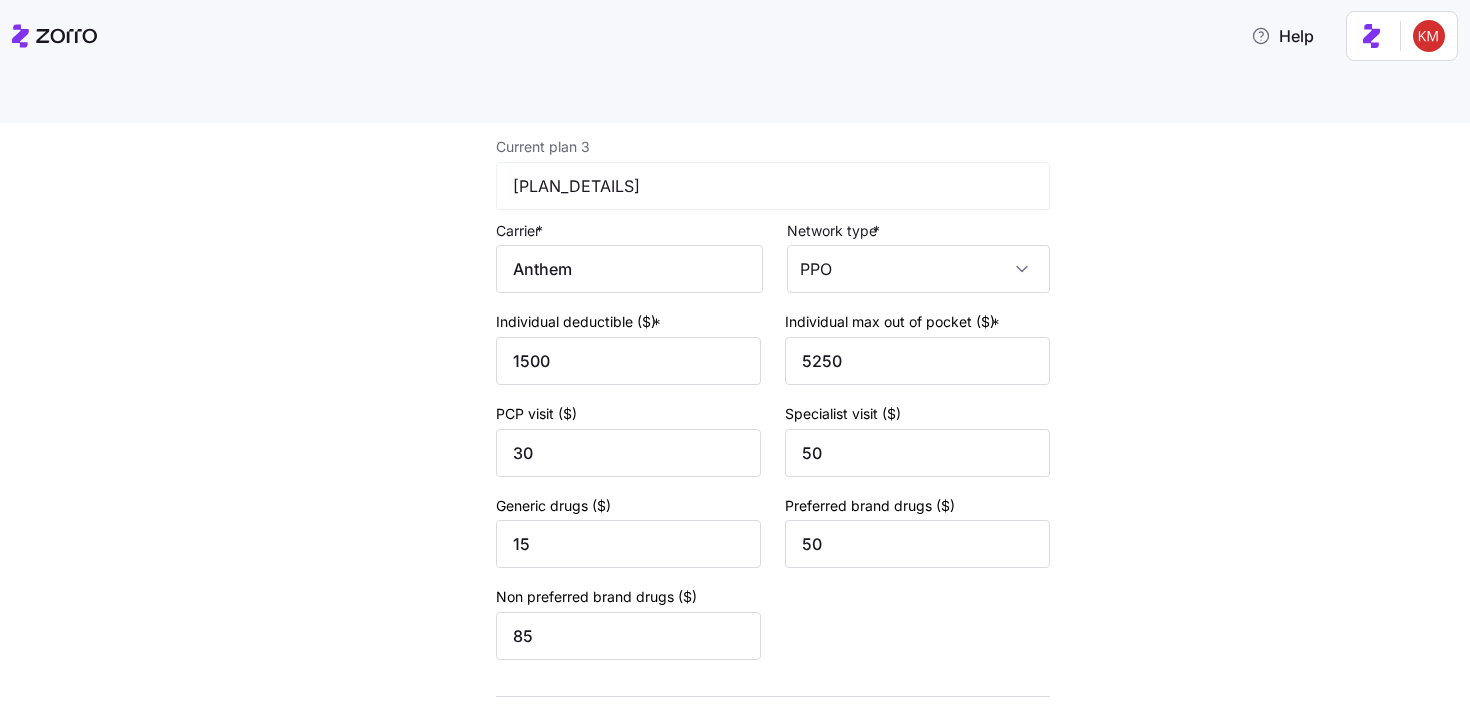 scroll, scrollTop: 1429, scrollLeft: 0, axis: vertical 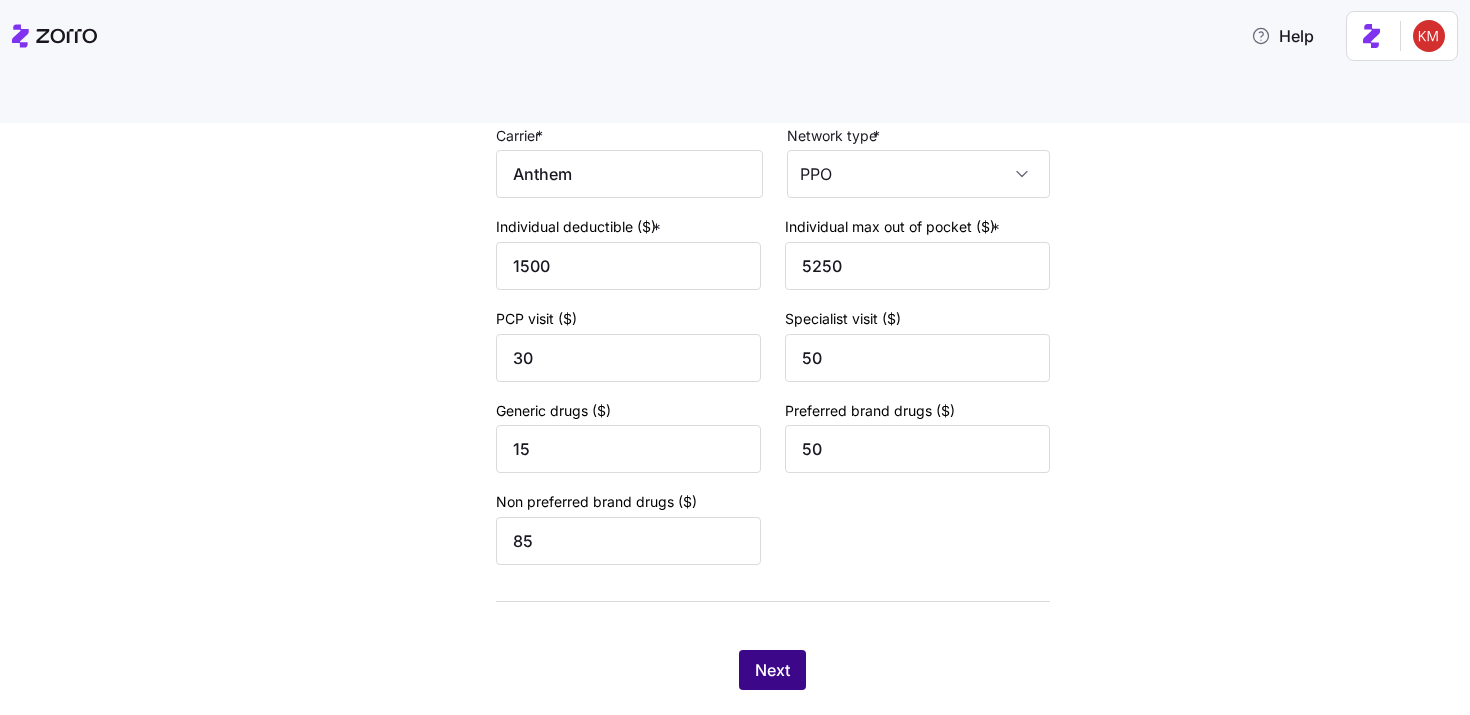 click on "Next" at bounding box center [772, 670] 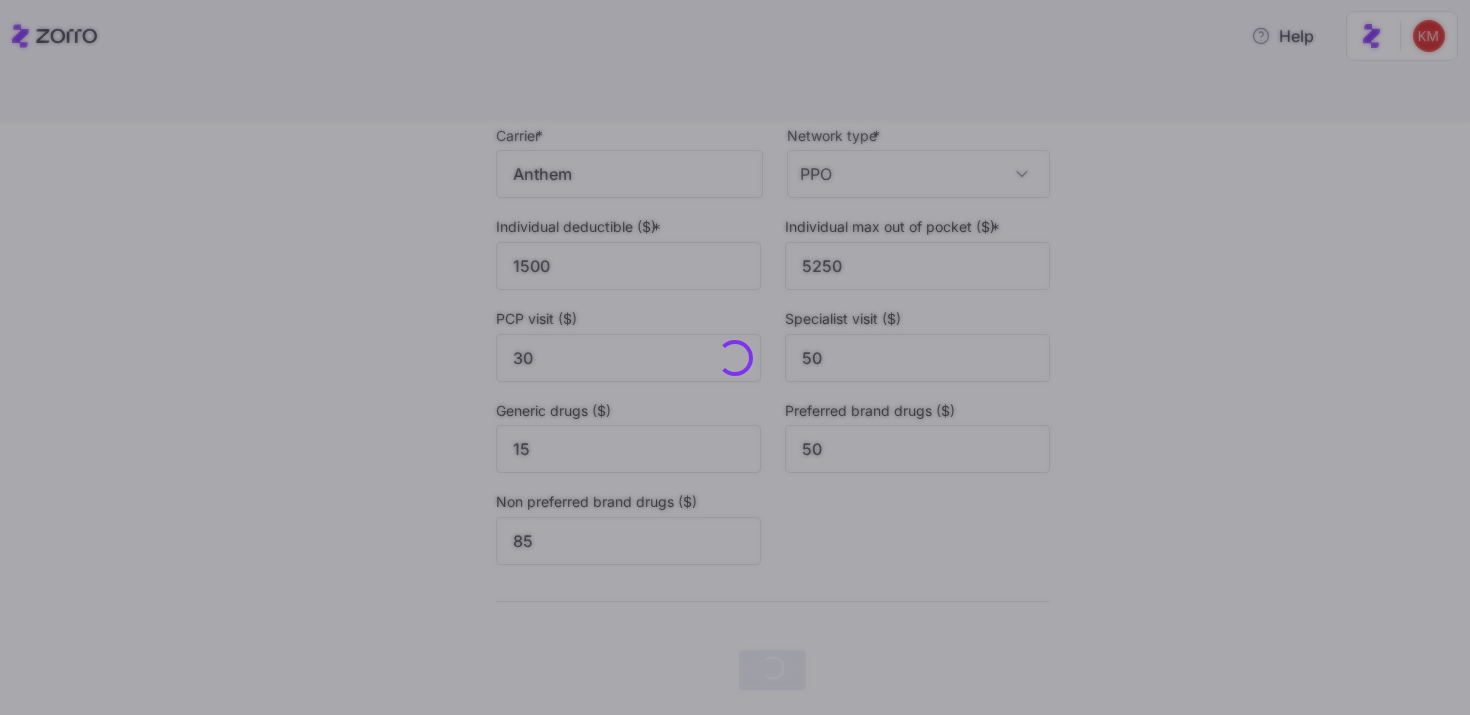 scroll, scrollTop: 0, scrollLeft: 0, axis: both 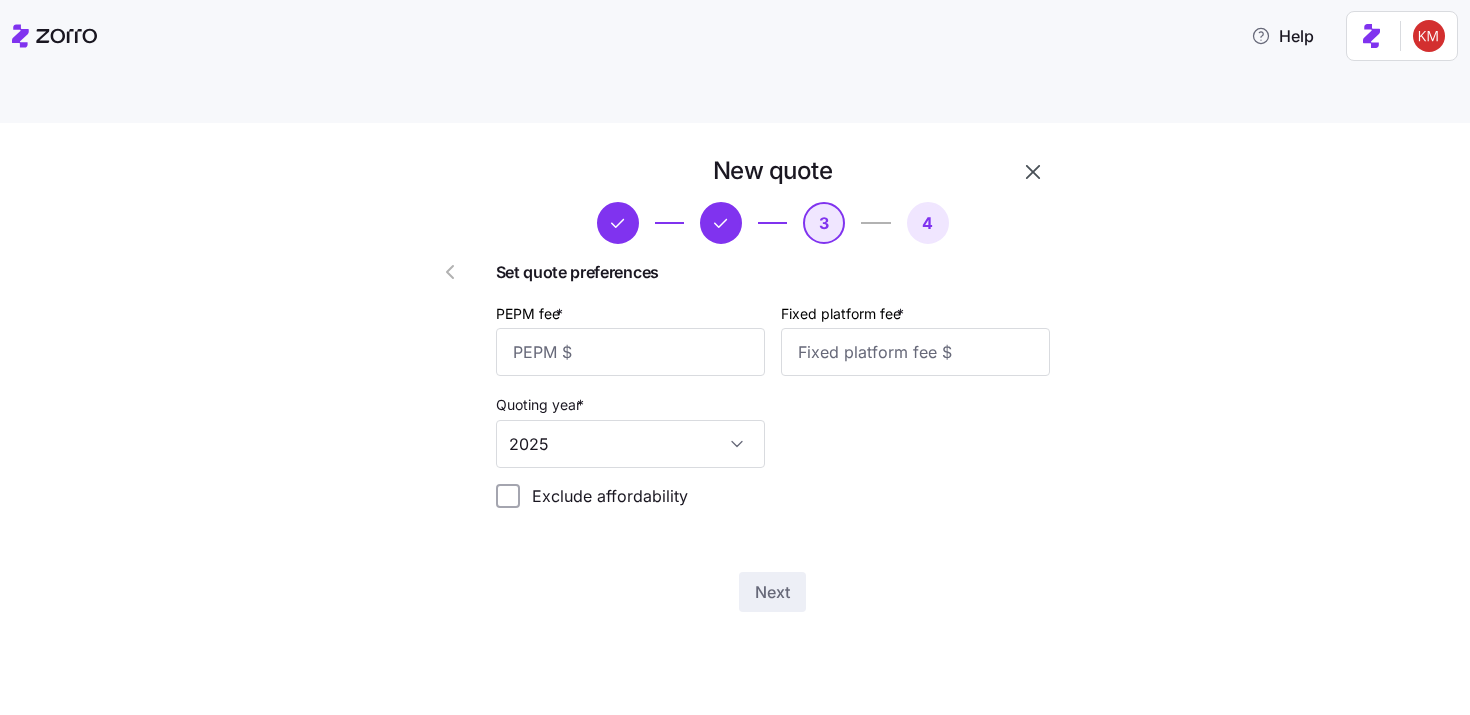 click on "PEPM fee  *" at bounding box center (630, 339) 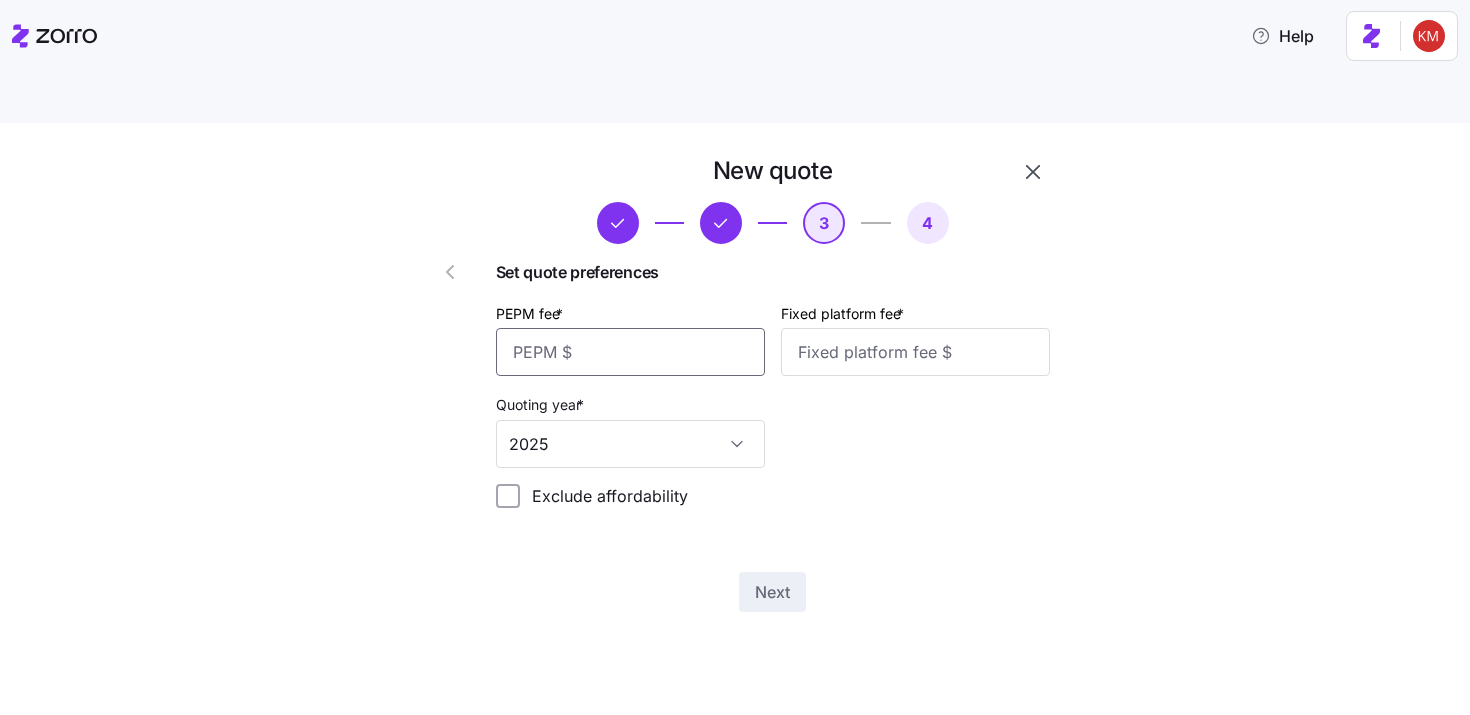 click on "PEPM fee  *" at bounding box center (630, 352) 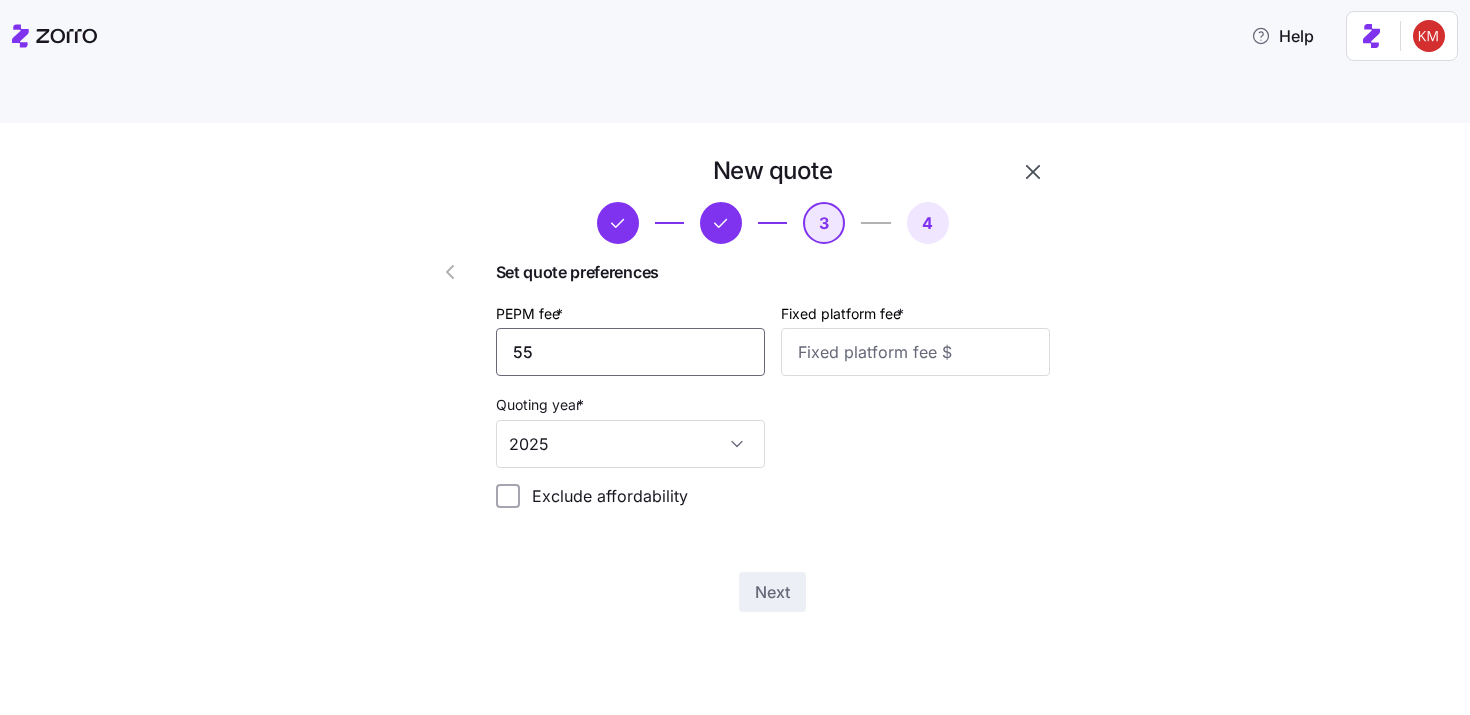 type on "55" 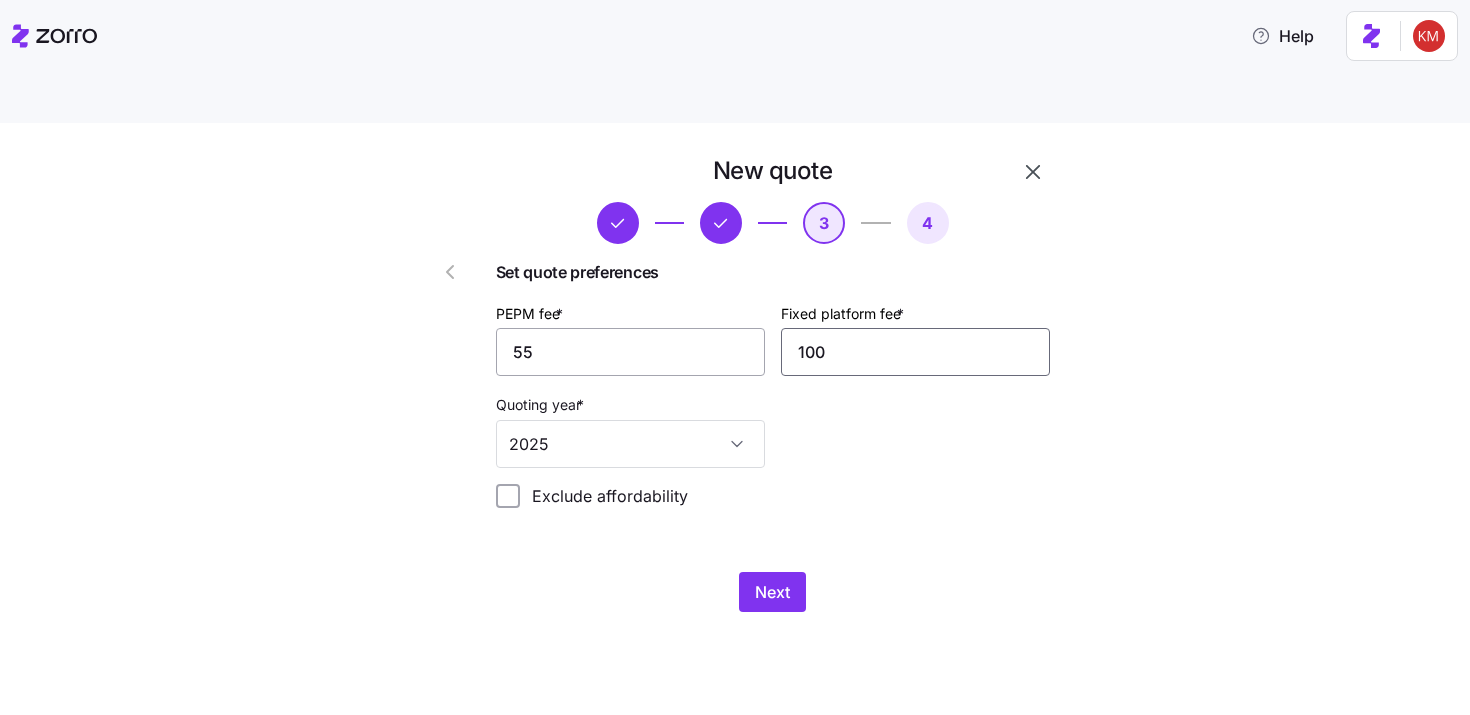 type on "100" 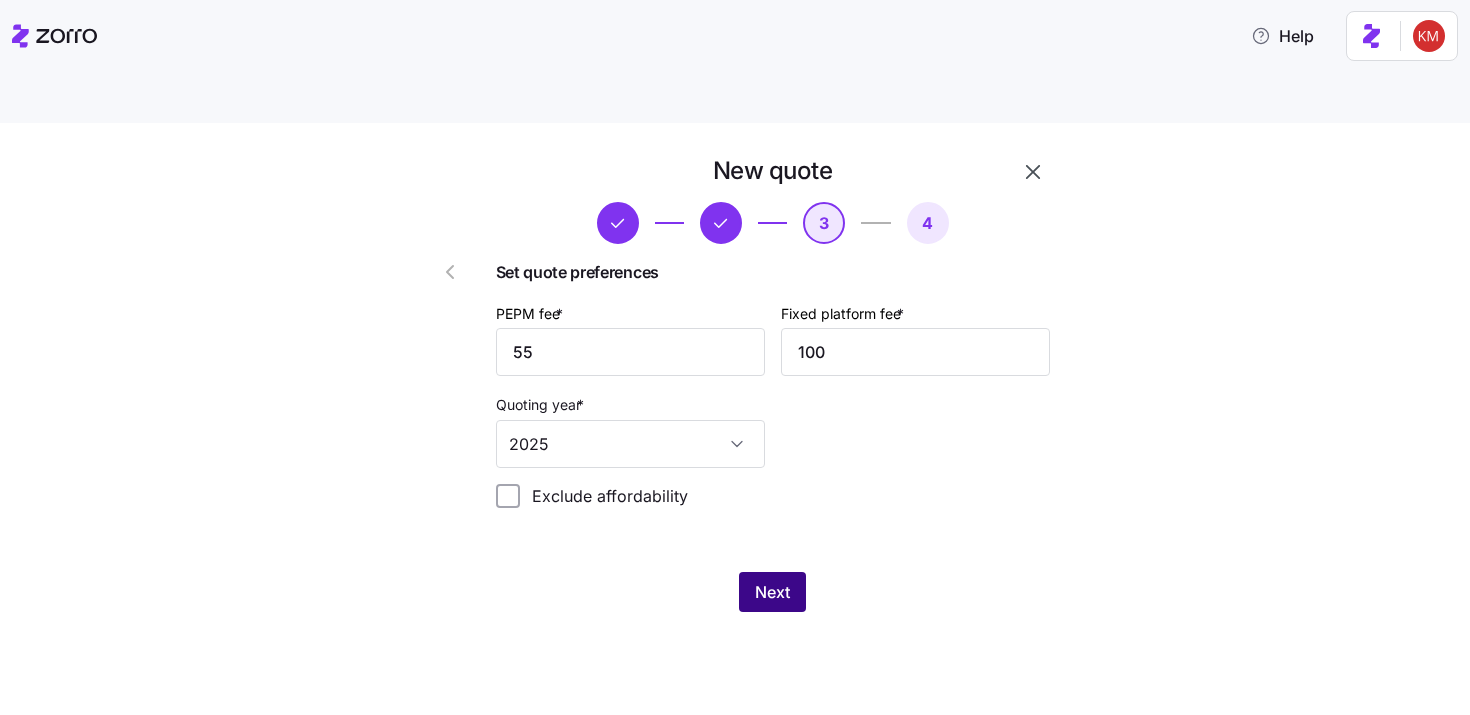 click on "Next" at bounding box center (772, 592) 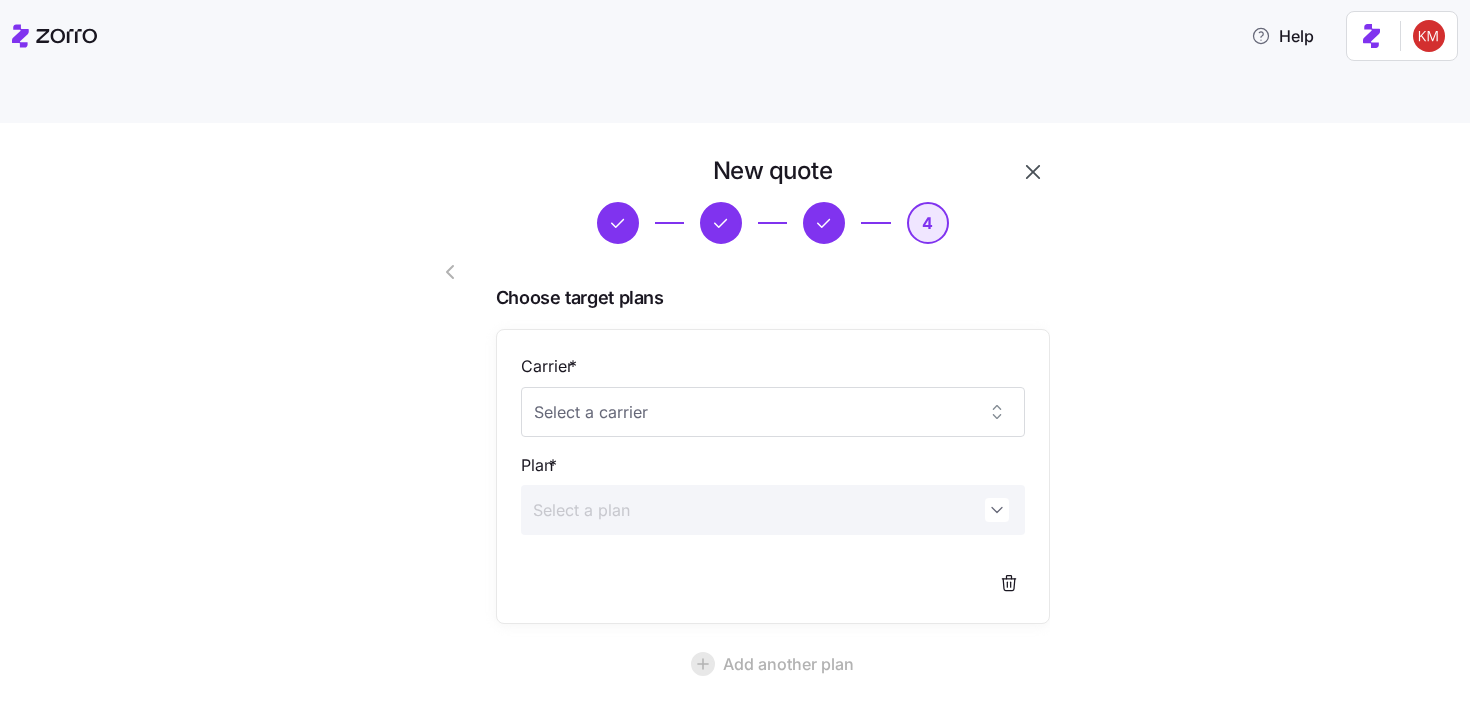 scroll, scrollTop: 146, scrollLeft: 0, axis: vertical 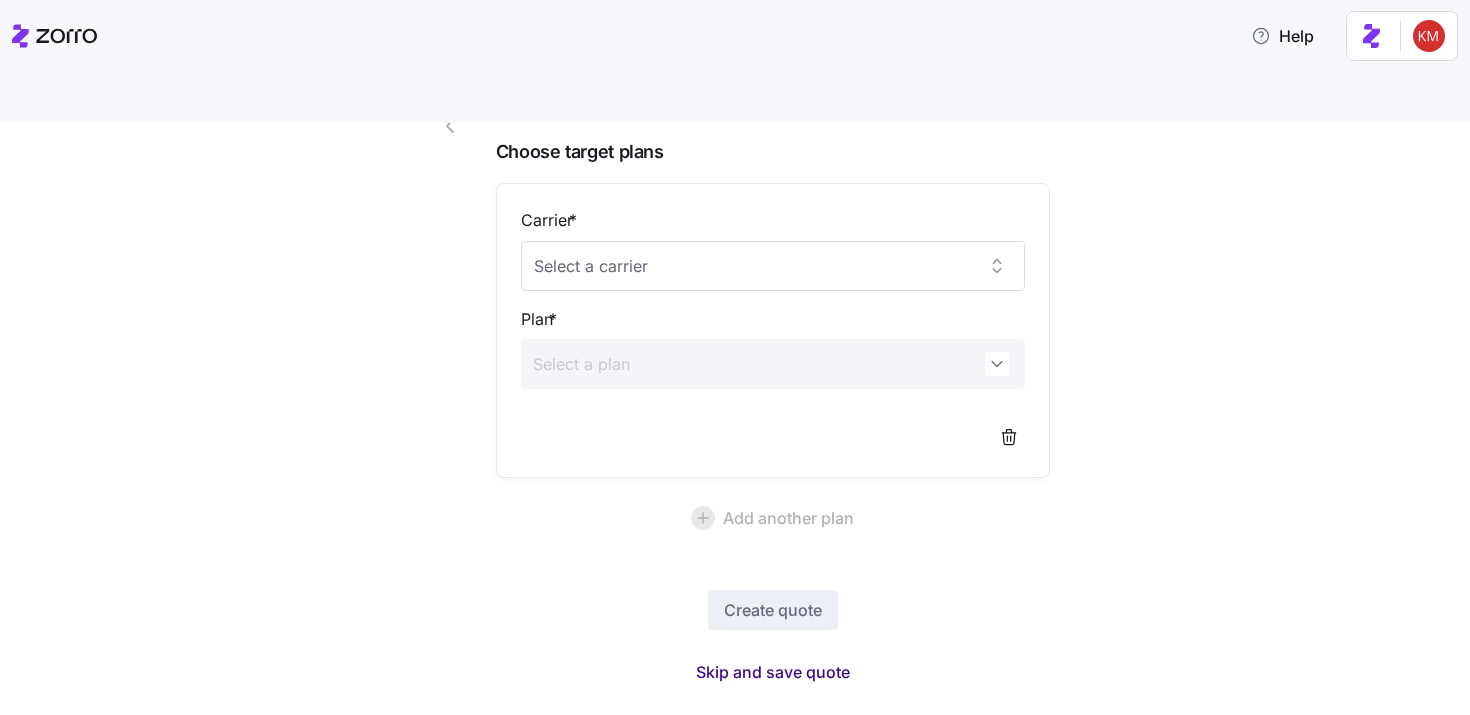 click on "Skip and save quote" at bounding box center [773, 672] 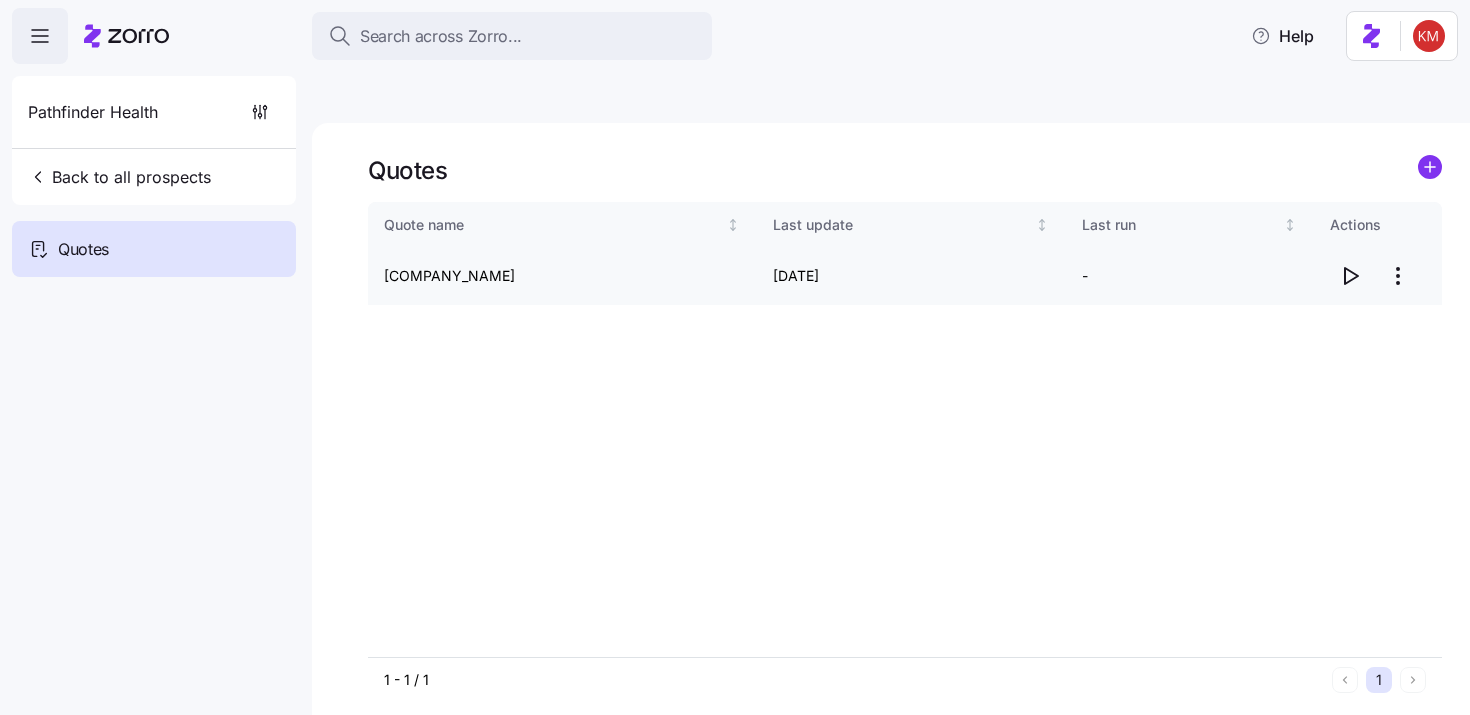 click 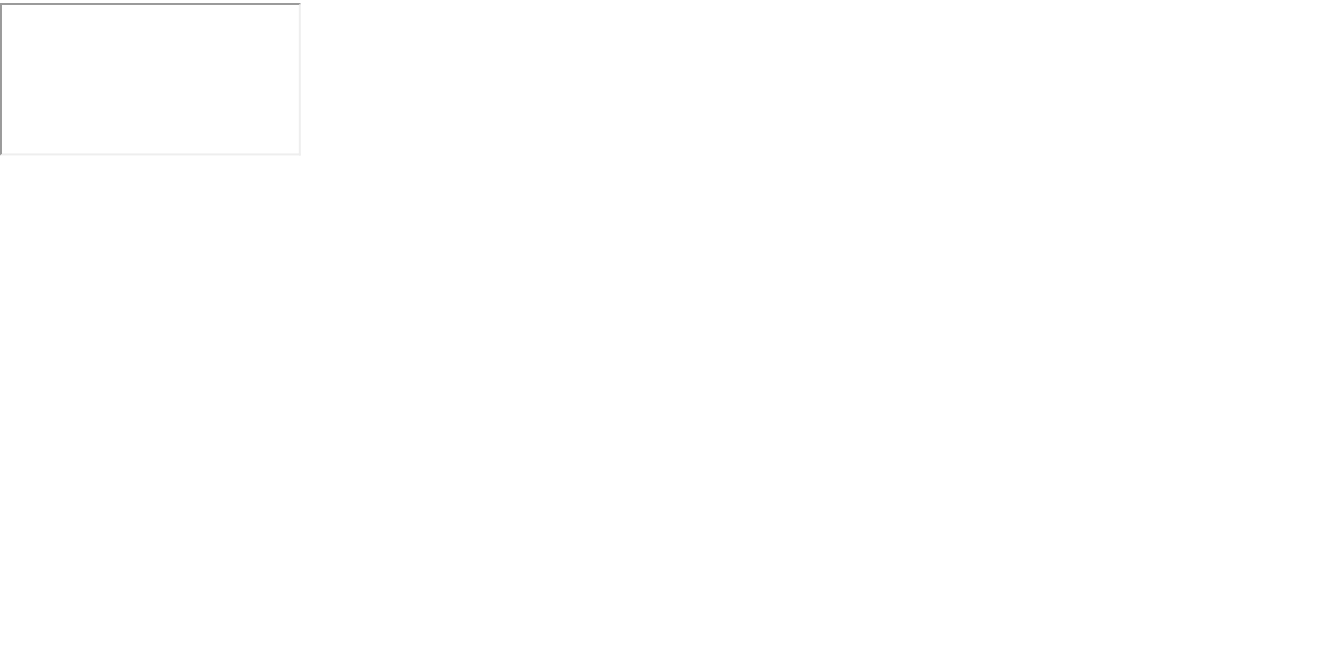 scroll, scrollTop: 0, scrollLeft: 0, axis: both 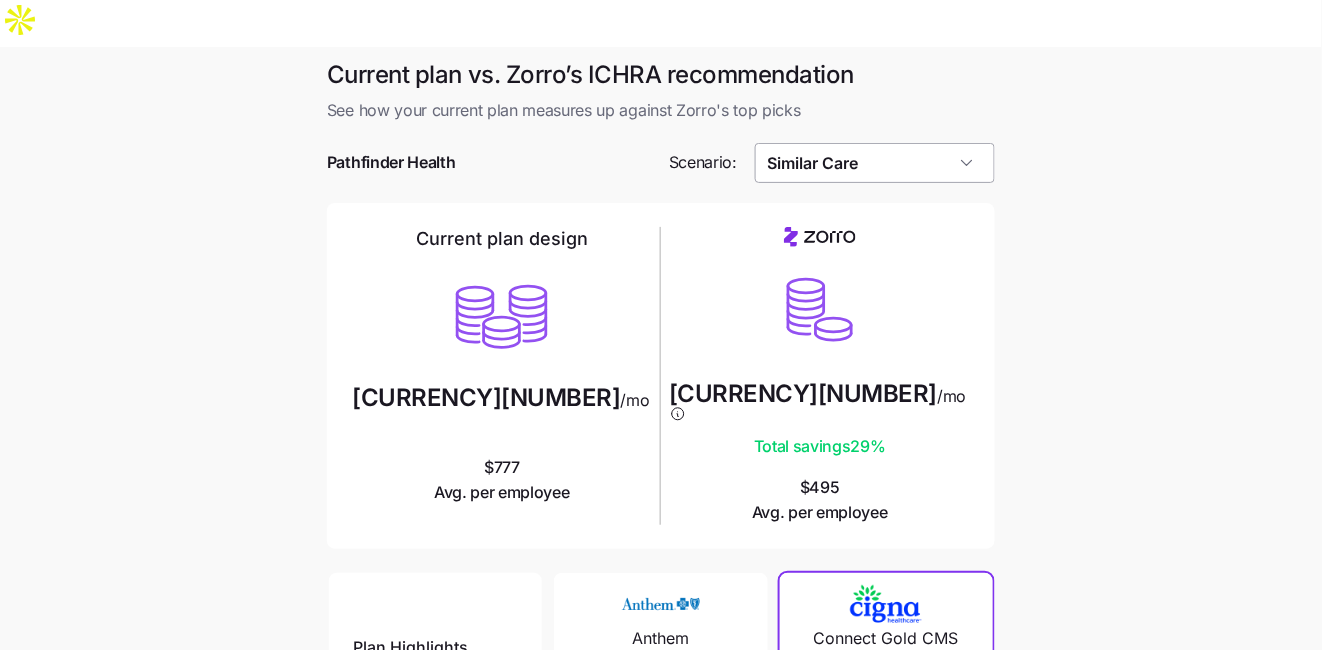 click on "Similar Care" at bounding box center [875, 163] 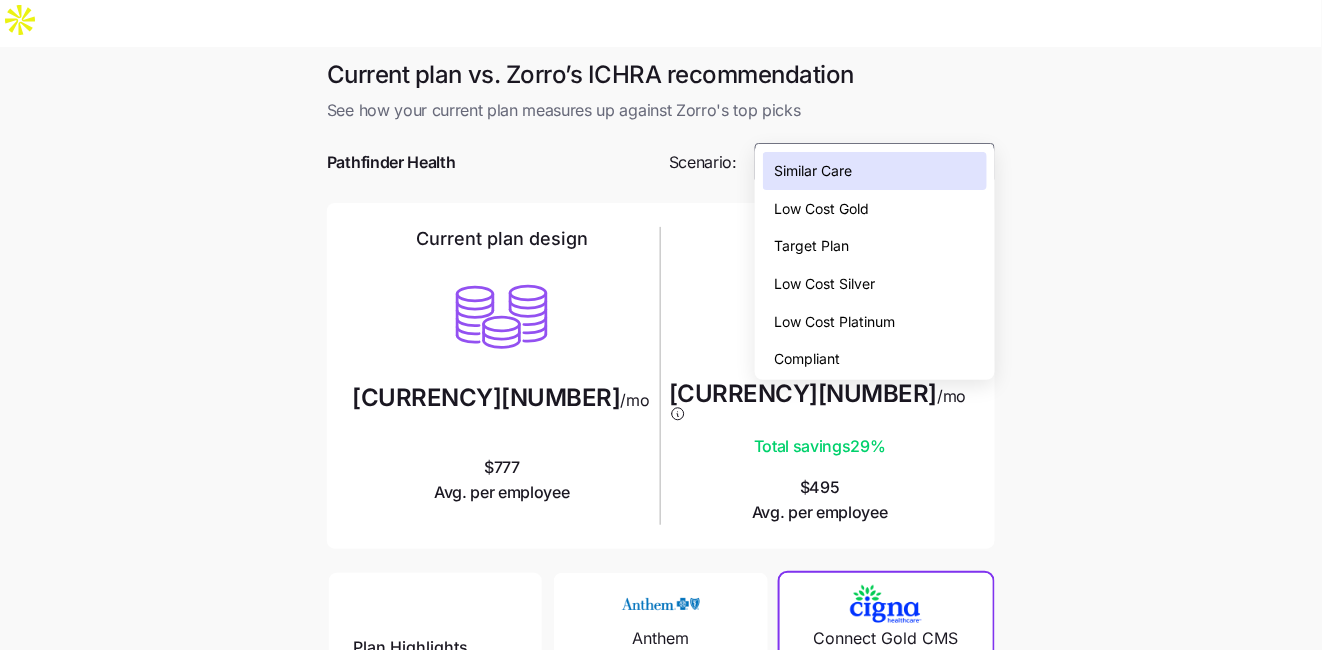 click on "Low Cost Gold" at bounding box center [875, 209] 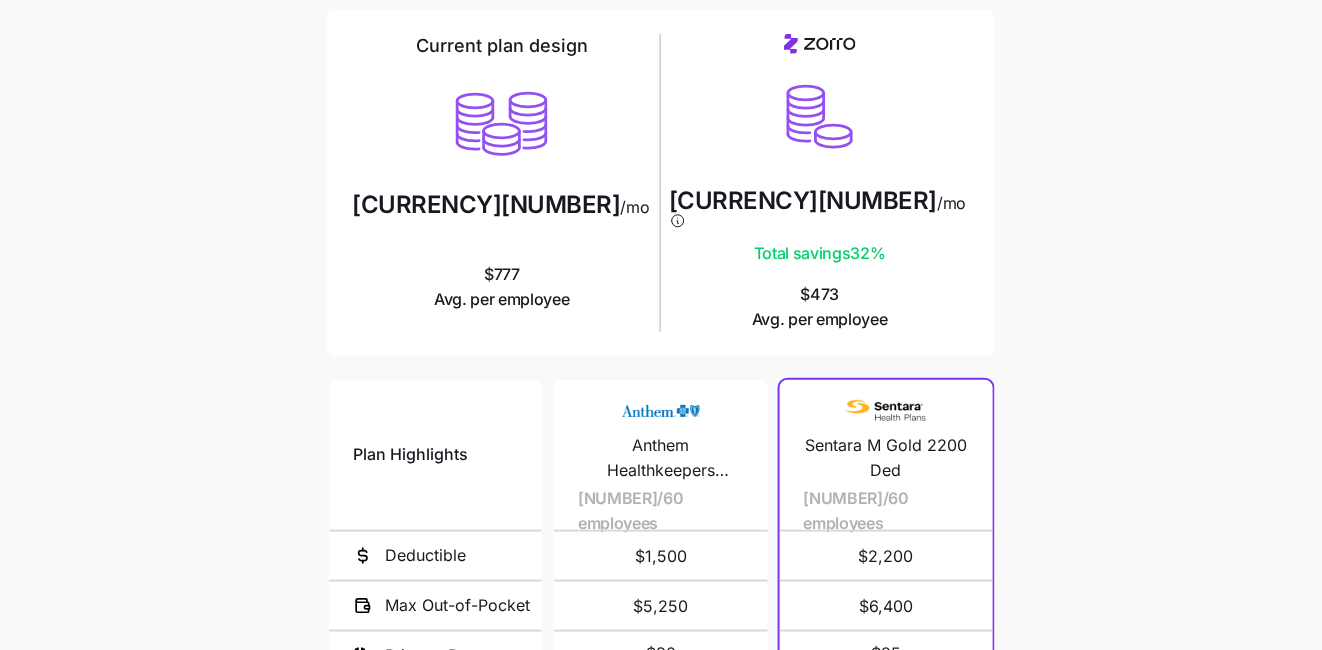 scroll, scrollTop: 354, scrollLeft: 0, axis: vertical 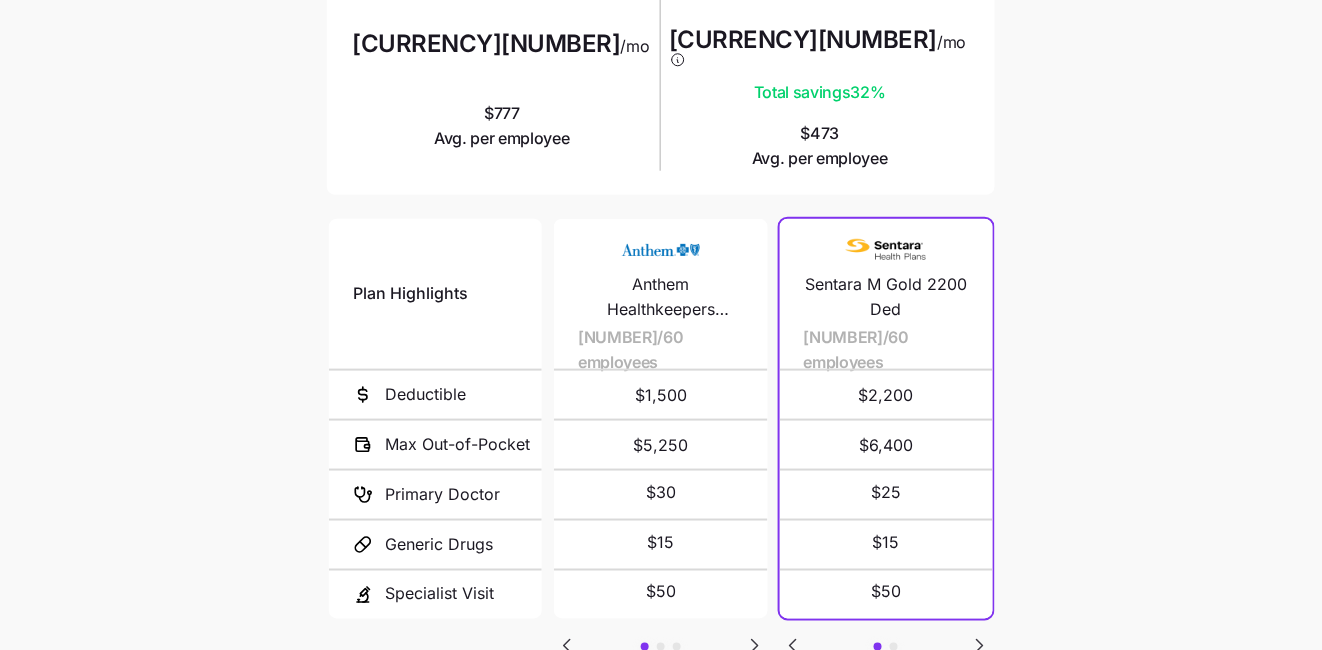 click on "Next" at bounding box center (935, 720) 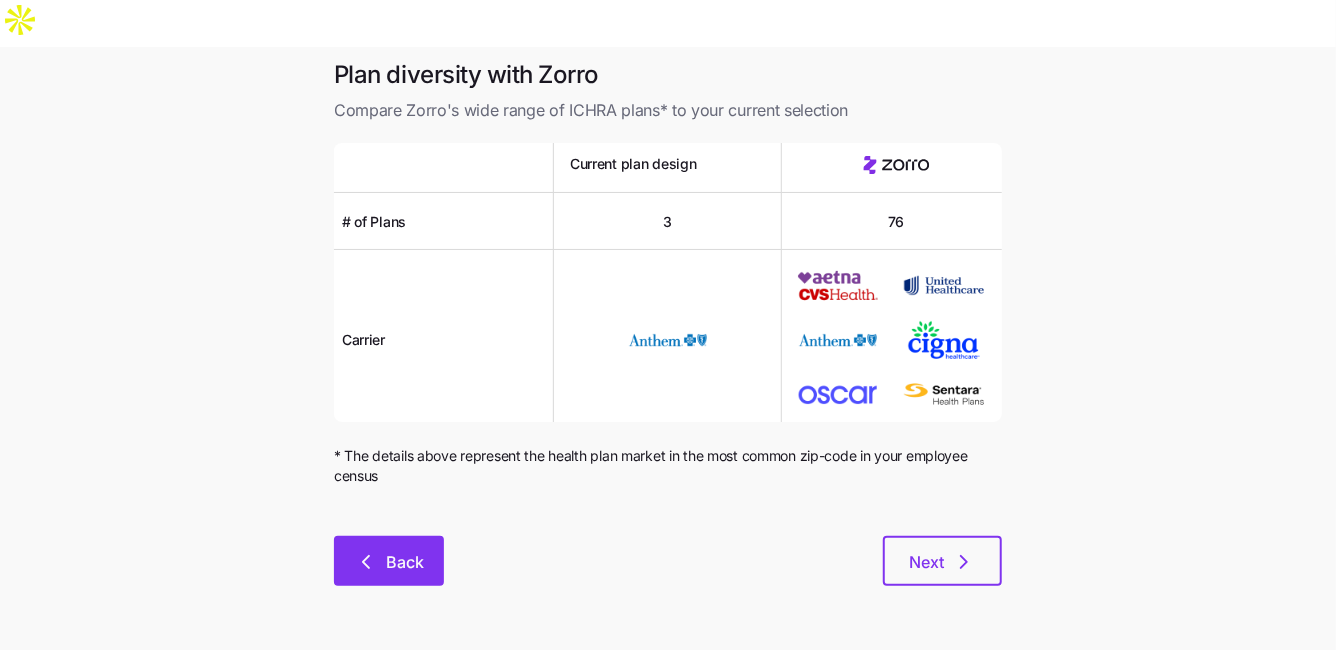 click on "Back" at bounding box center (389, 561) 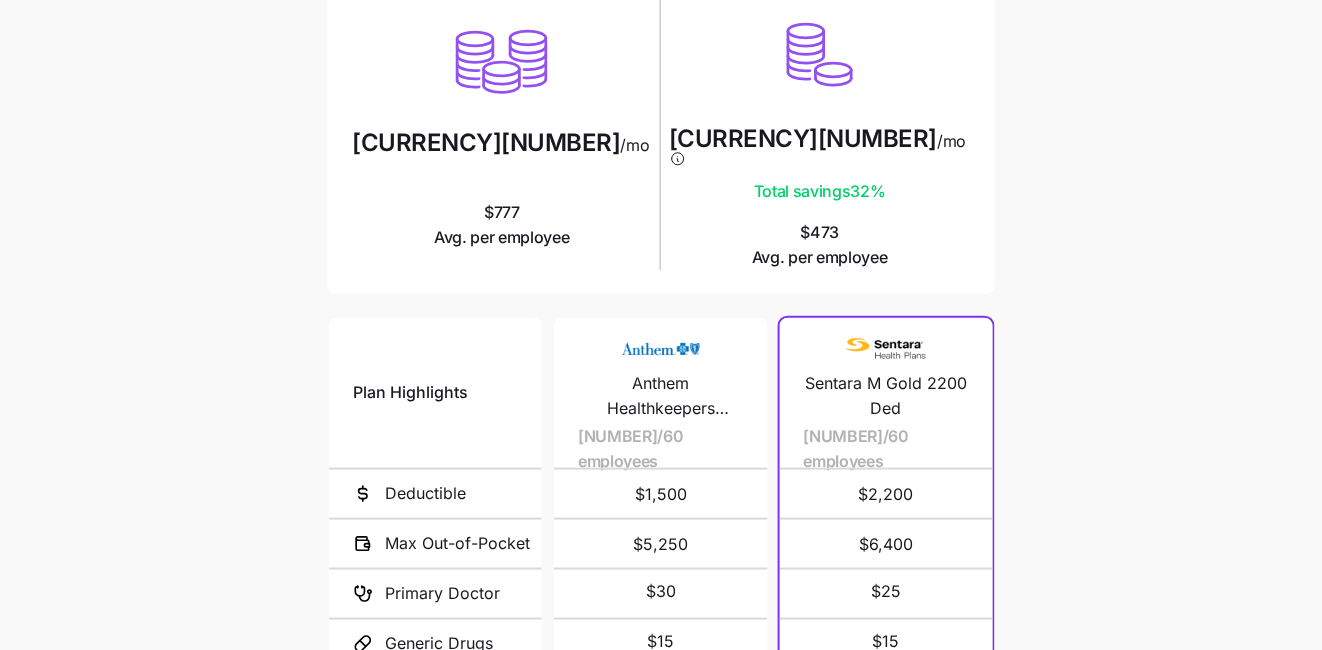 scroll, scrollTop: 441, scrollLeft: 0, axis: vertical 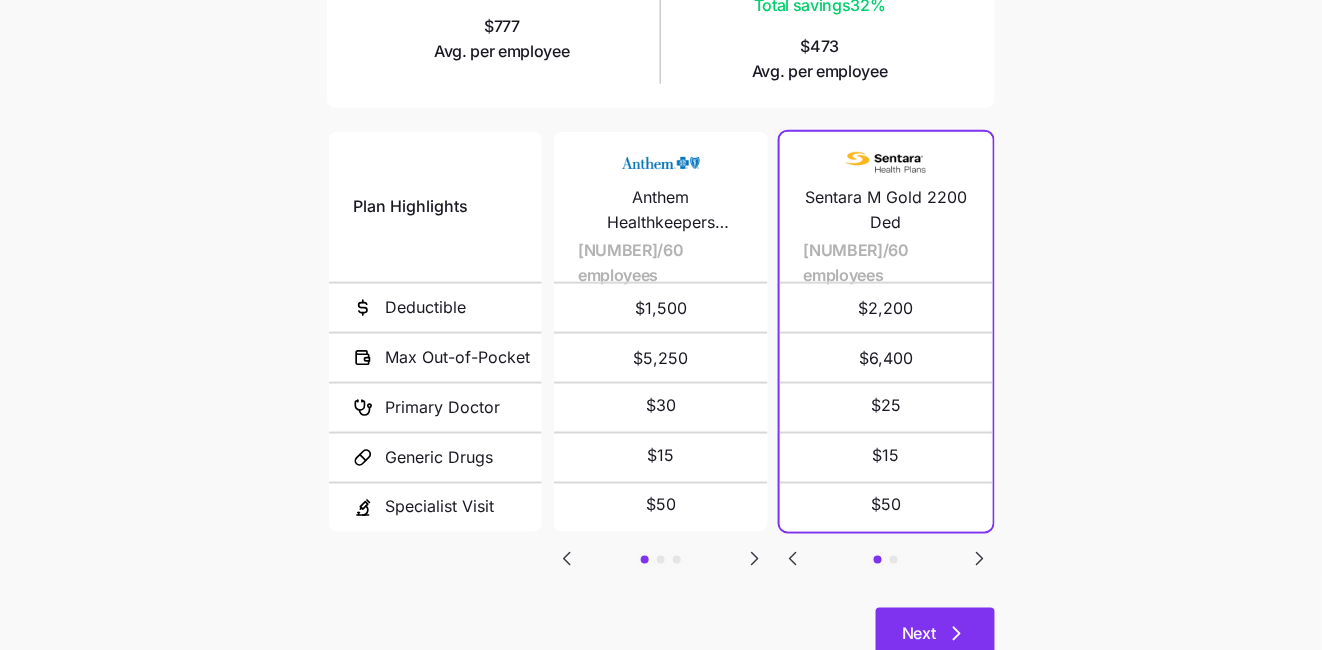 click 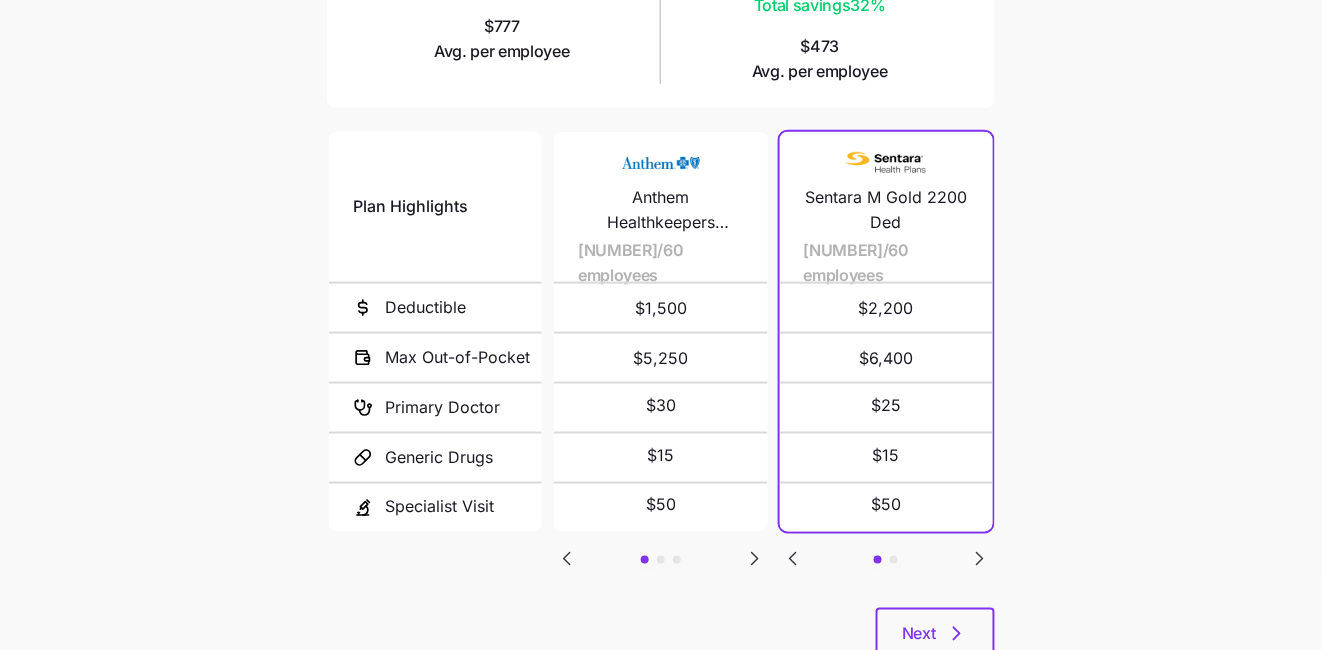 scroll, scrollTop: 0, scrollLeft: 0, axis: both 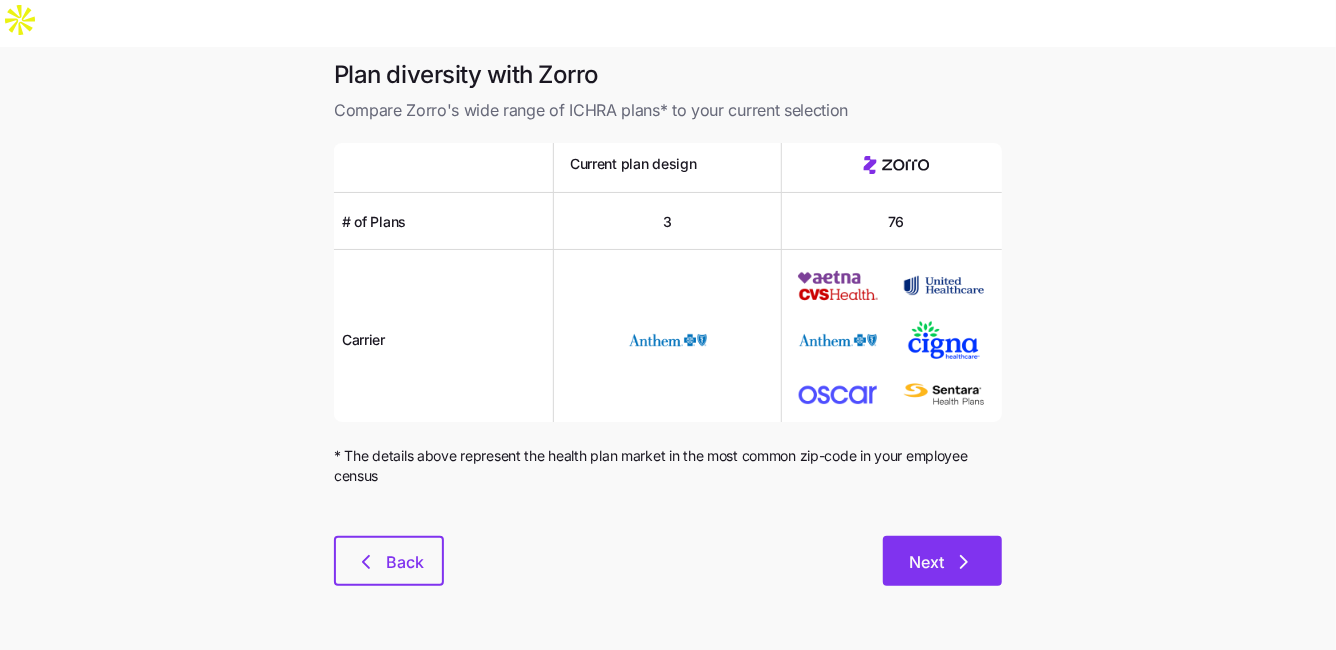 click 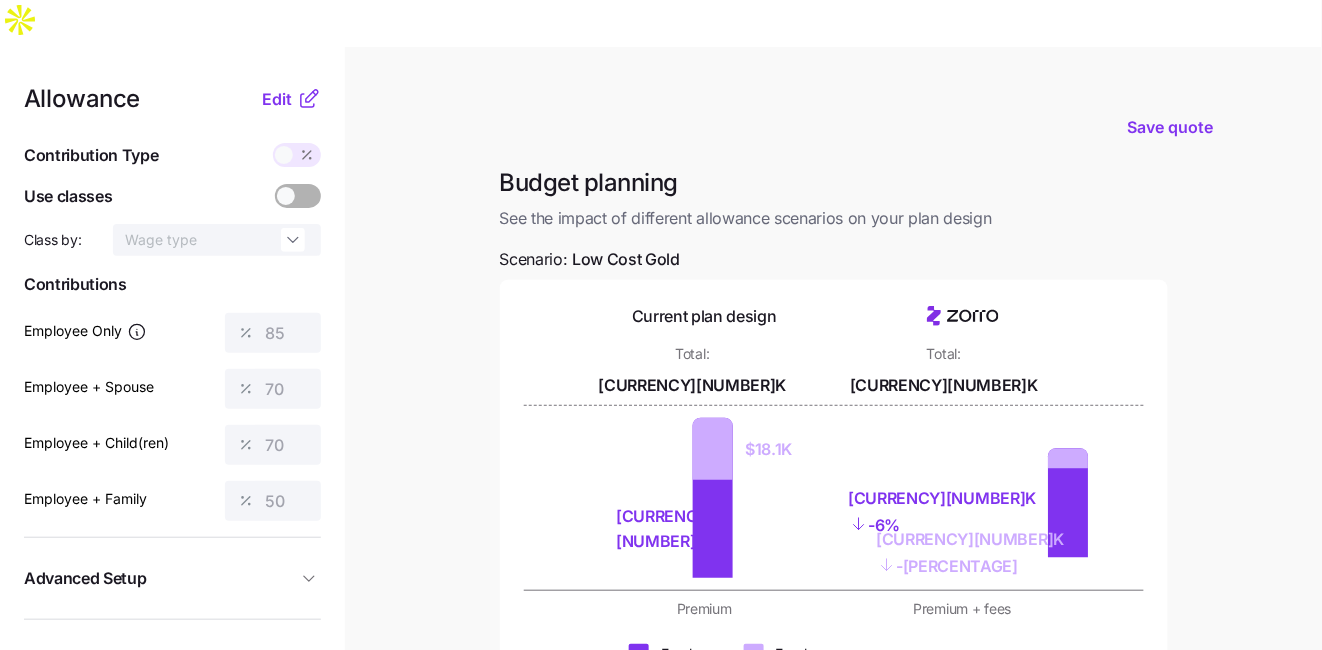 click at bounding box center [309, 196] 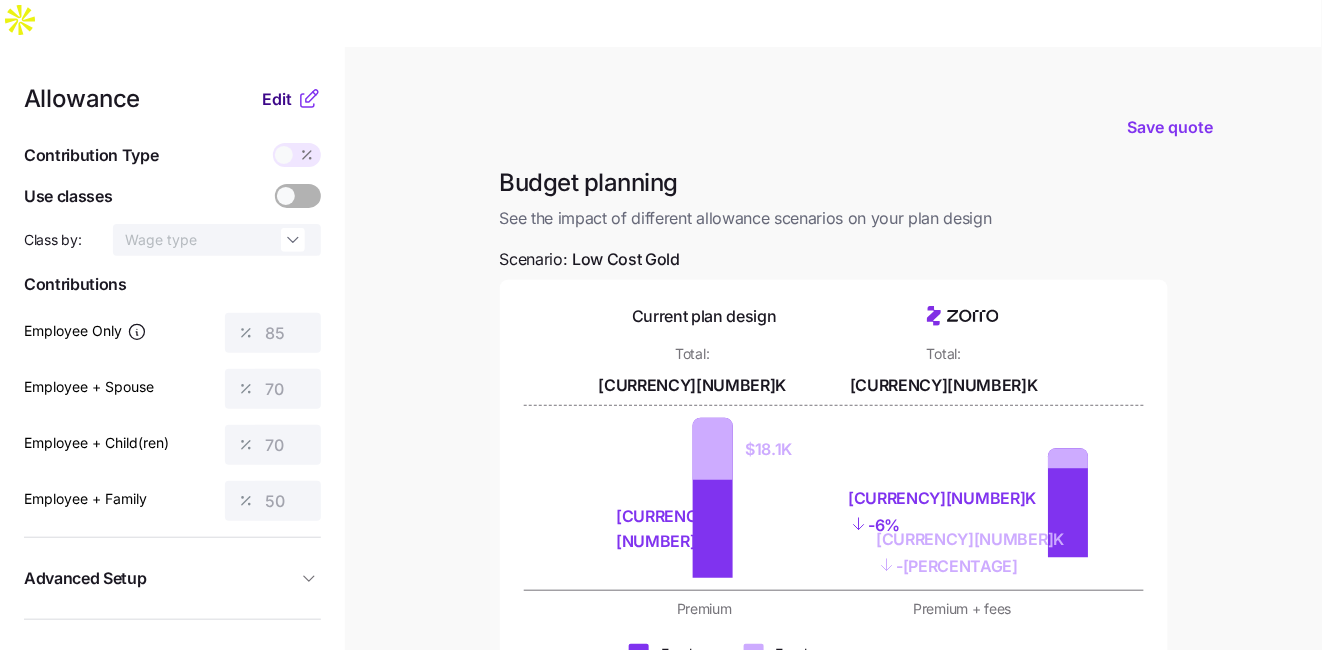click on "Edit" at bounding box center (277, 99) 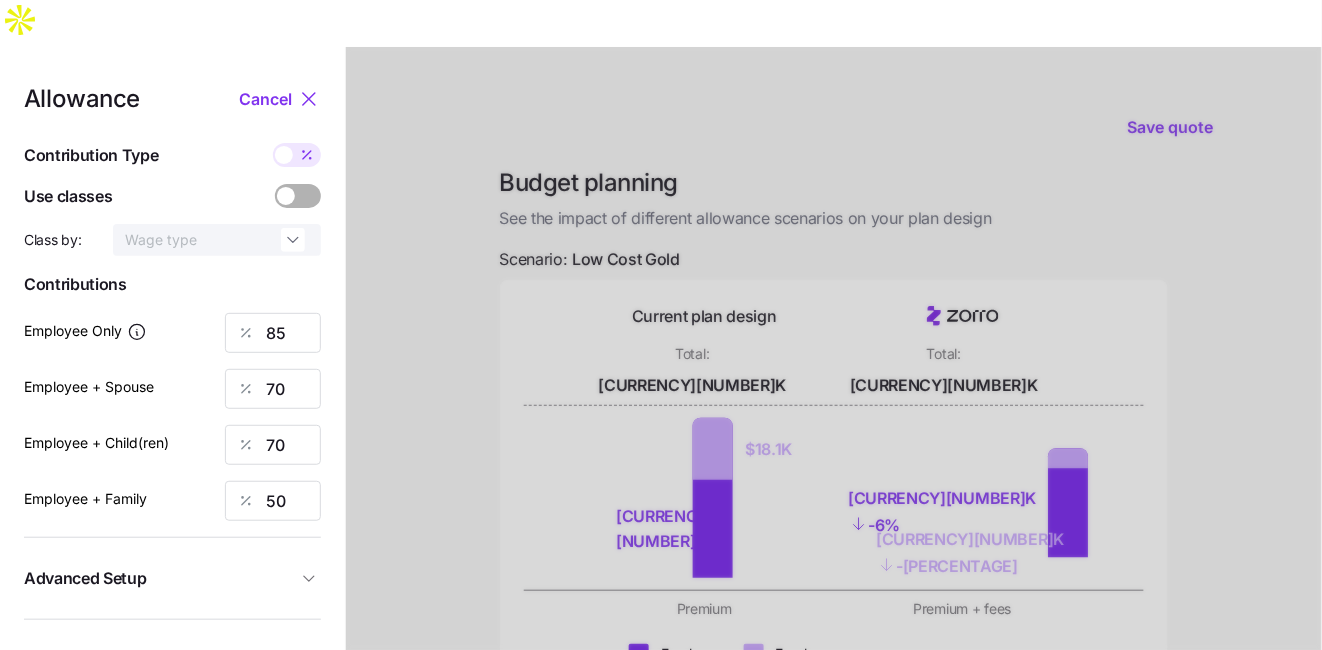 click at bounding box center [286, 196] 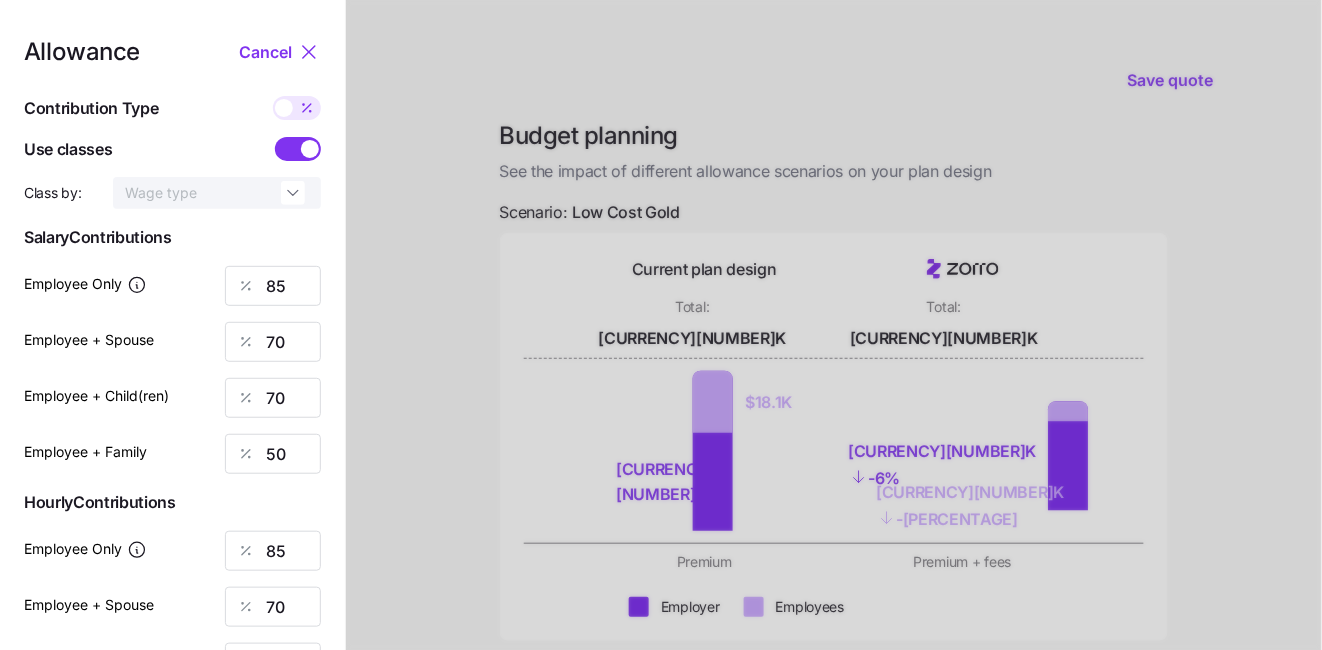 scroll, scrollTop: 302, scrollLeft: 0, axis: vertical 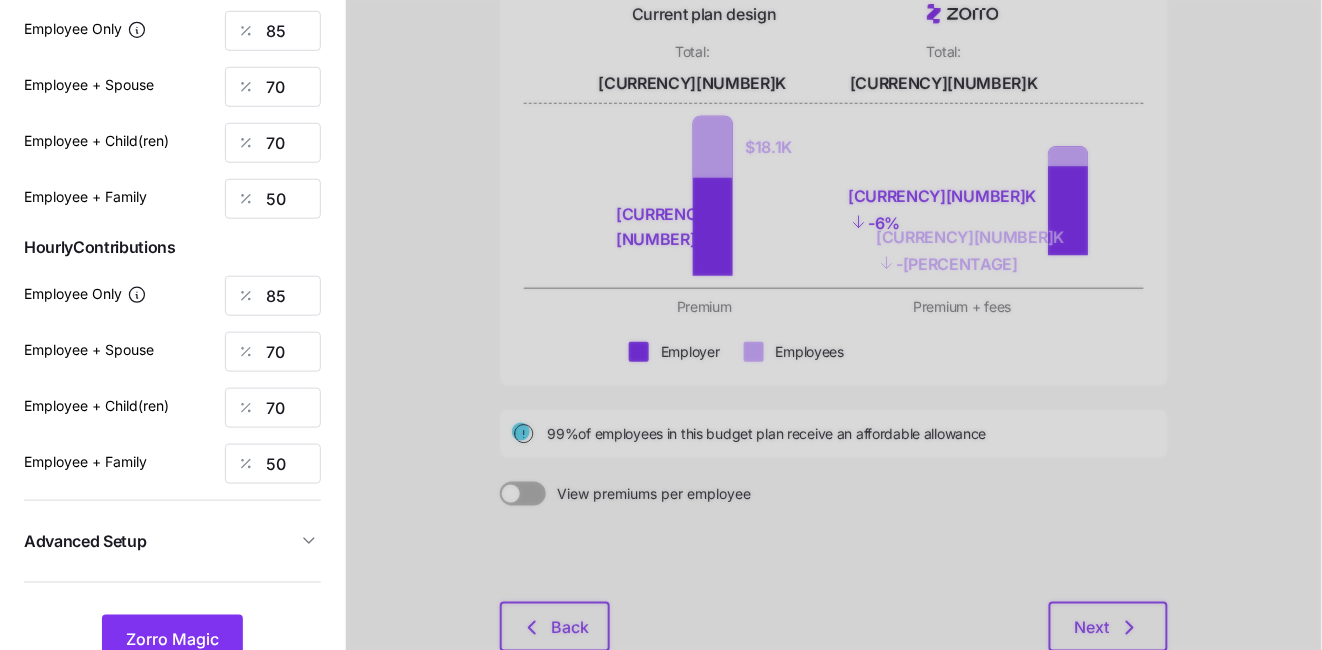 click on "Allowance Cancel Contribution Type Use classes Class by: Wage type Salary  Contributions Employee Only 85 Employee + Spouse 70 Employee + Child(ren) 70 Employee + Family 50 Hourly  Contributions Employee Only 85 Employee + Spouse 70 Employee + Child(ren) 70 Employee + Family 50 Advanced Setup Geo distribution off Family Units 8 units Zorro Magic" at bounding box center (172, 225) 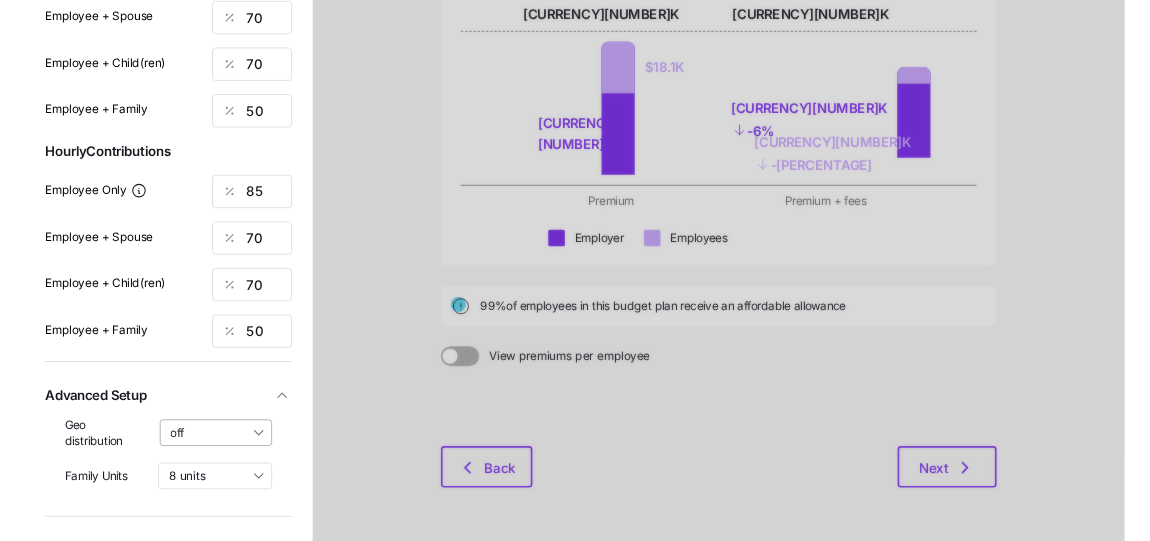 scroll, scrollTop: 374, scrollLeft: 0, axis: vertical 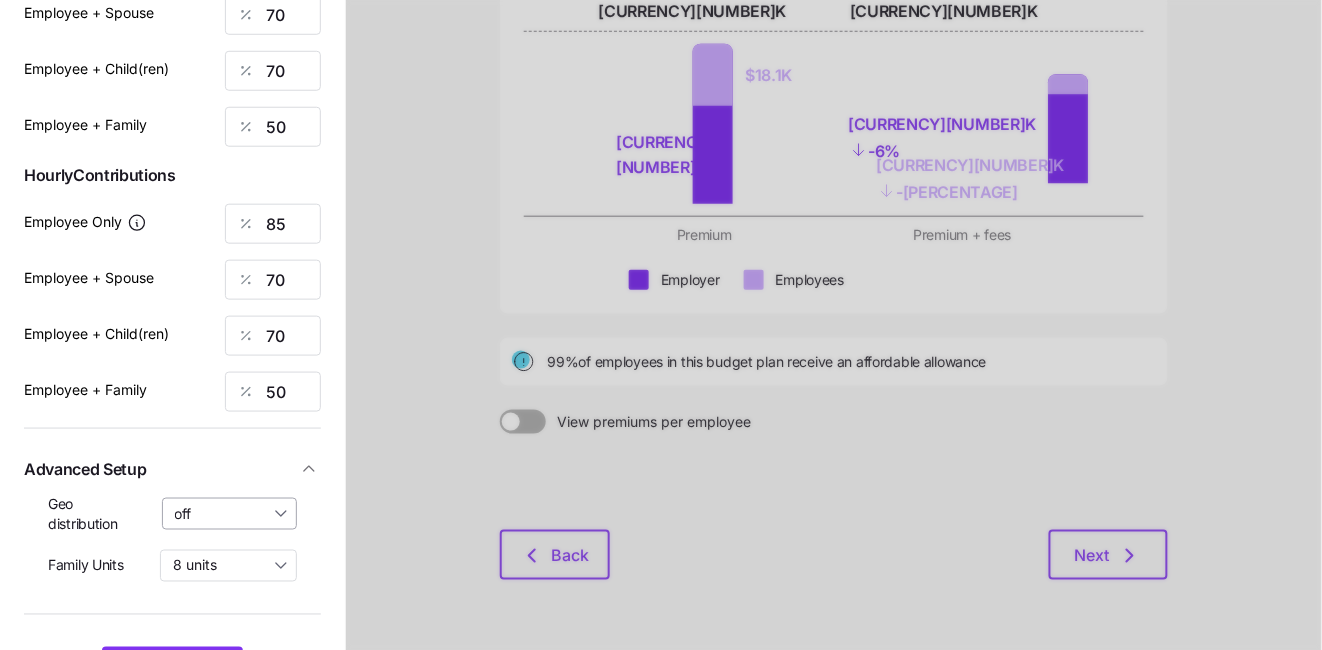 click on "off" at bounding box center (230, 514) 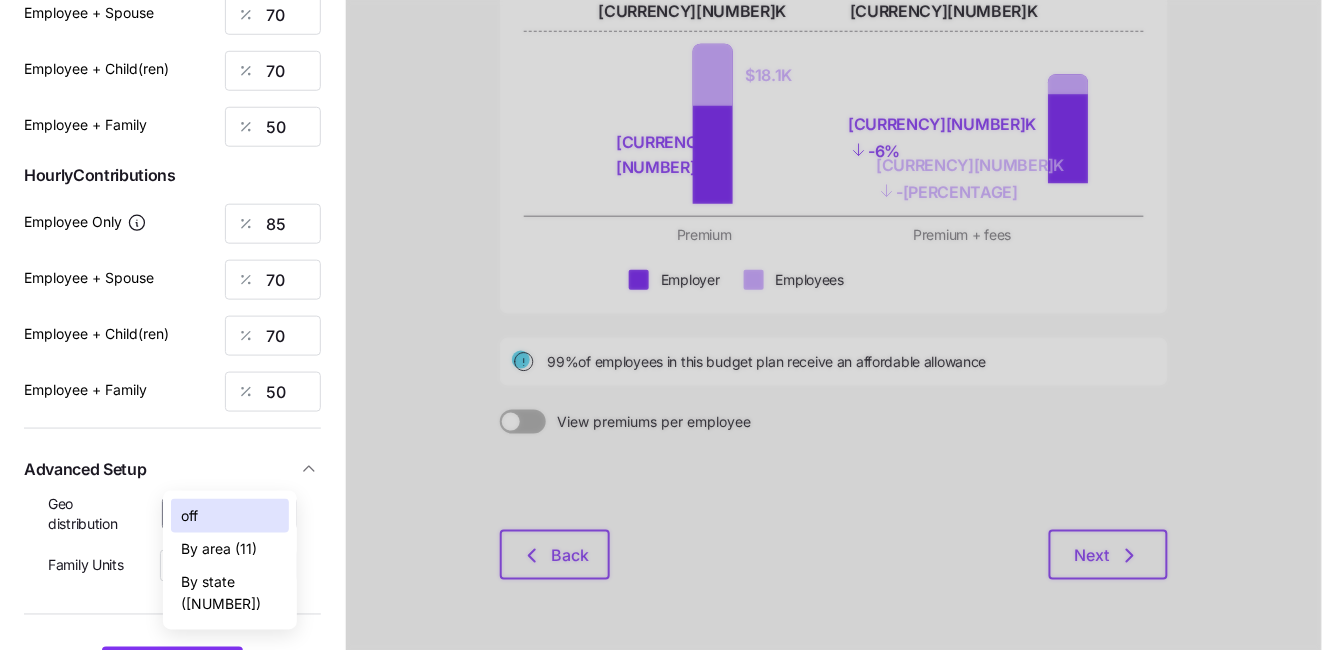 click on "By state (7)" at bounding box center (230, 593) 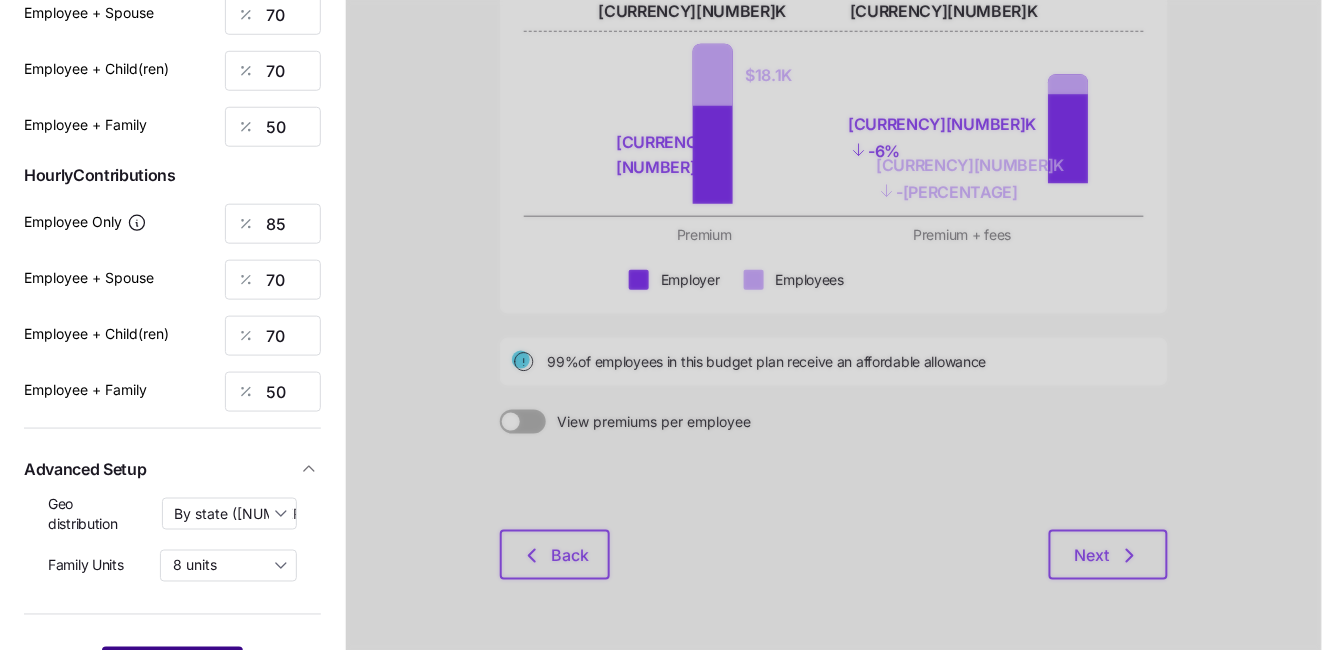 click on "Zorro Magic" at bounding box center [172, 672] 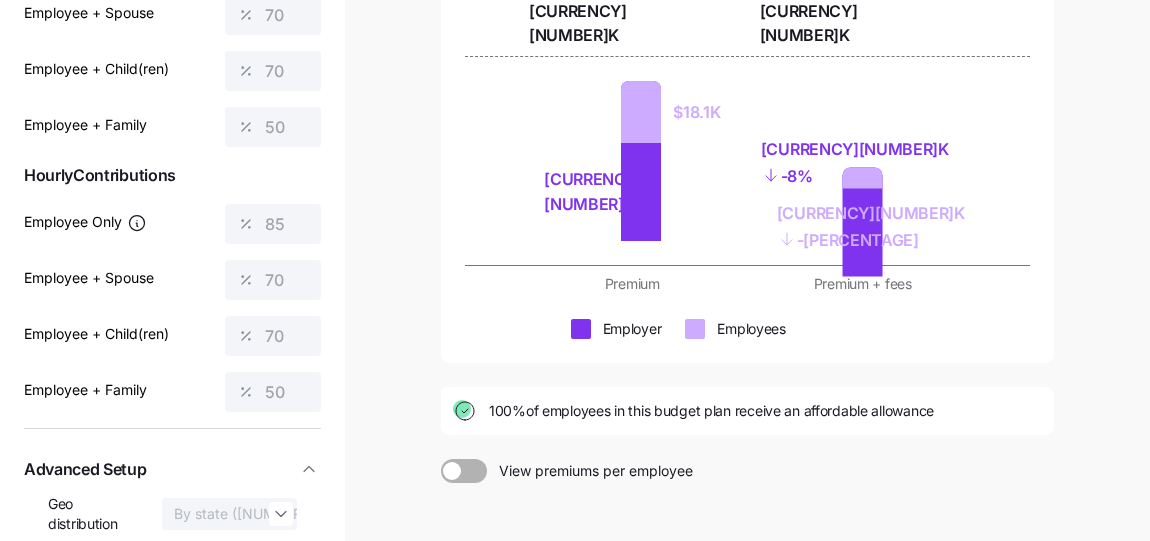 click 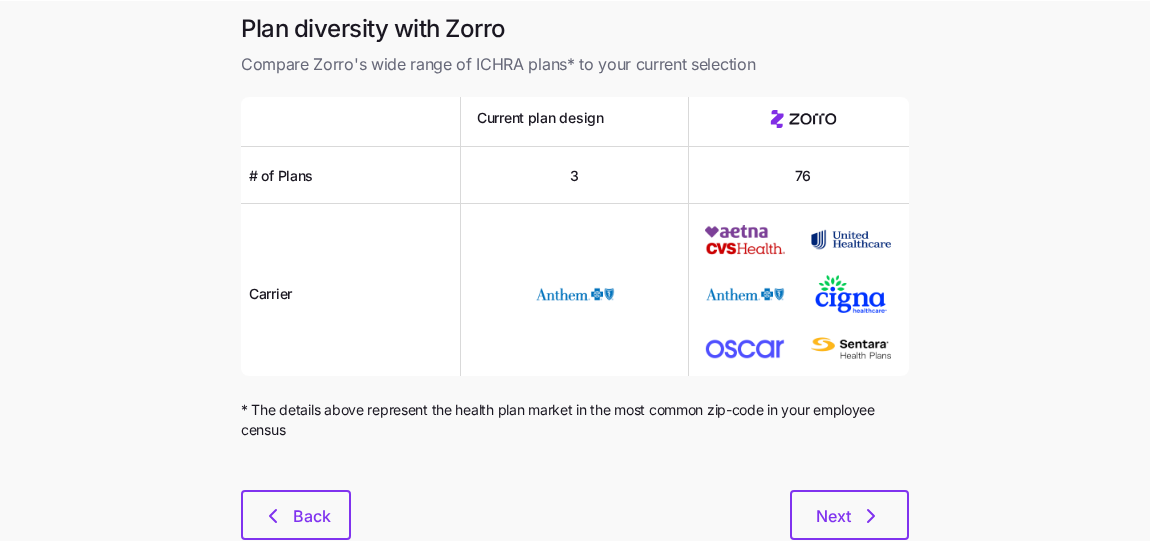 scroll, scrollTop: 57, scrollLeft: 0, axis: vertical 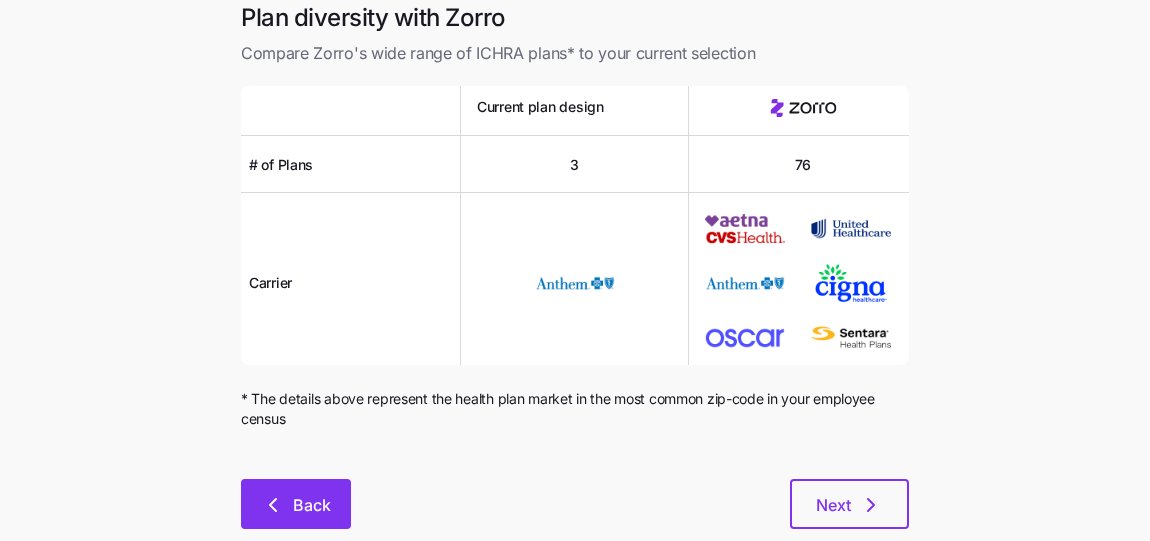 click on "Back" at bounding box center [296, 504] 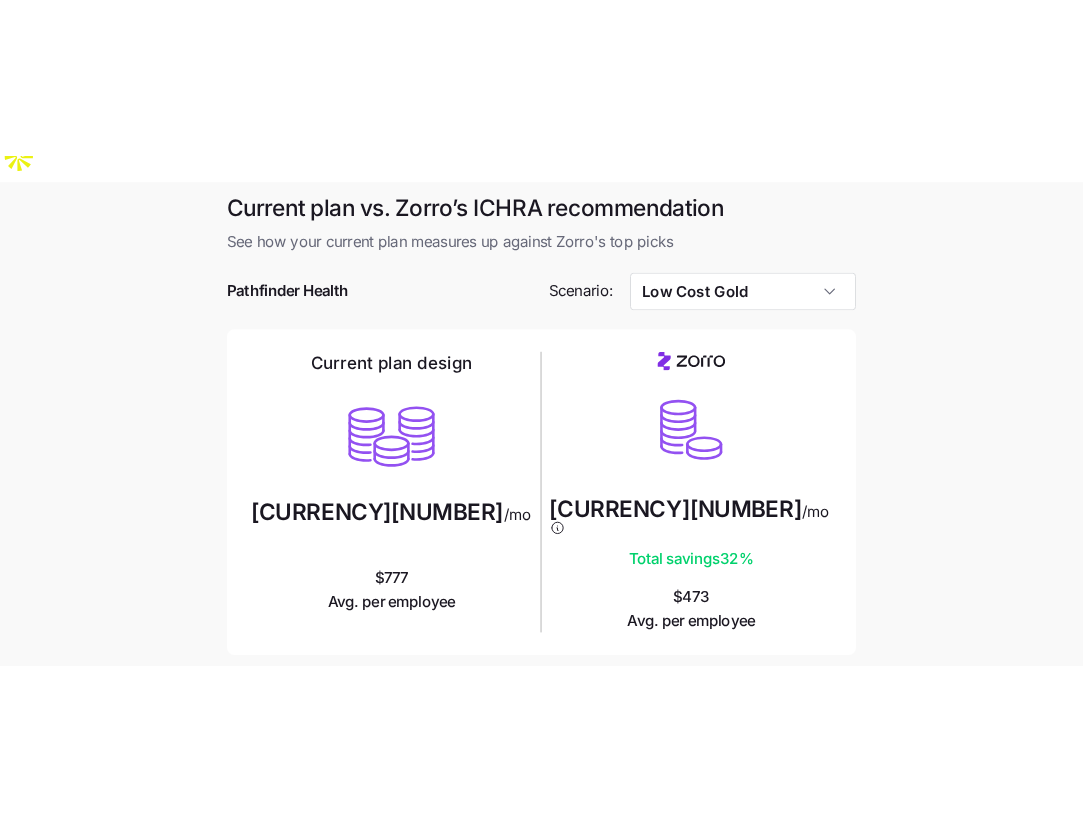 scroll, scrollTop: 0, scrollLeft: 0, axis: both 